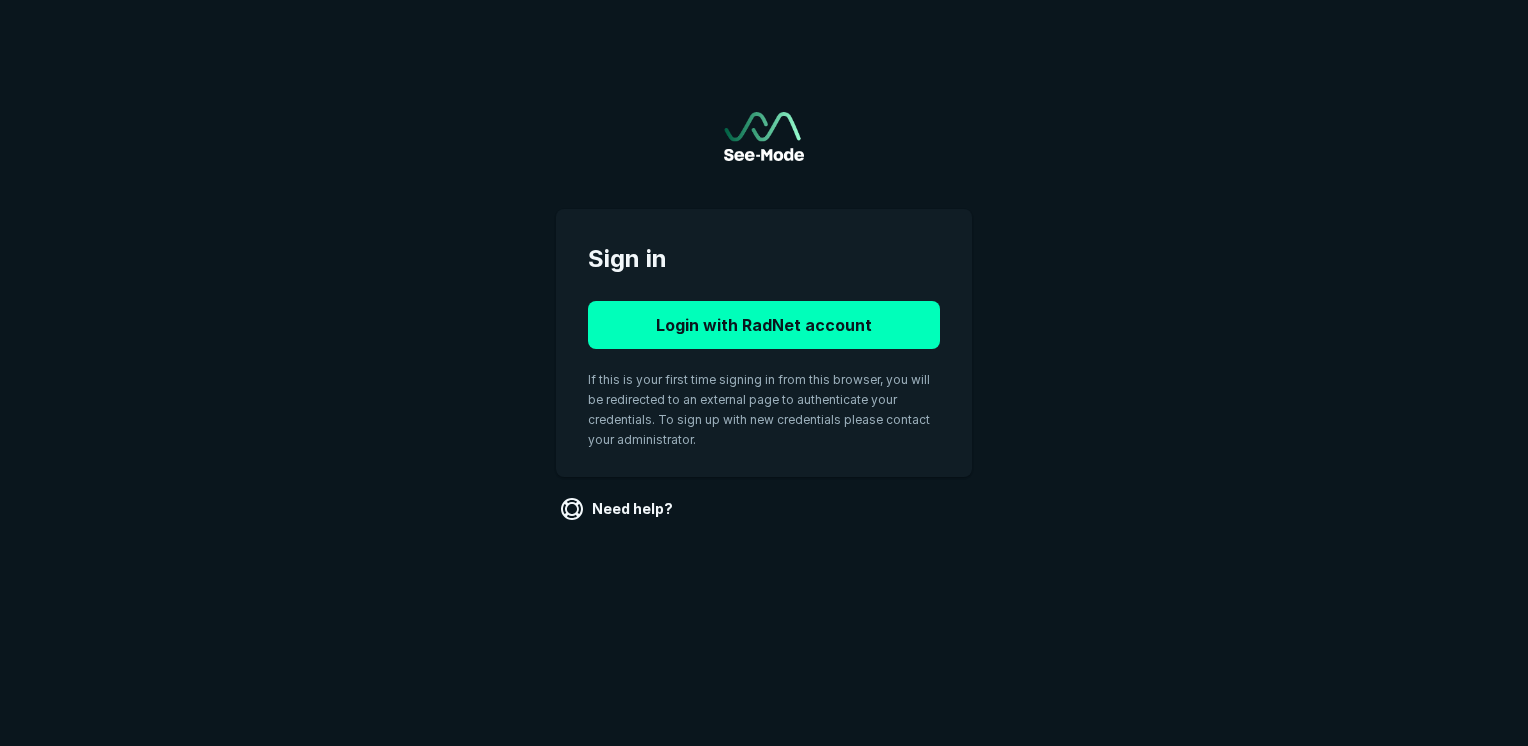 scroll, scrollTop: 0, scrollLeft: 0, axis: both 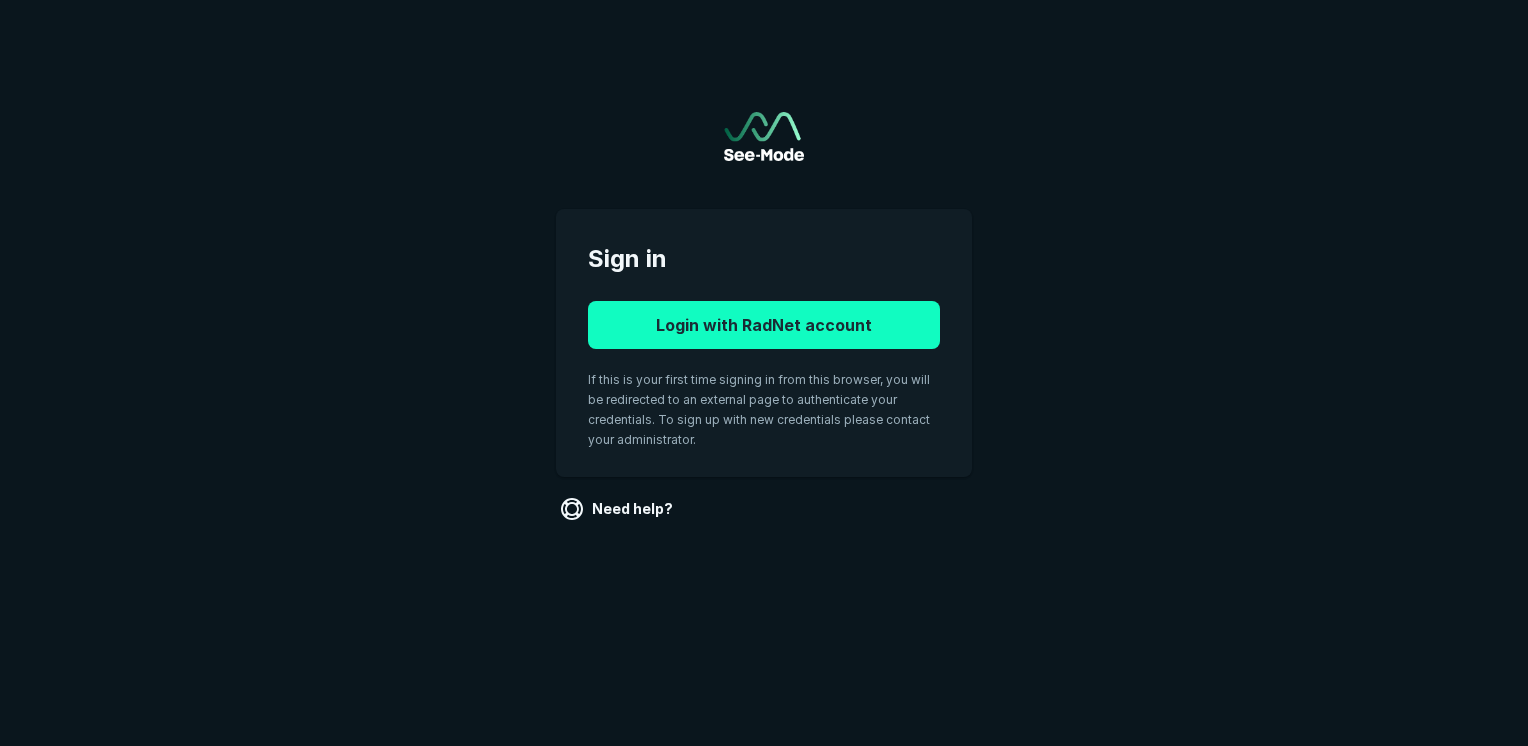 click on "Login with RadNet account" at bounding box center (764, 325) 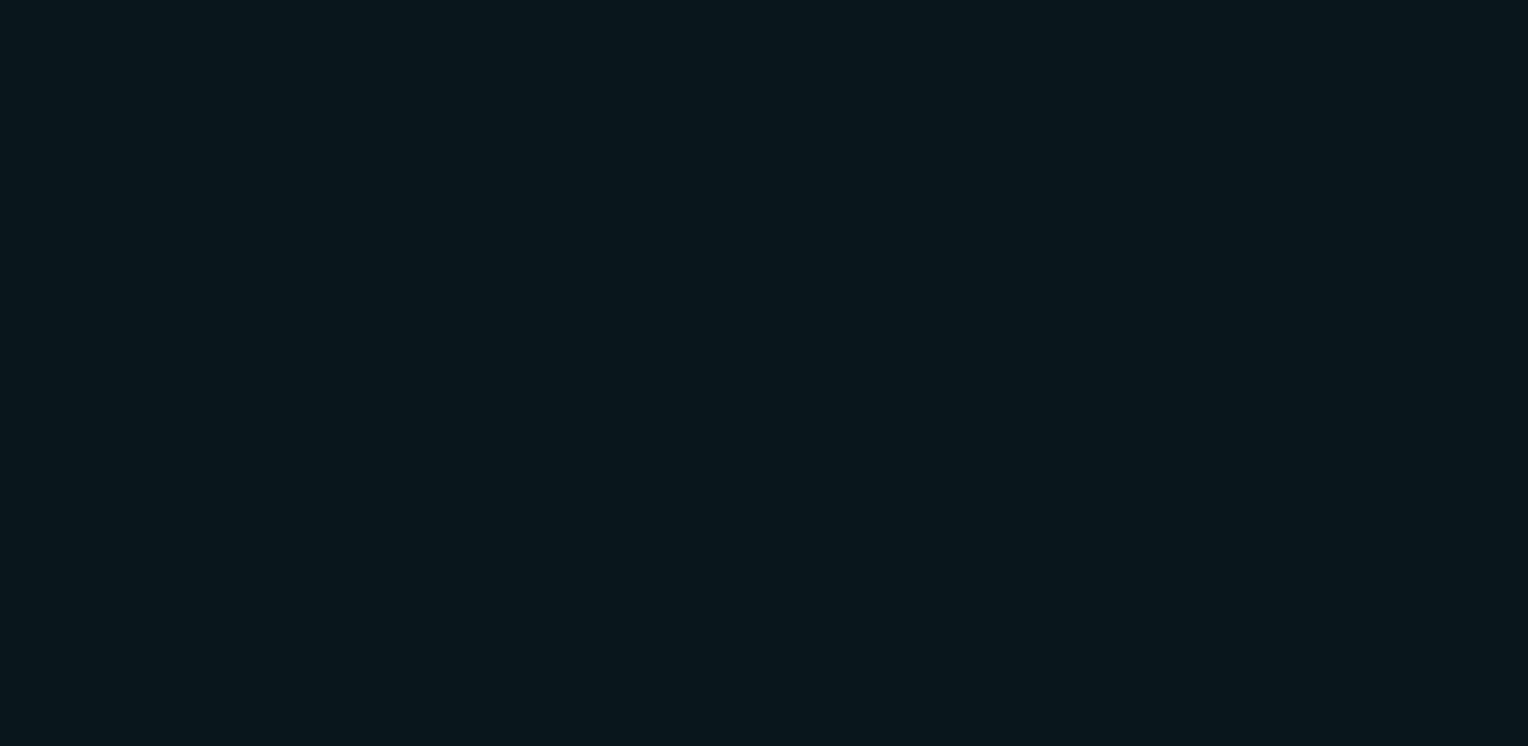 scroll, scrollTop: 0, scrollLeft: 0, axis: both 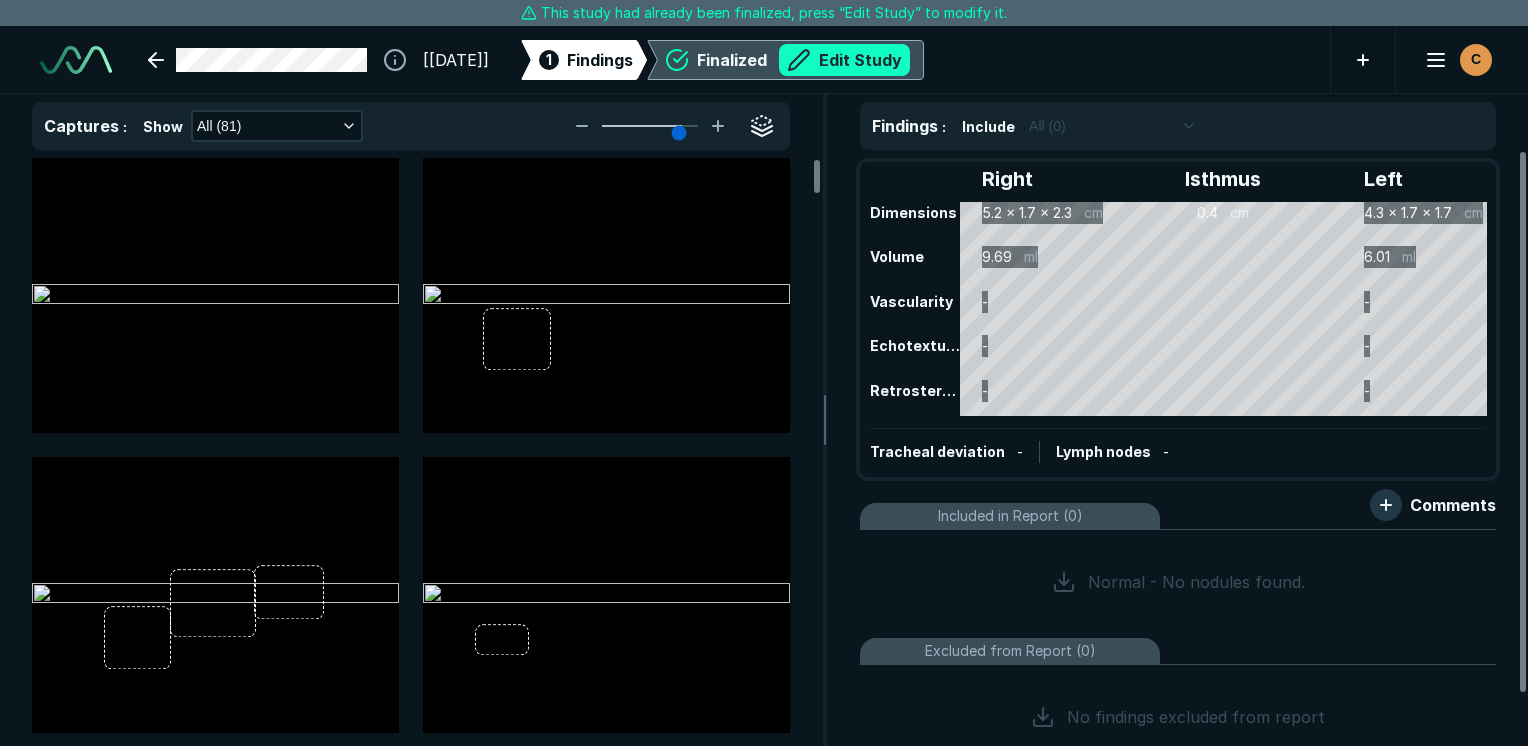 click on "Edit Study" at bounding box center [844, 60] 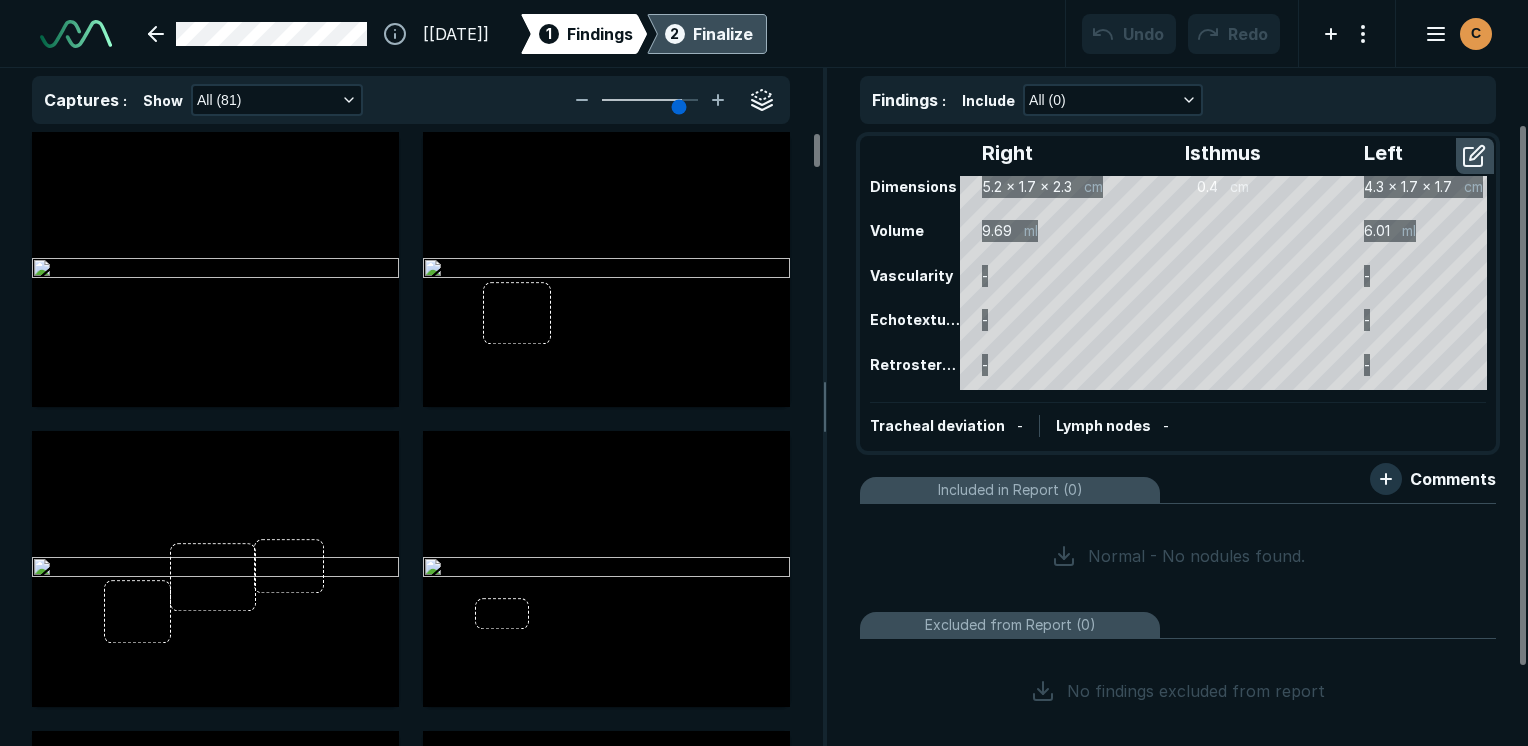 scroll, scrollTop: 5115, scrollLeft: 5949, axis: both 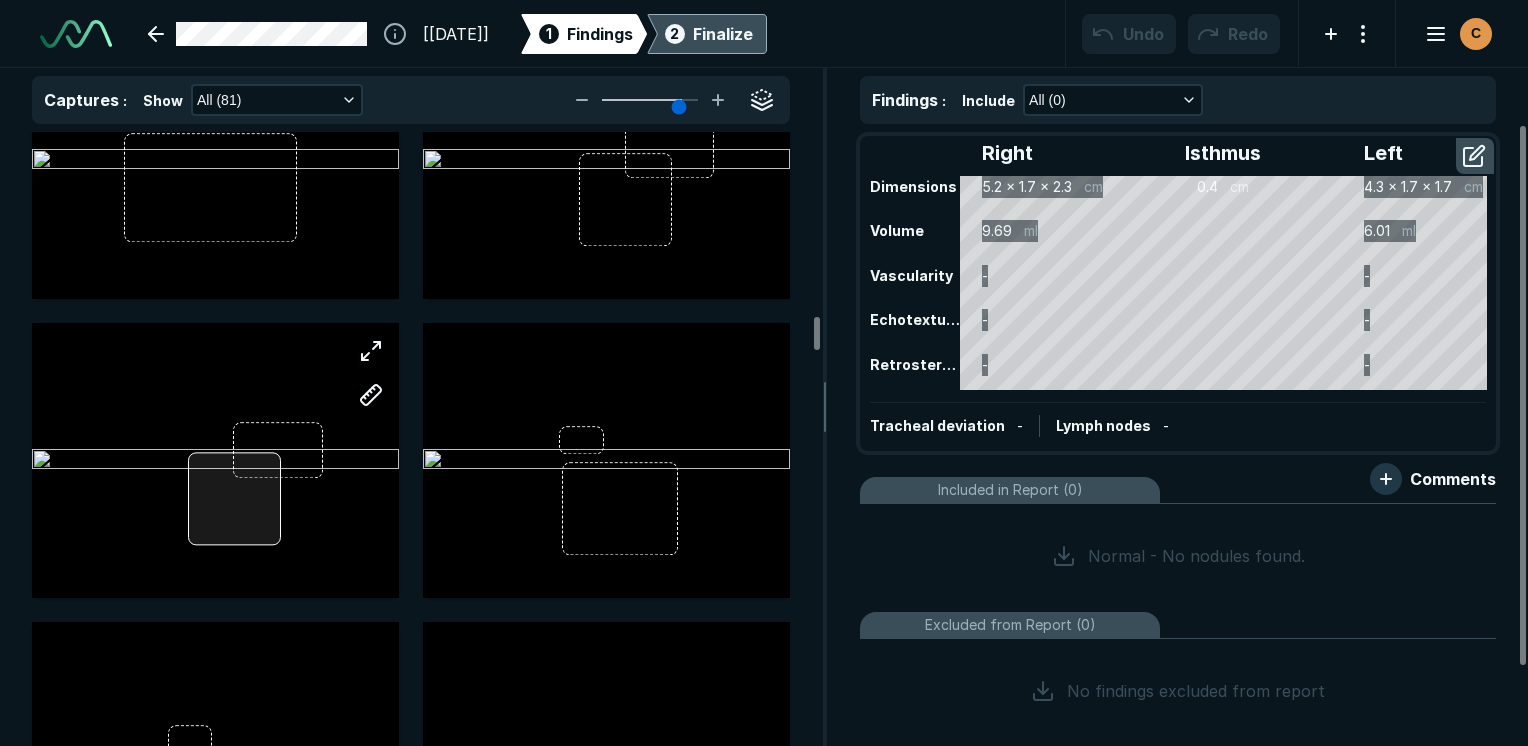click at bounding box center [215, 460] 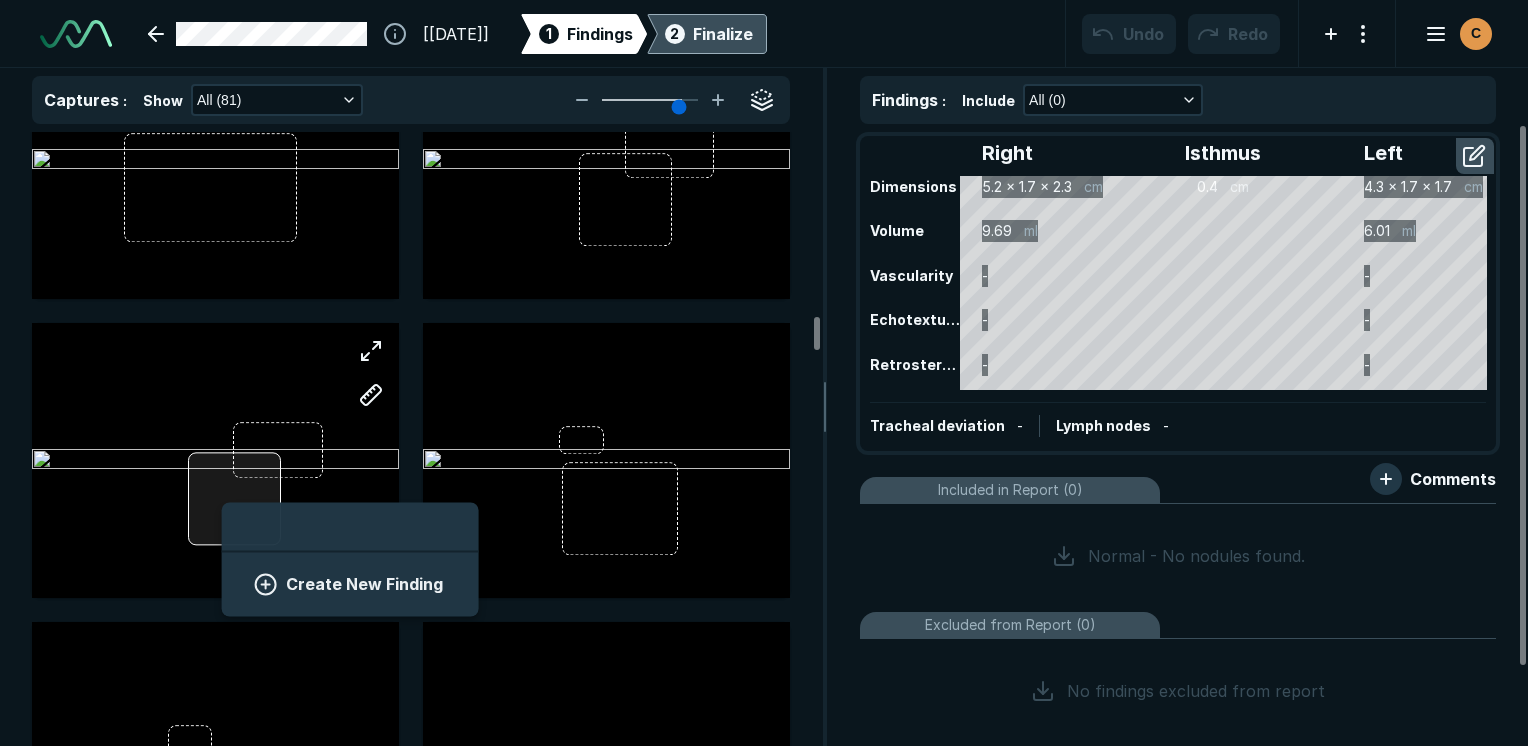 scroll, scrollTop: 2742, scrollLeft: 3708, axis: both 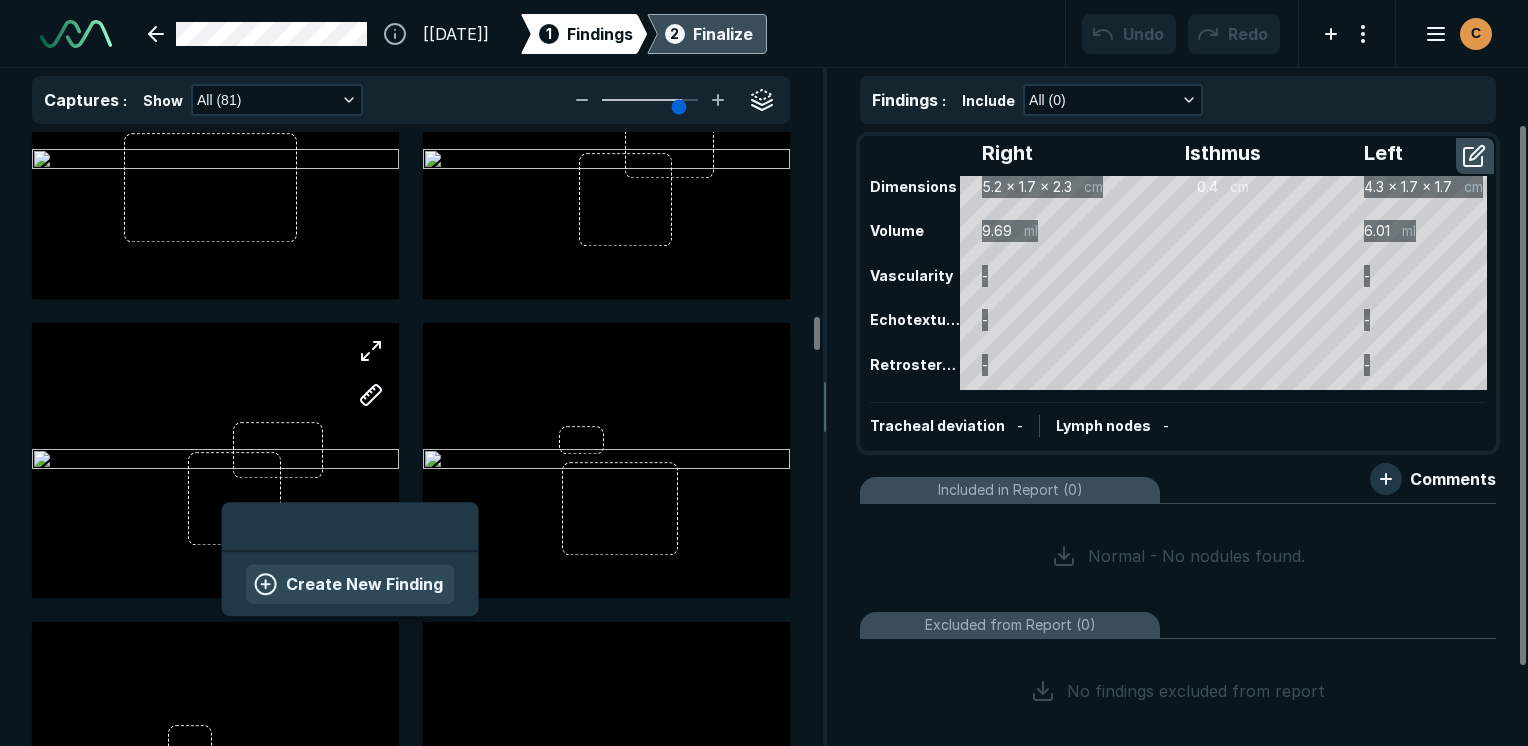 click on "Create New Finding" at bounding box center [350, 584] 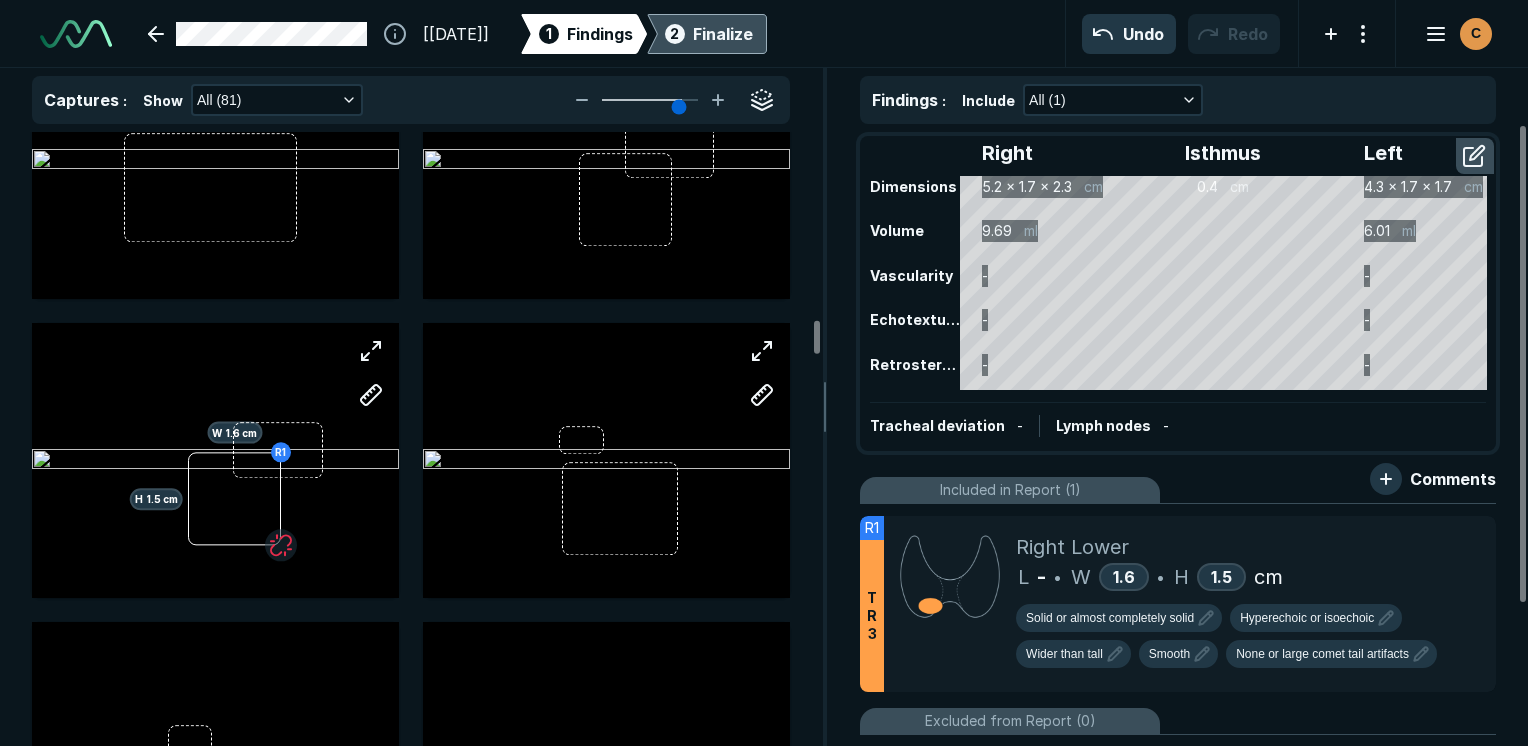 scroll, scrollTop: 3900, scrollLeft: 0, axis: vertical 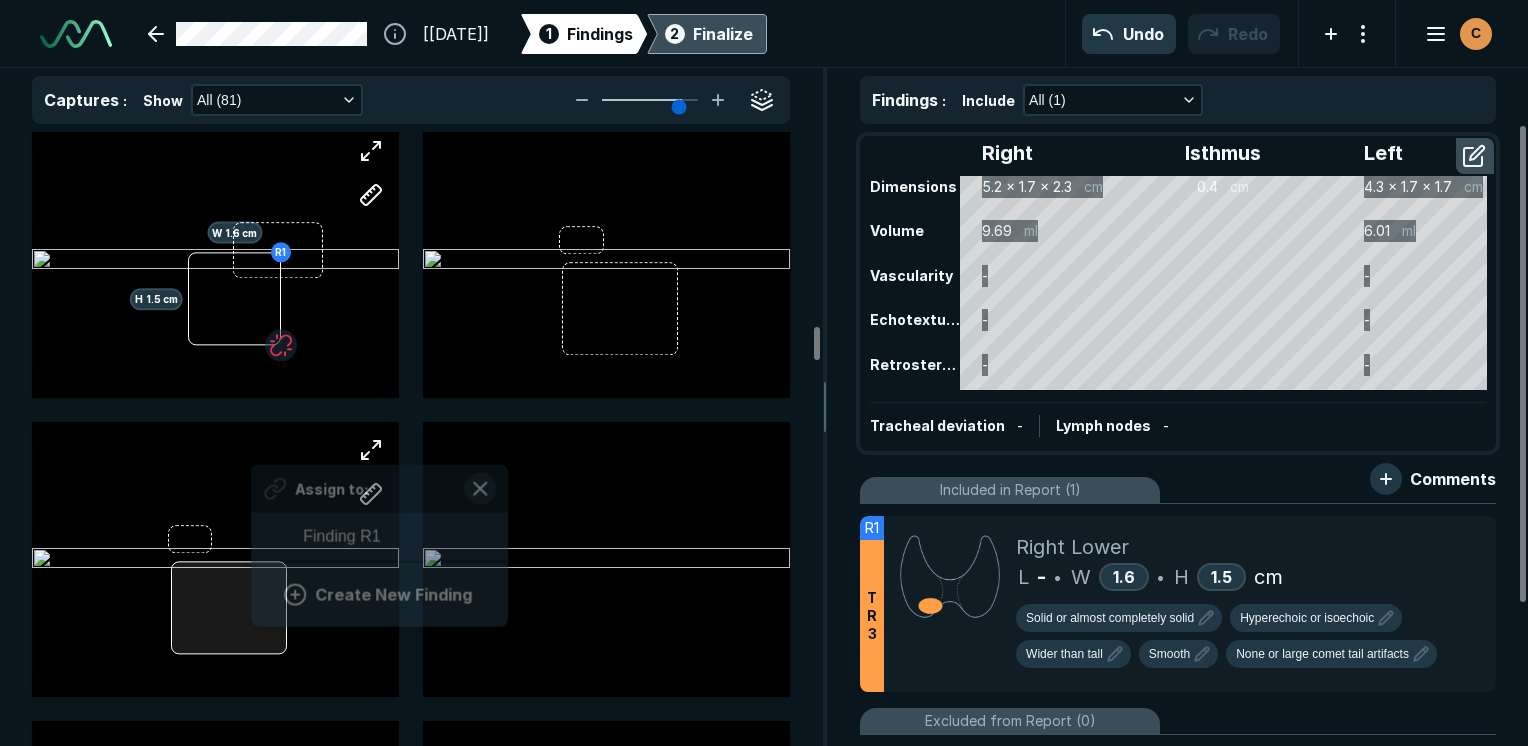 click on "Assign to: Finding R1 Create New Finding" at bounding box center [215, 559] 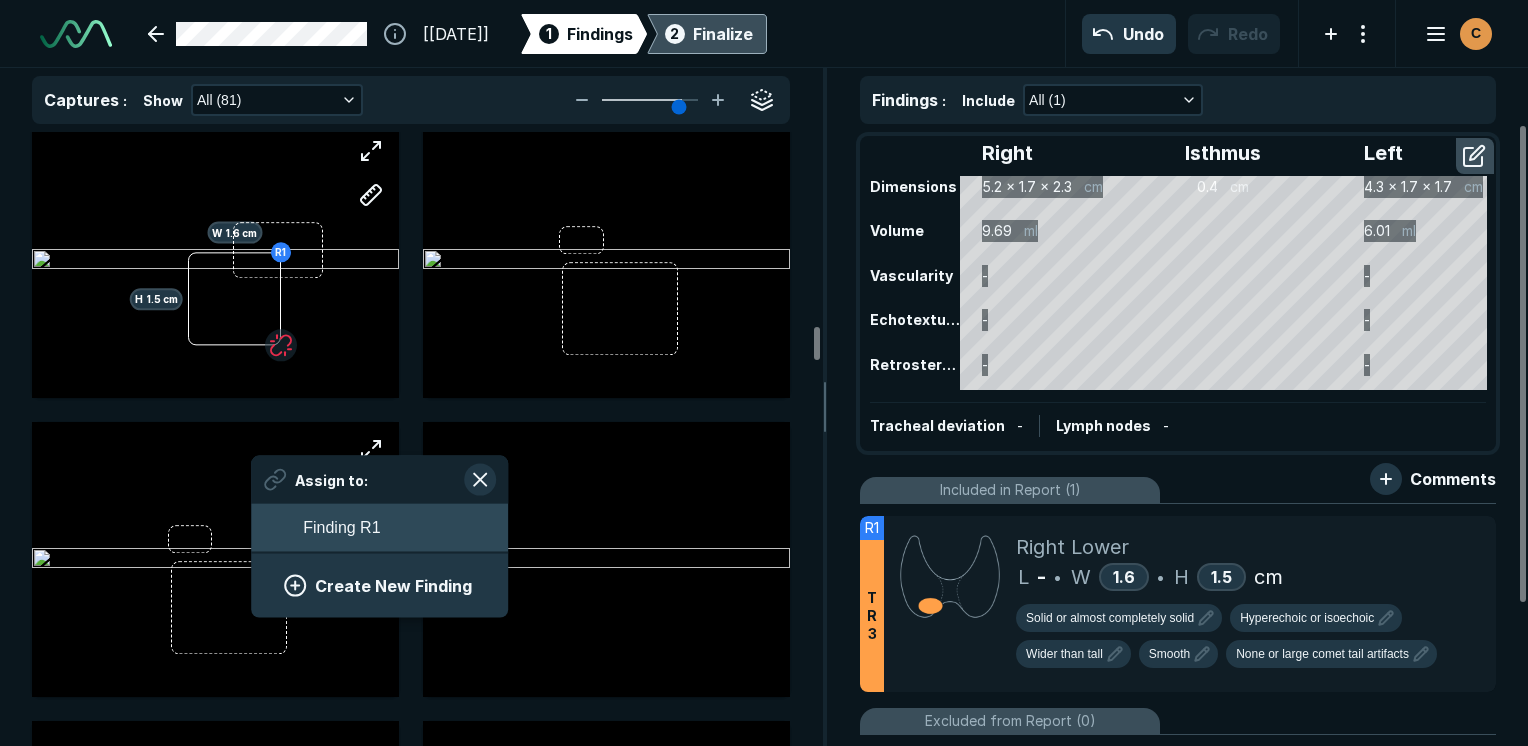 click on "Finding R1" at bounding box center (379, 528) 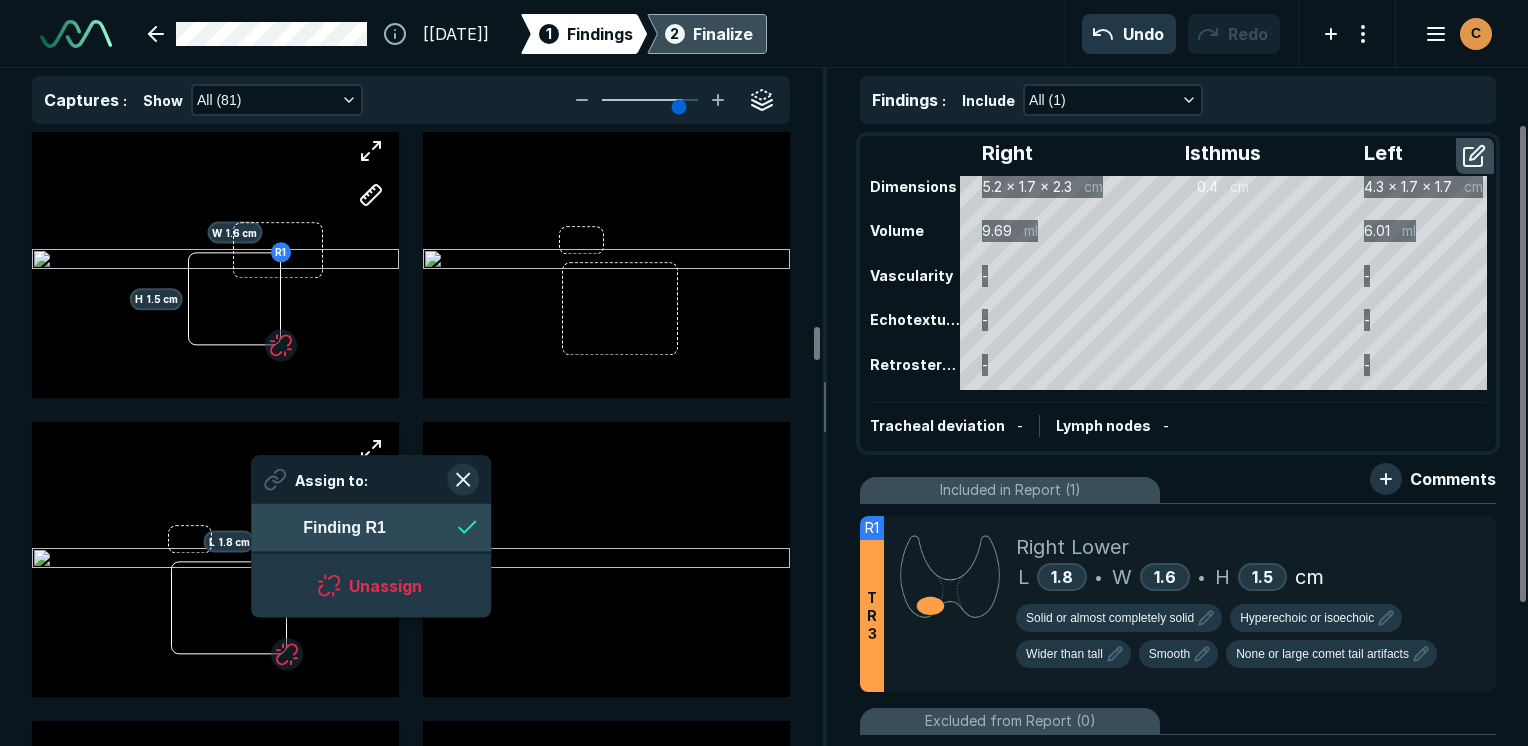 scroll, scrollTop: 2742, scrollLeft: 3649, axis: both 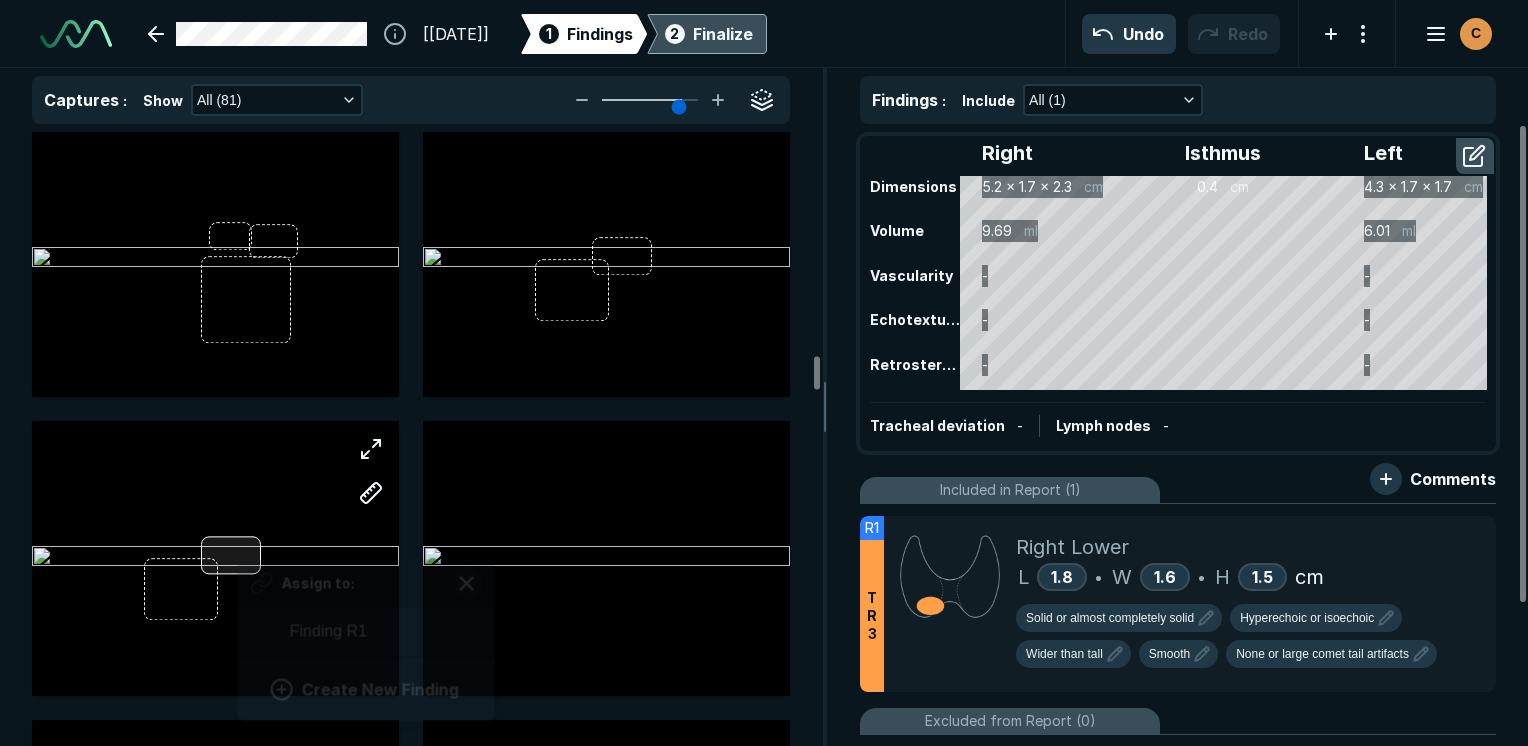 click on "Assign to: Finding R1 Create New Finding" at bounding box center (215, 558) 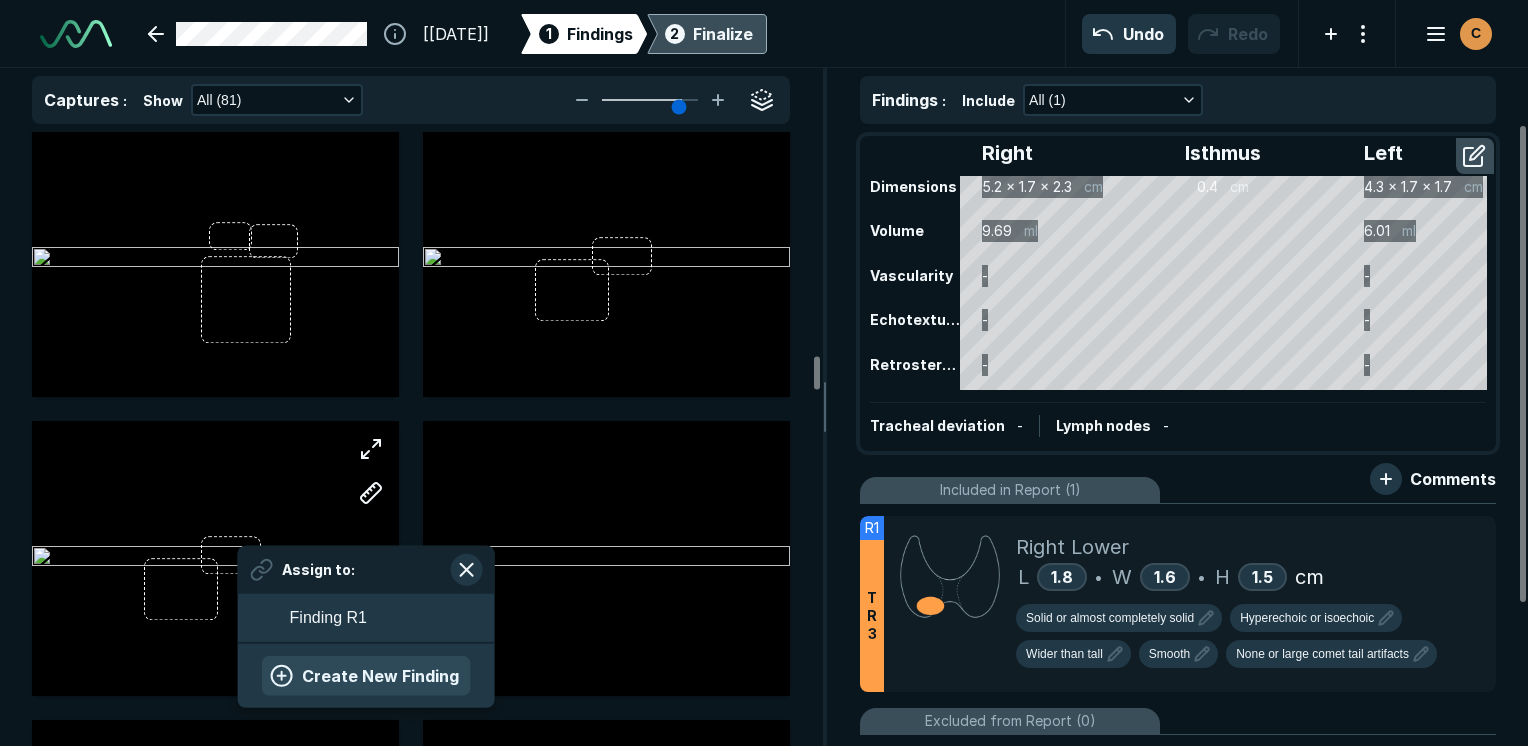 click on "Create New Finding" at bounding box center [366, 676] 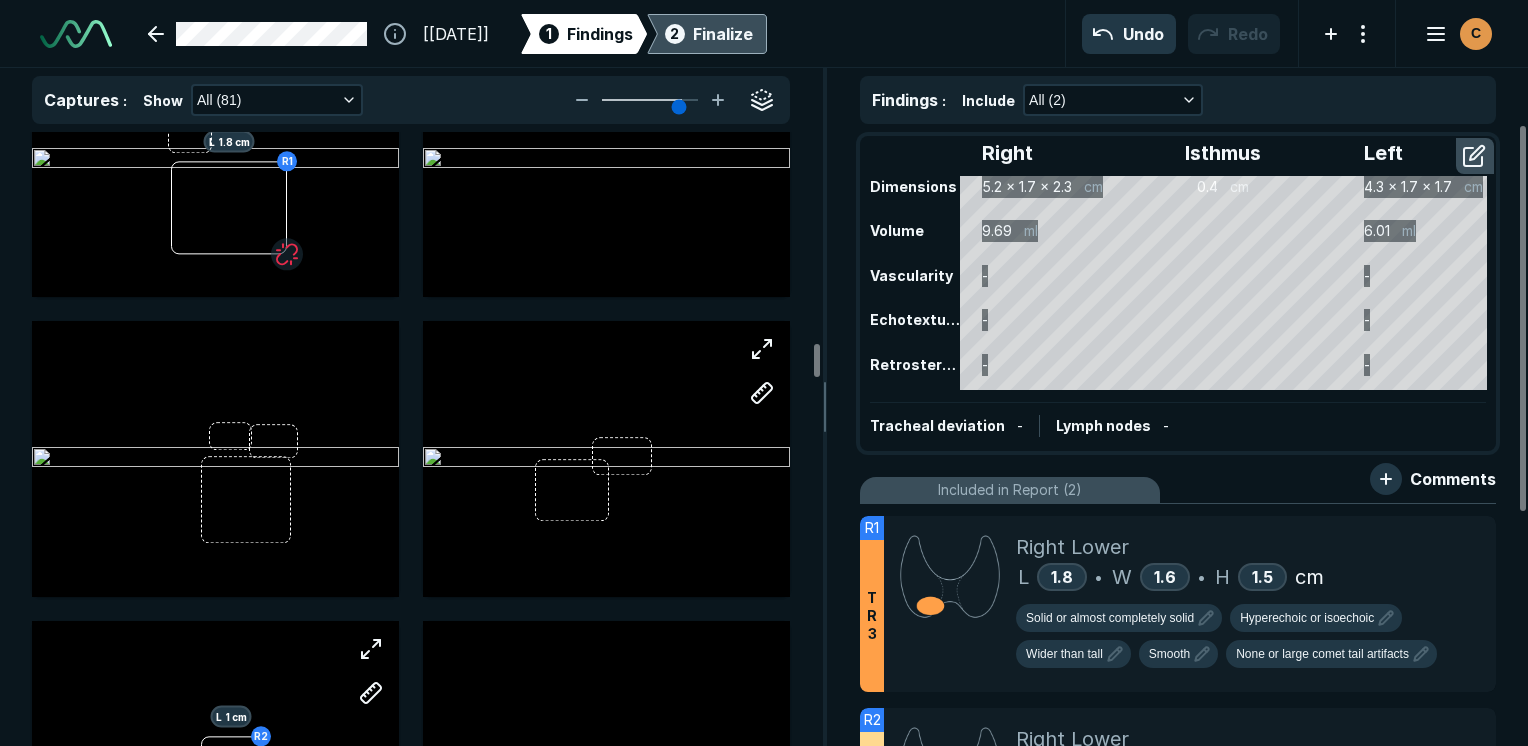 scroll, scrollTop: 4200, scrollLeft: 0, axis: vertical 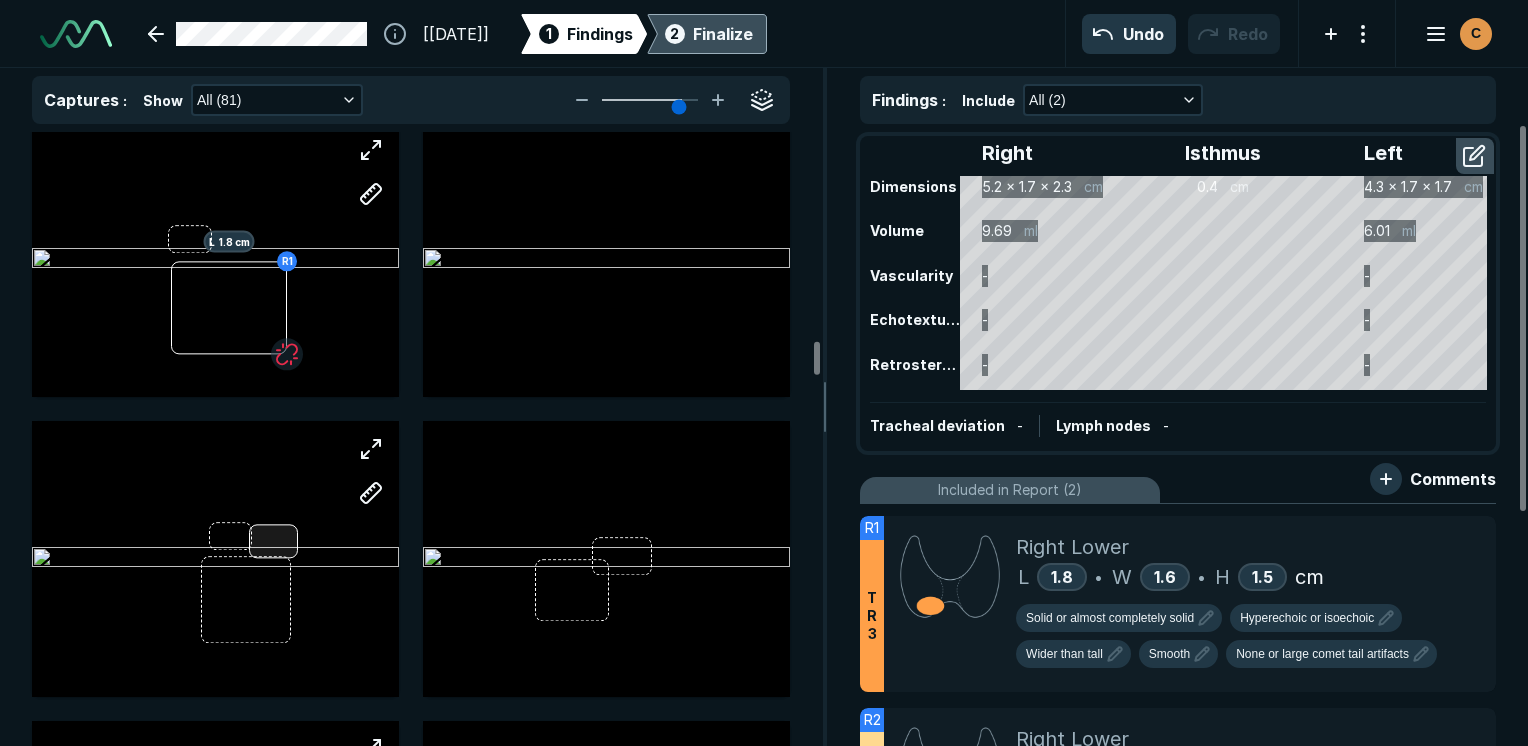 click at bounding box center (215, 558) 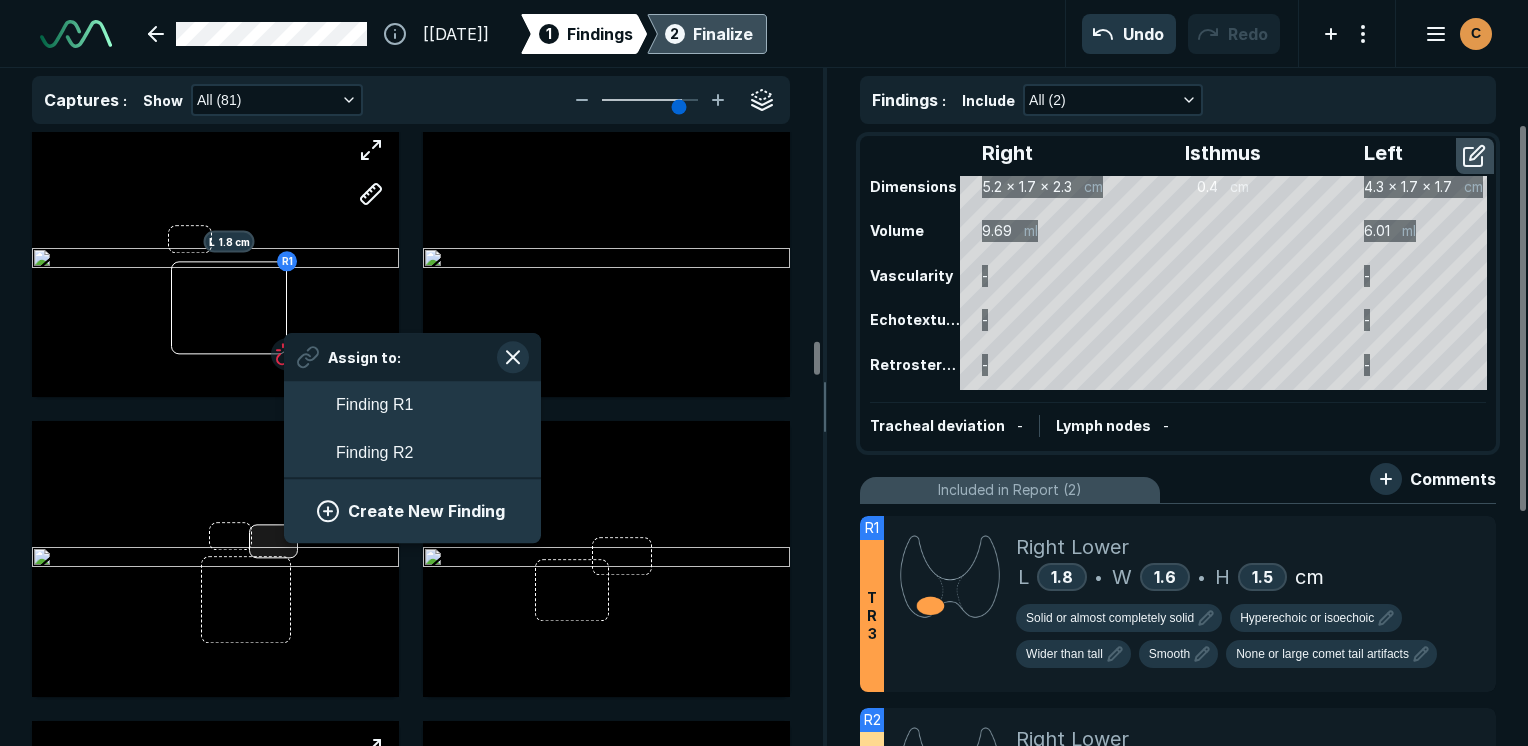 scroll, scrollTop: 2958, scrollLeft: 3708, axis: both 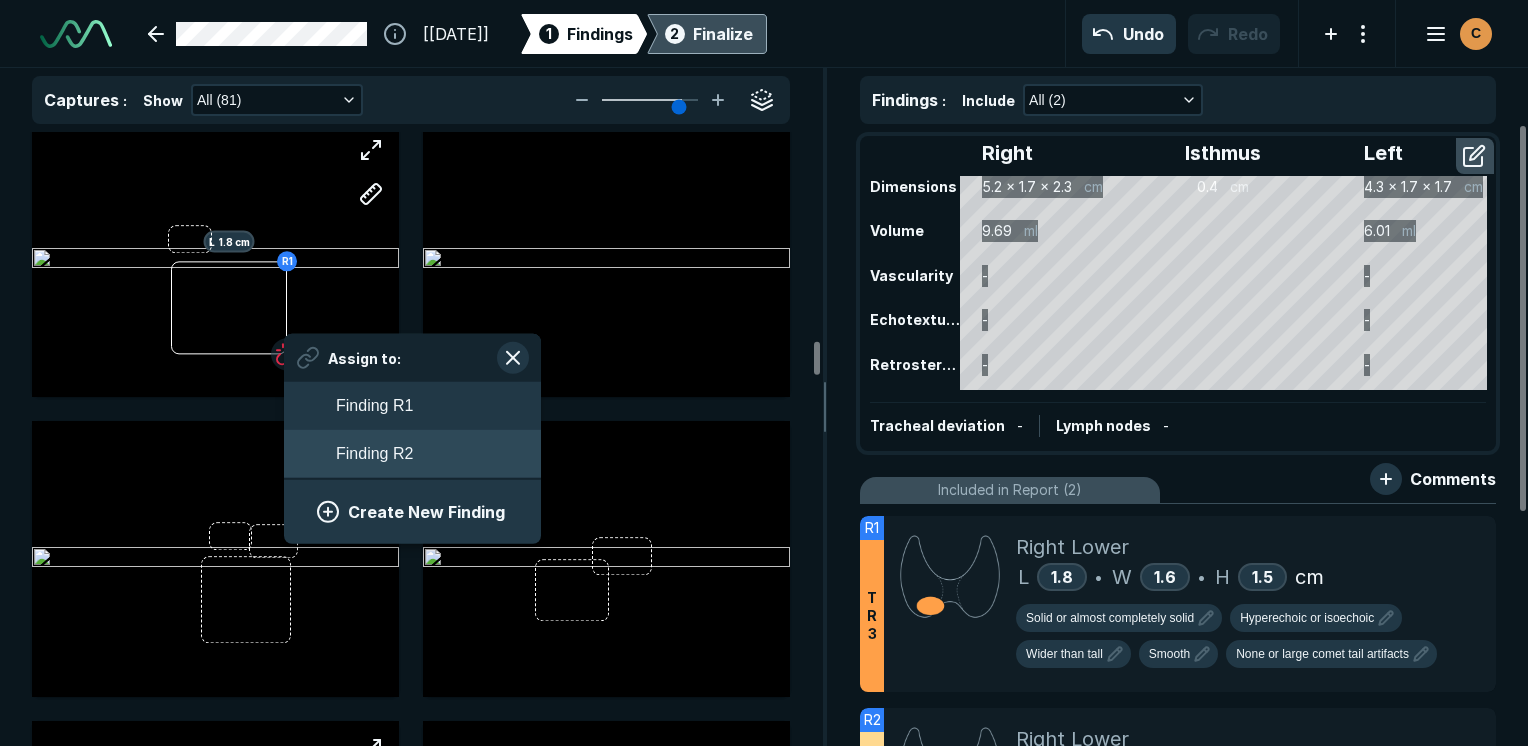 click on "Finding R2" at bounding box center [412, 454] 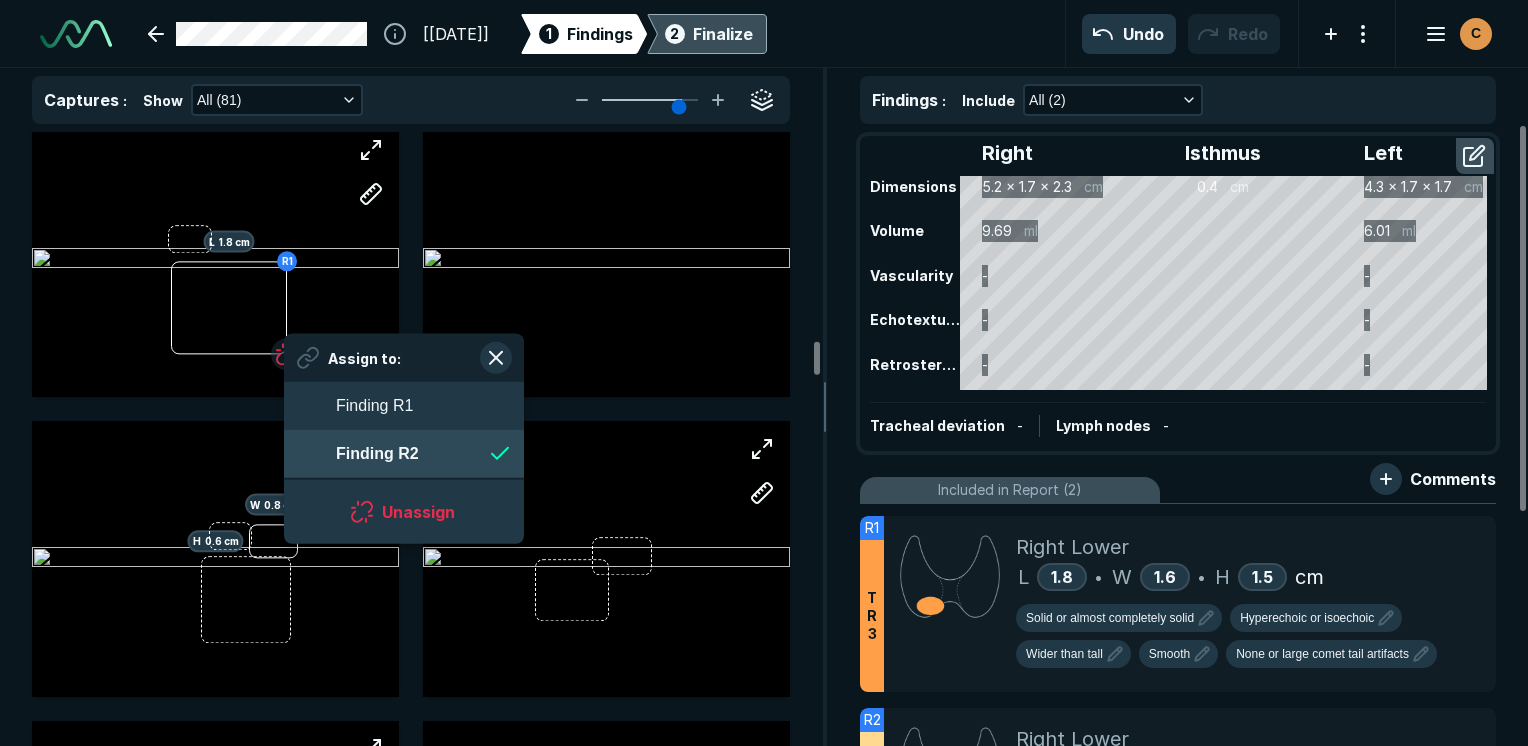 scroll, scrollTop: 2958, scrollLeft: 3649, axis: both 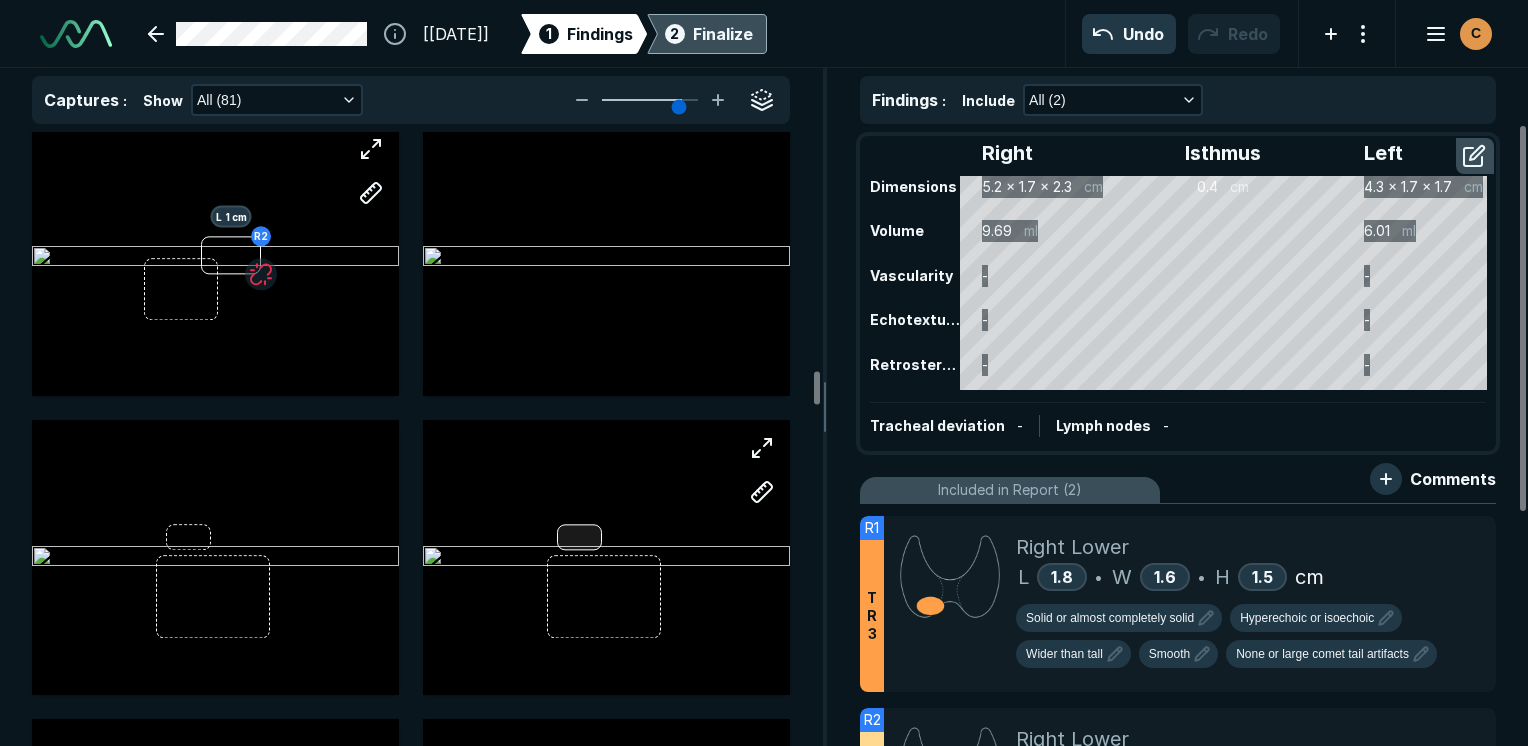 click at bounding box center (579, 537) 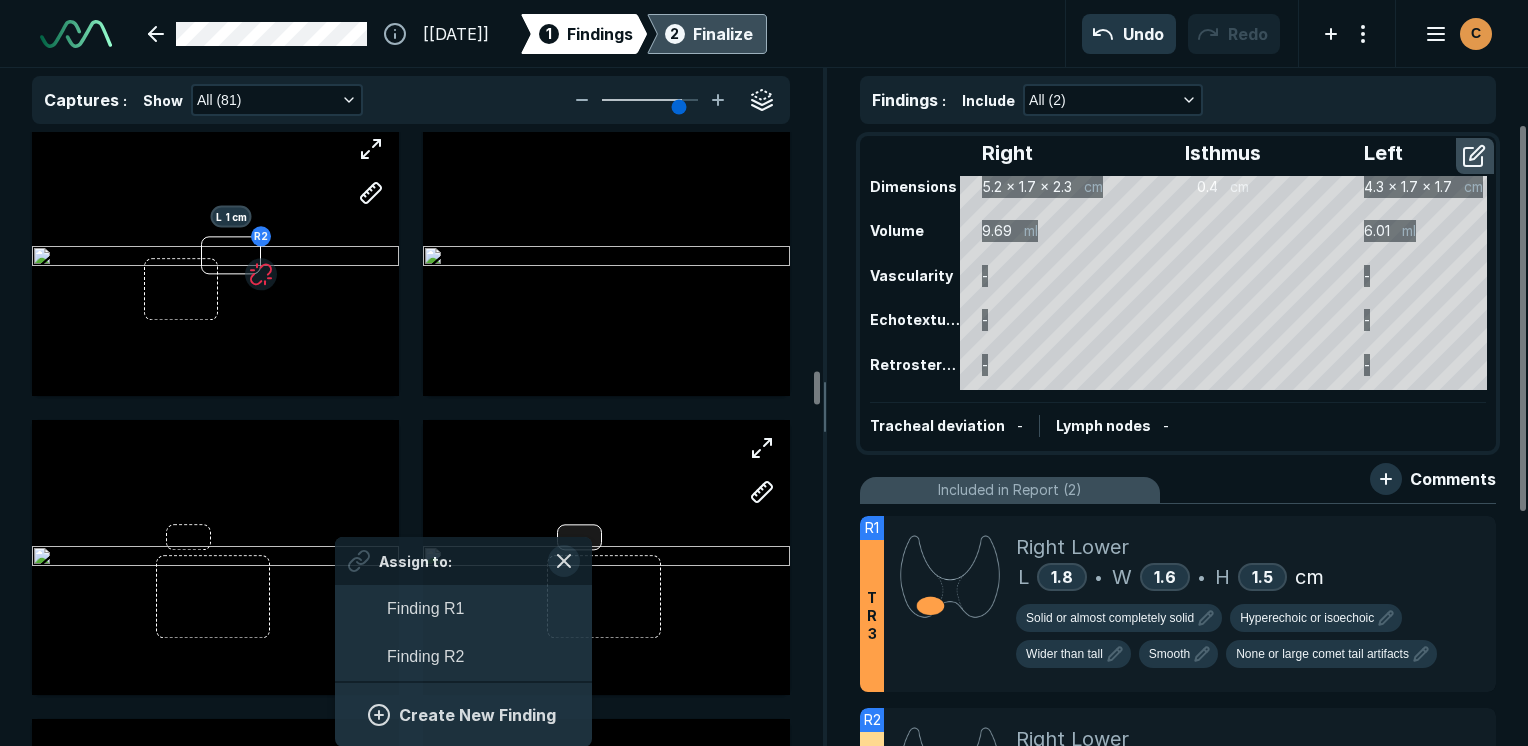 scroll, scrollTop: 2958, scrollLeft: 3708, axis: both 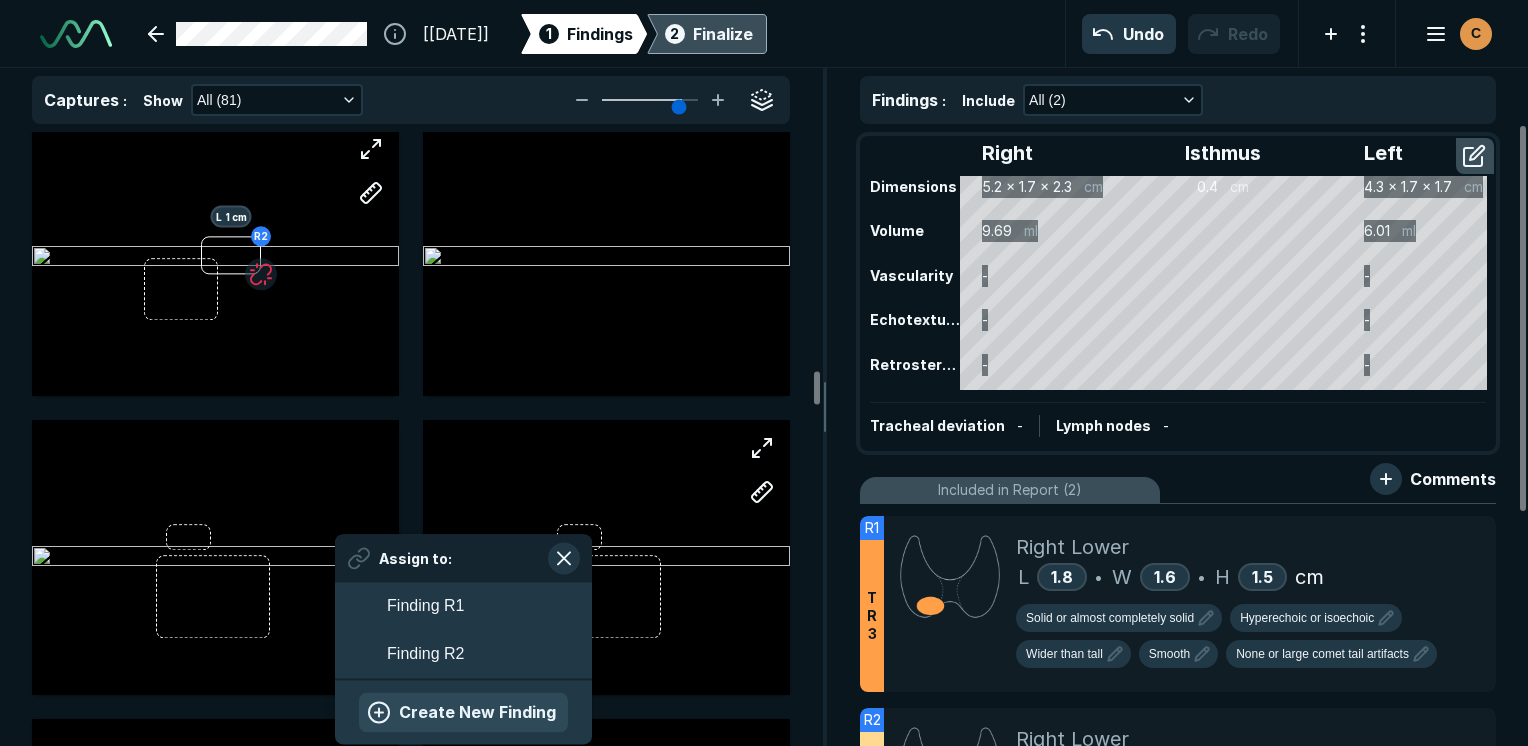 click on "Create New Finding" at bounding box center (463, 712) 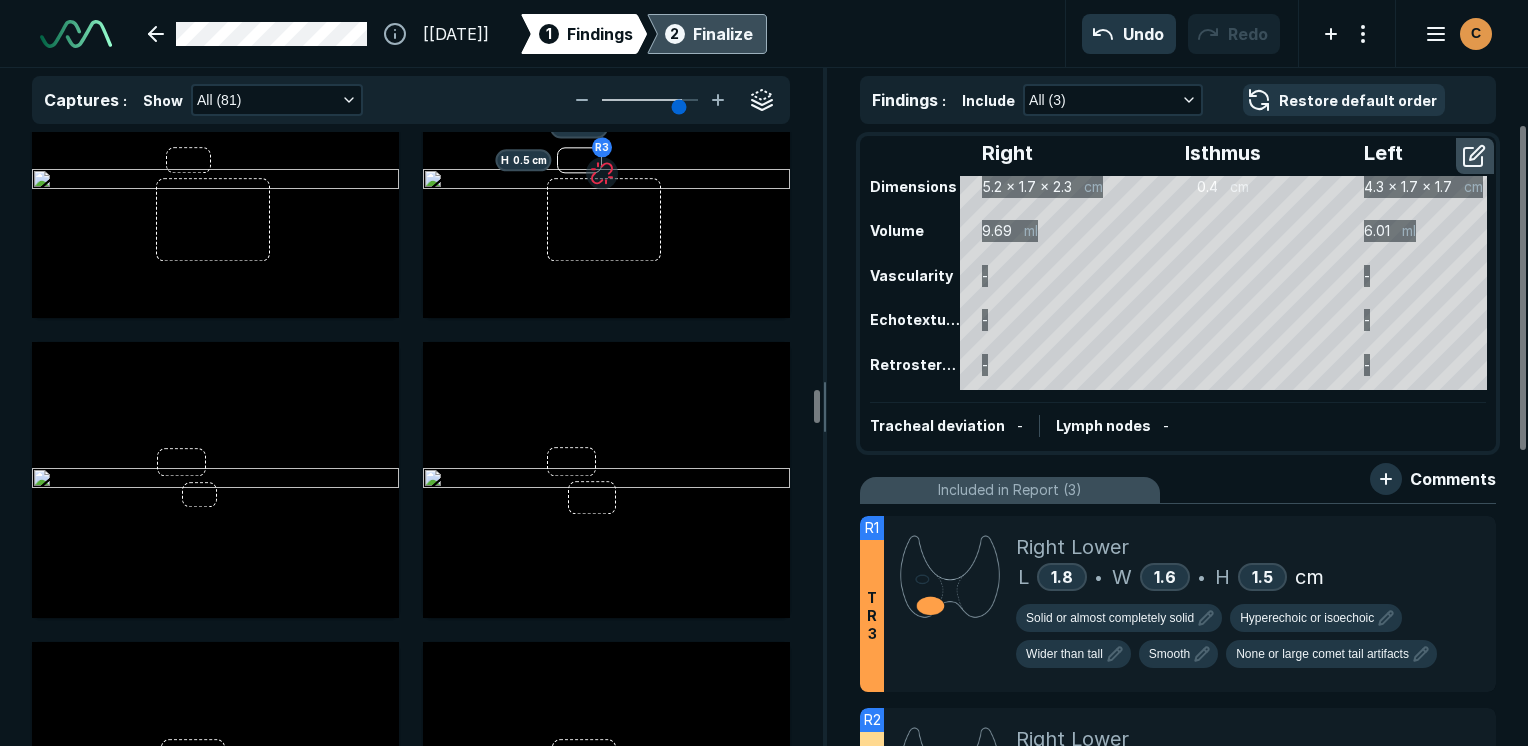 scroll, scrollTop: 5200, scrollLeft: 0, axis: vertical 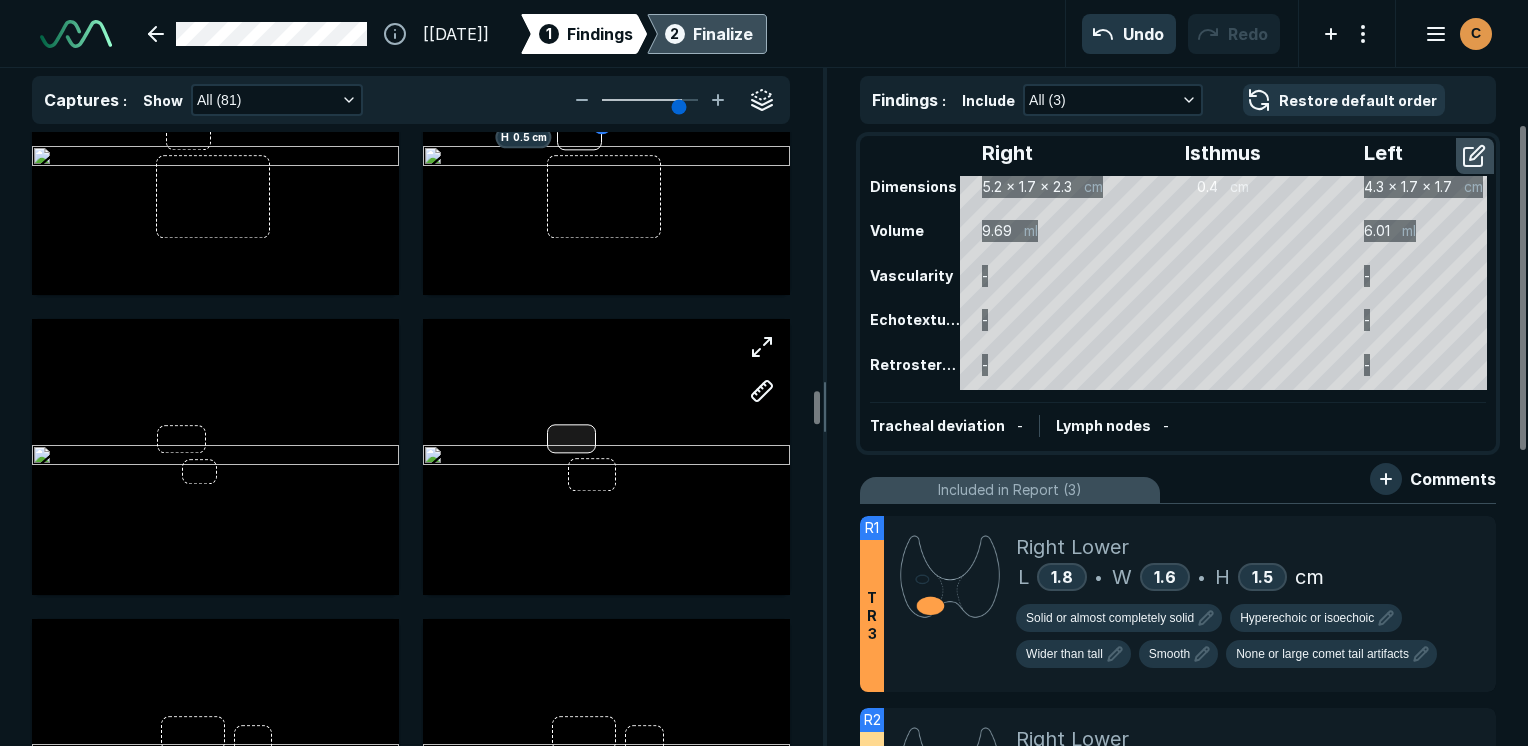 click at bounding box center (572, 438) 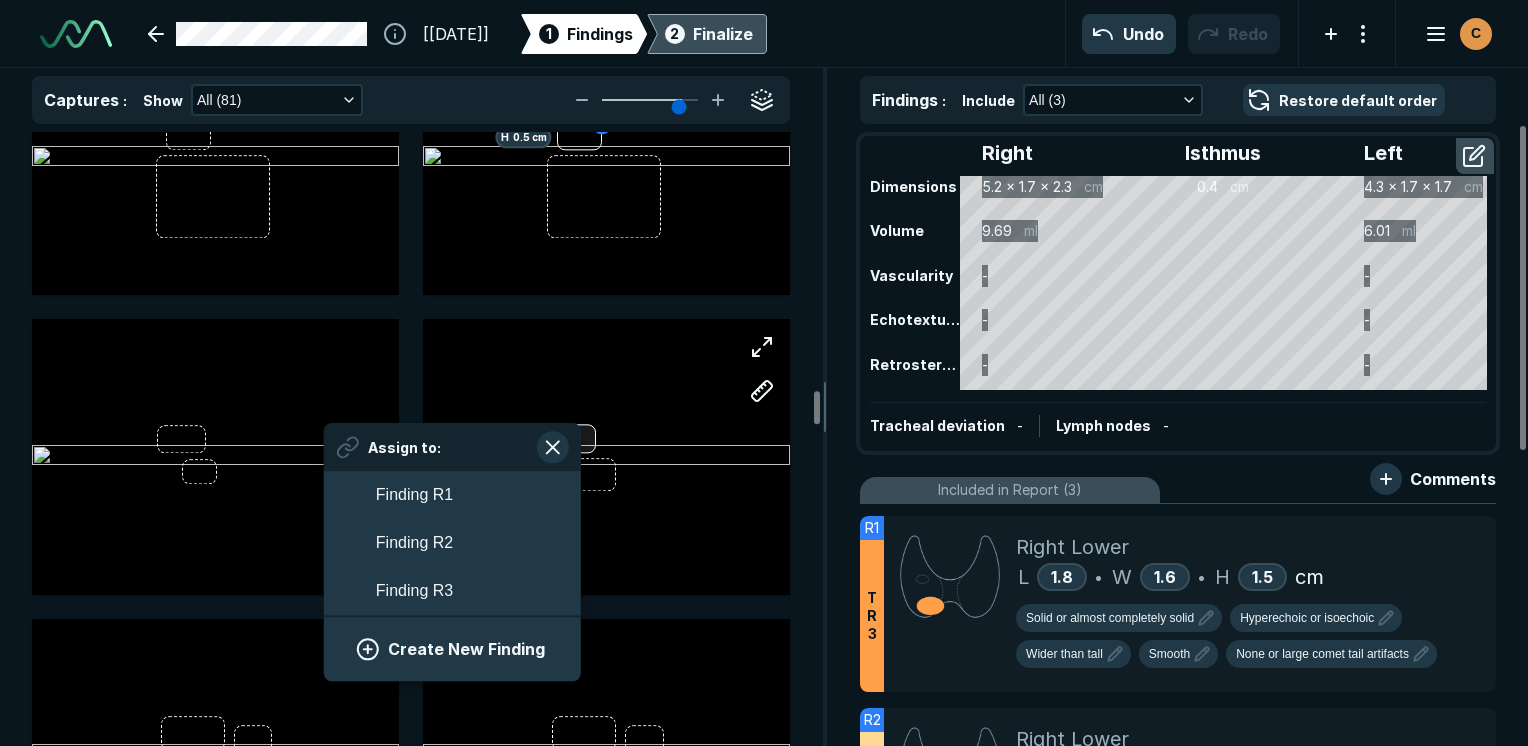 scroll, scrollTop: 3174, scrollLeft: 3708, axis: both 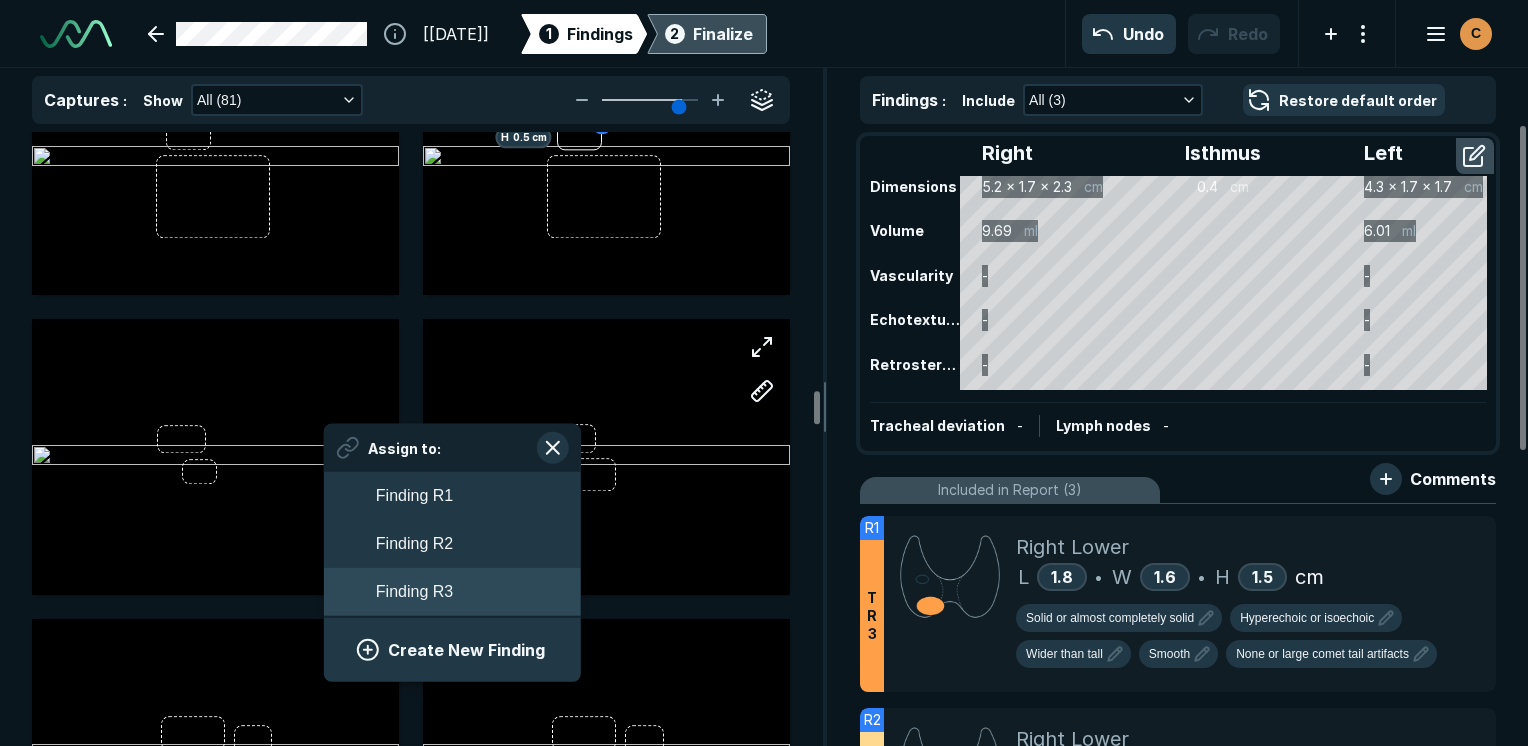 click on "Finding R3" at bounding box center [452, 592] 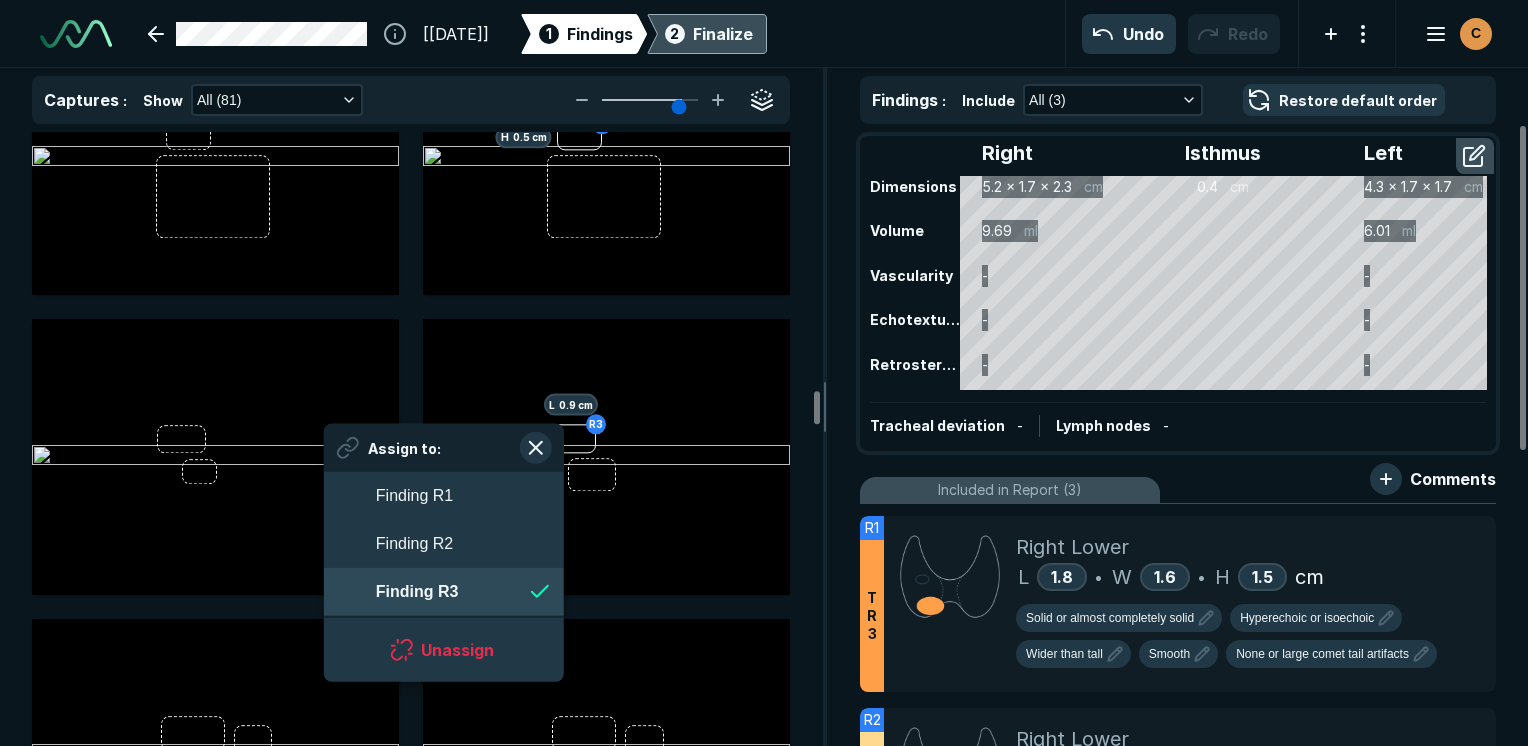 scroll, scrollTop: 3174, scrollLeft: 3649, axis: both 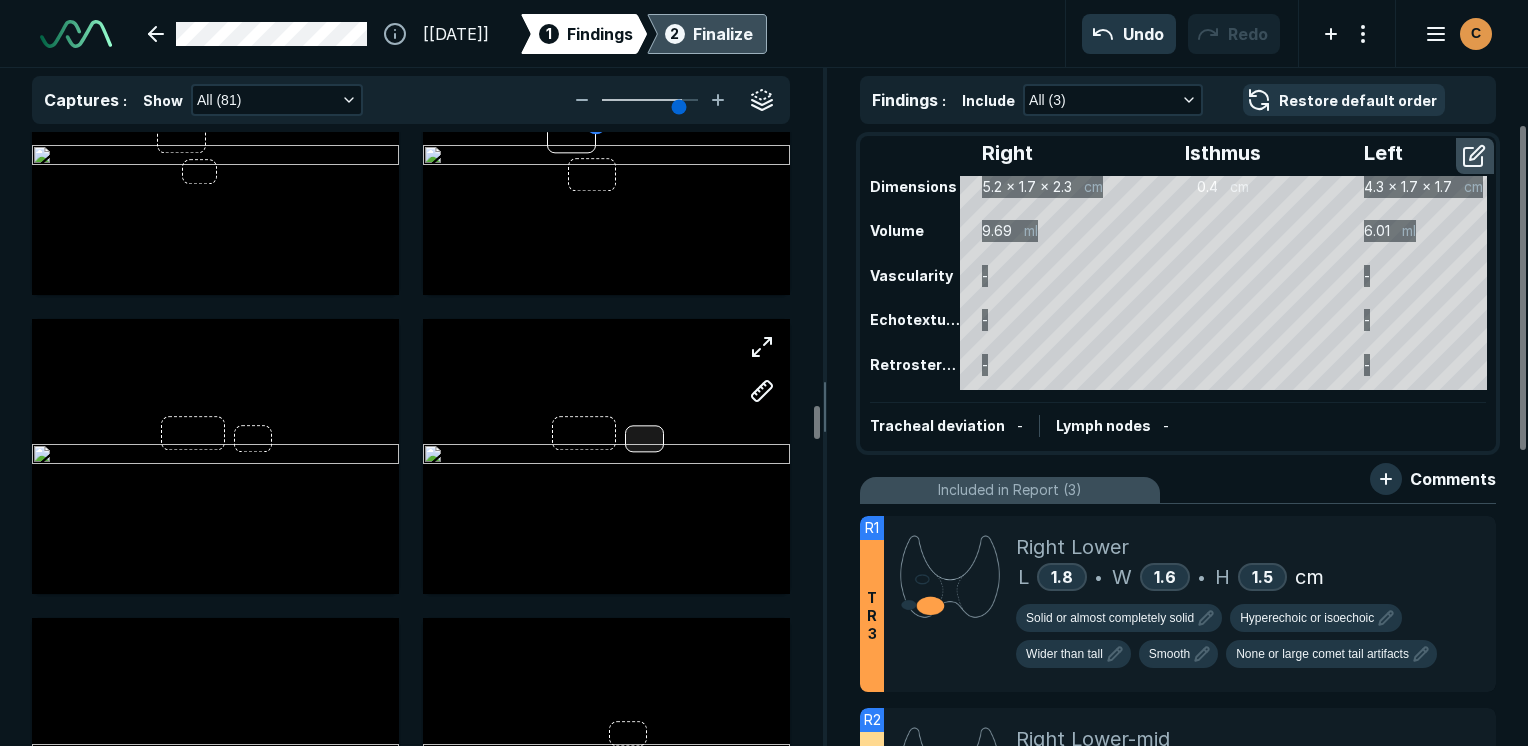 click at bounding box center [644, 439] 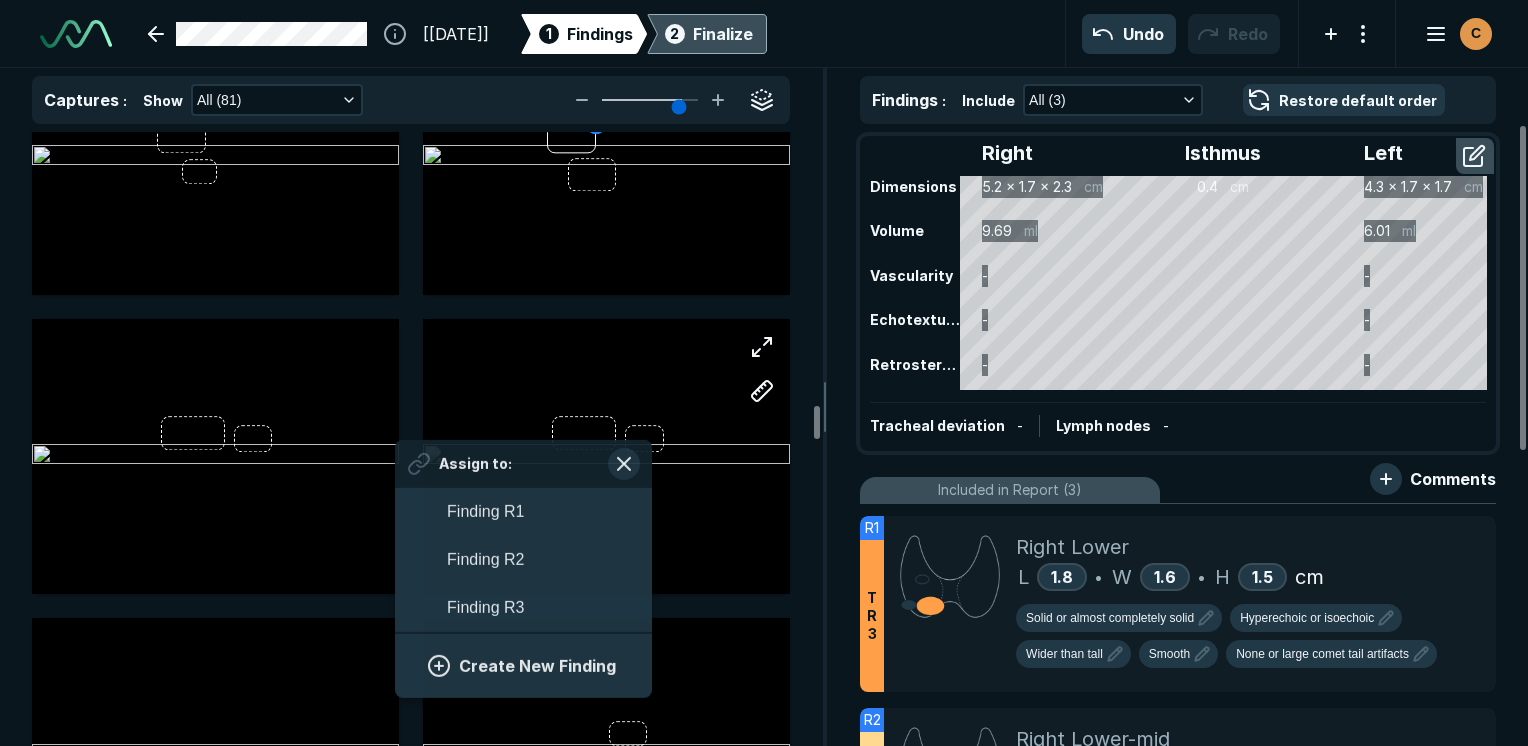 scroll, scrollTop: 3174, scrollLeft: 3708, axis: both 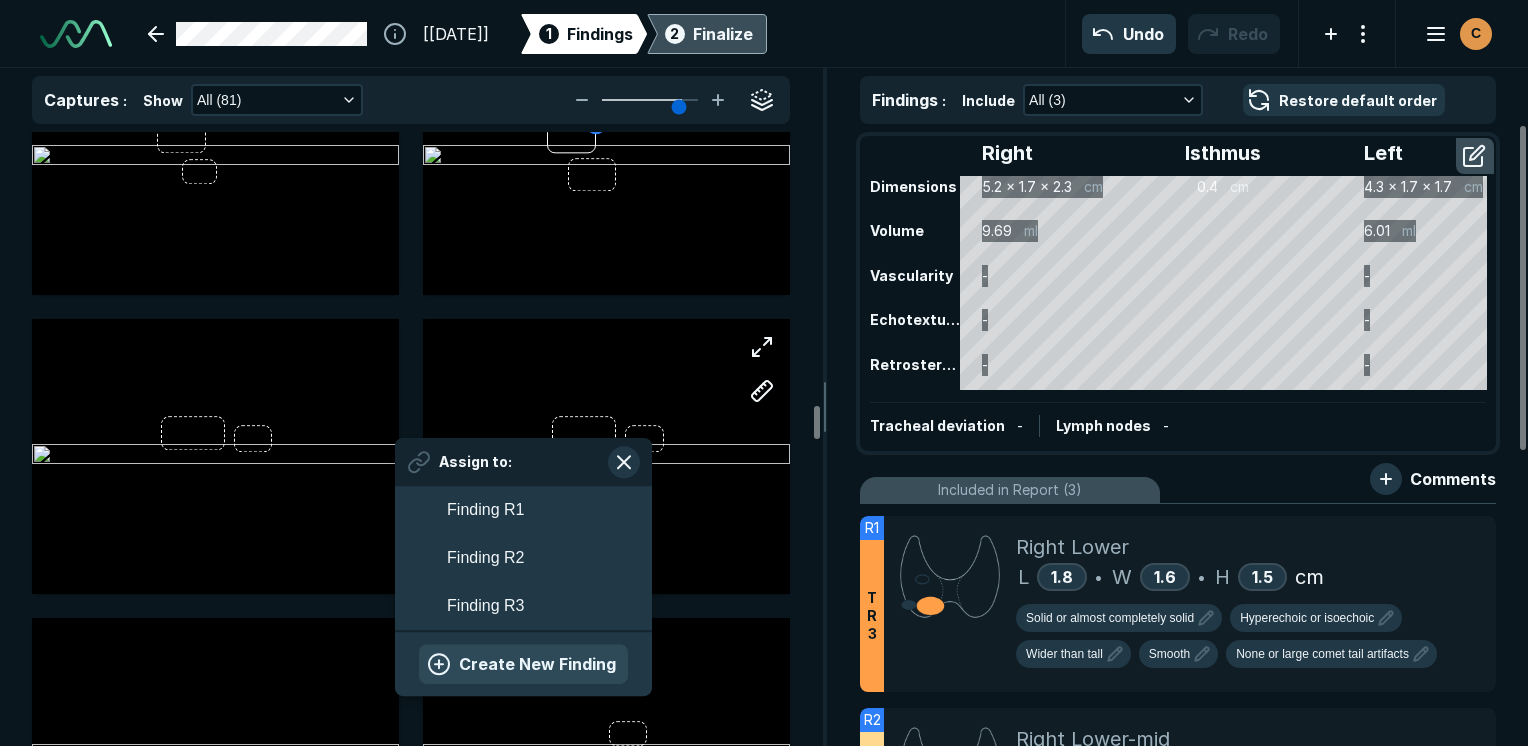 click on "Create New Finding" at bounding box center (523, 664) 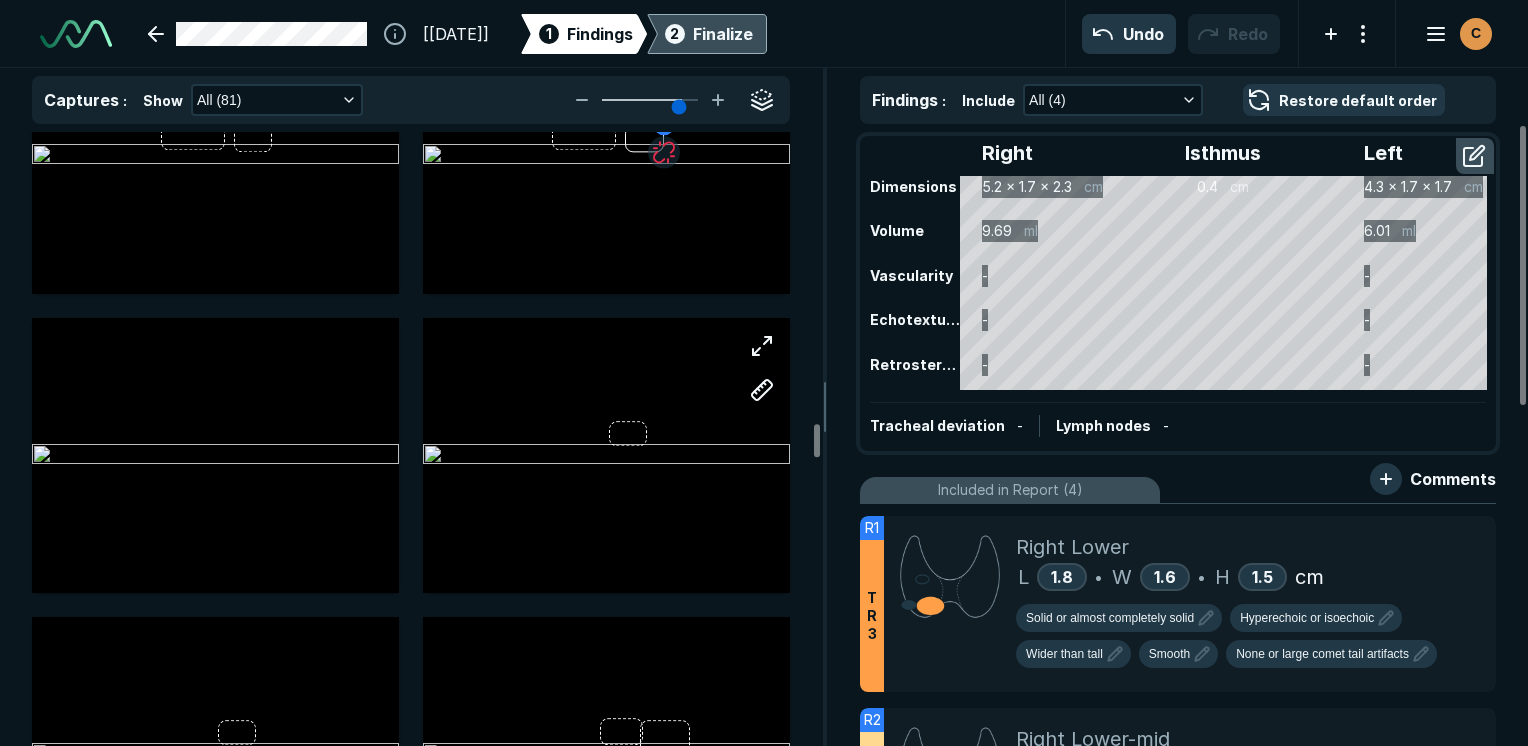 scroll, scrollTop: 5900, scrollLeft: 0, axis: vertical 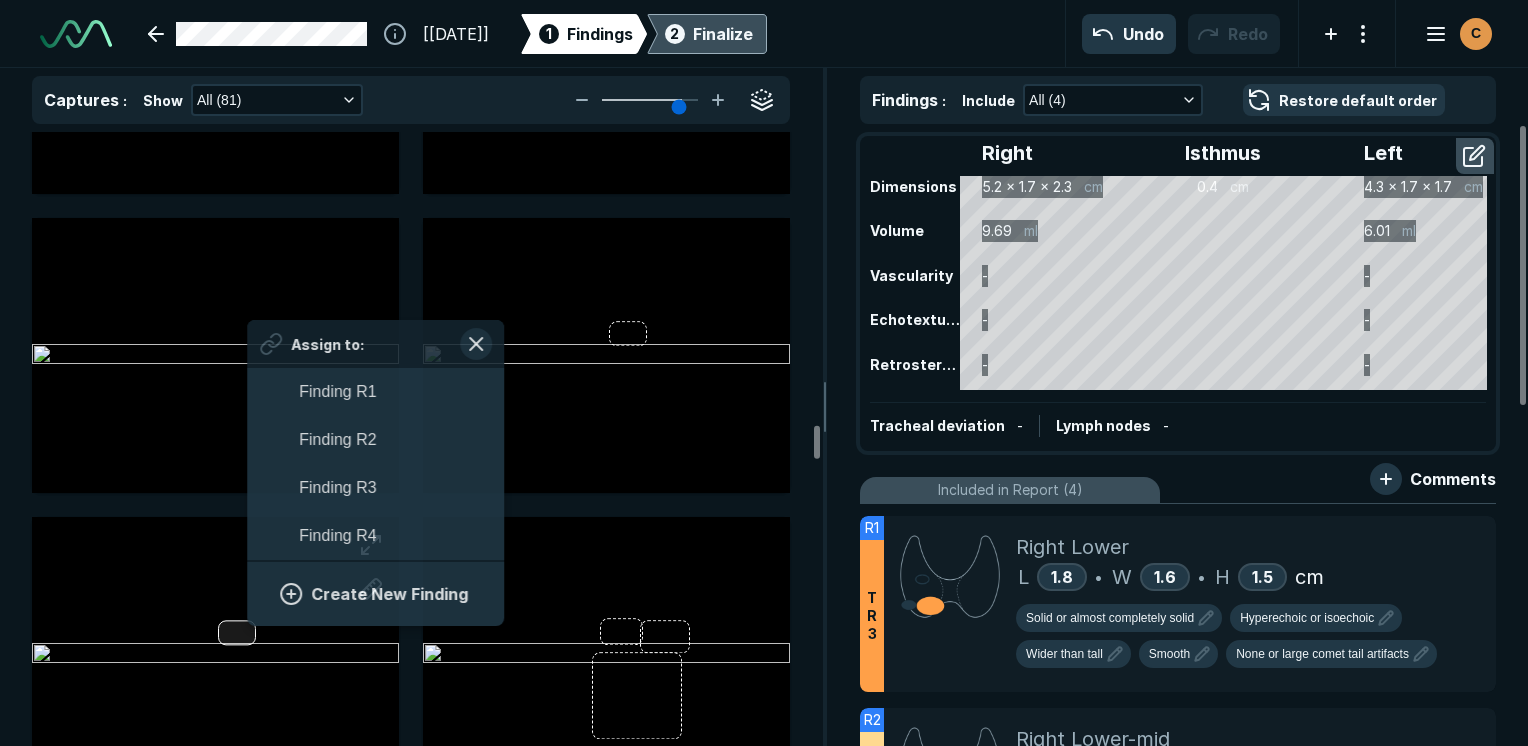 click on "Assign to: Finding R1 Finding R2 Finding R3 Finding R4 Create New Finding" at bounding box center [215, 654] 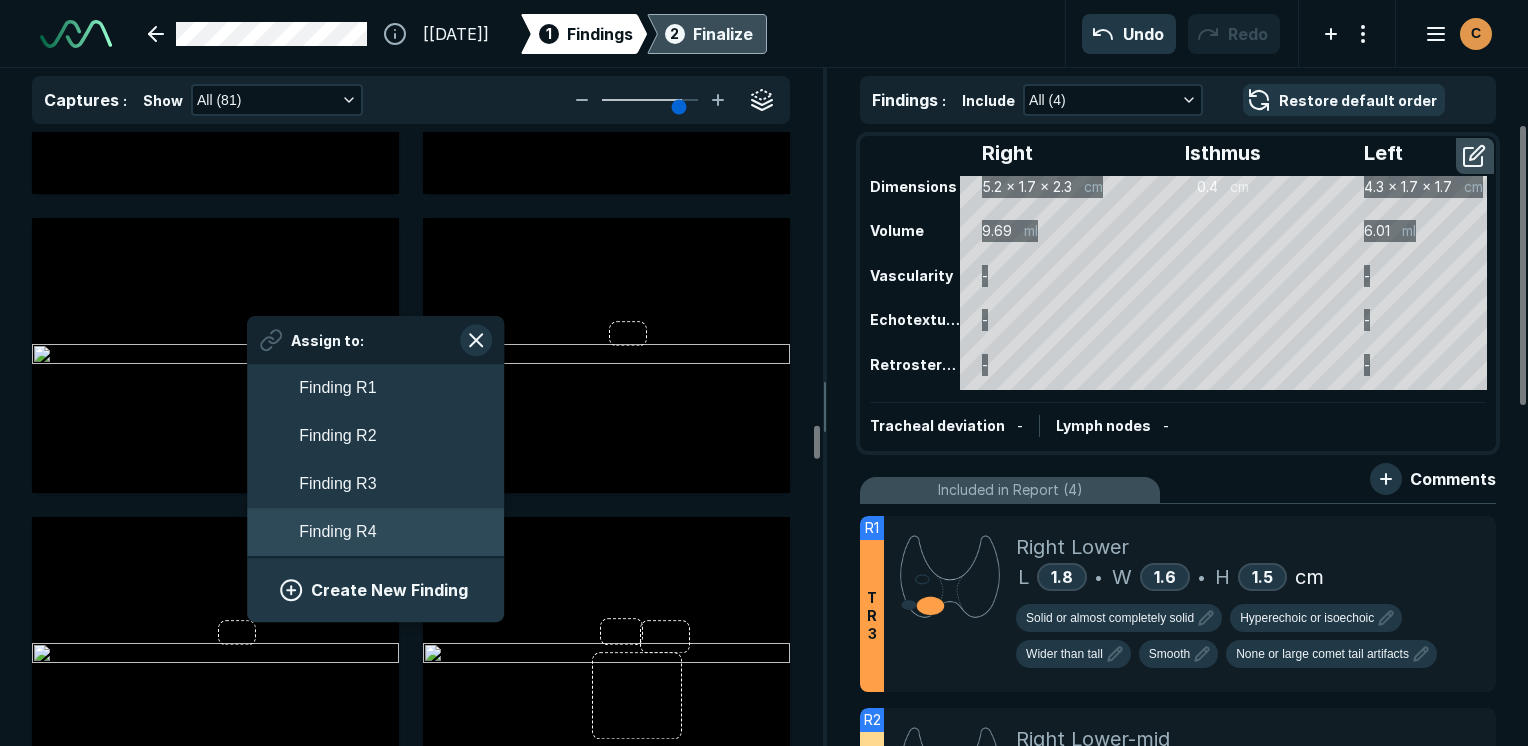 click on "Finding R4" at bounding box center [375, 532] 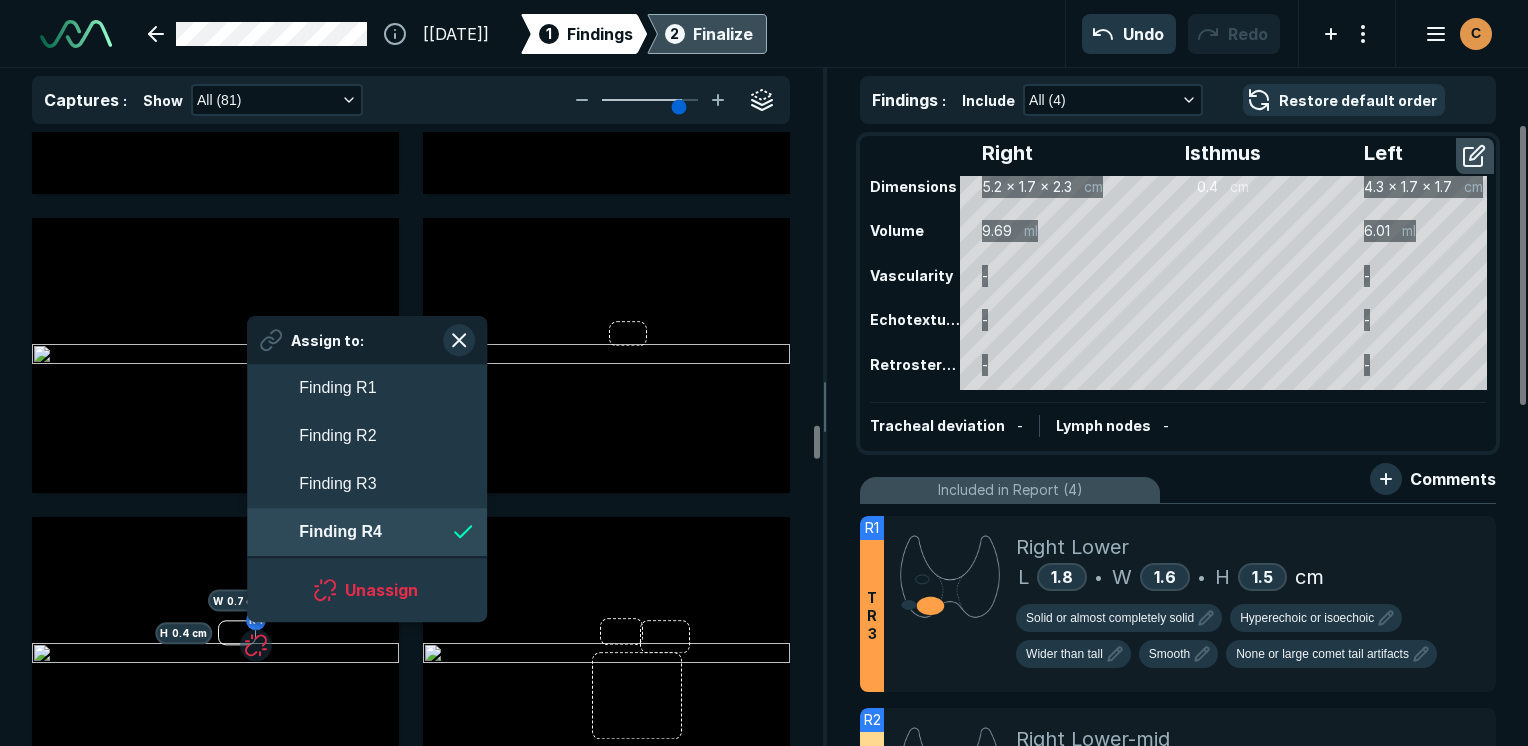 scroll, scrollTop: 3390, scrollLeft: 3649, axis: both 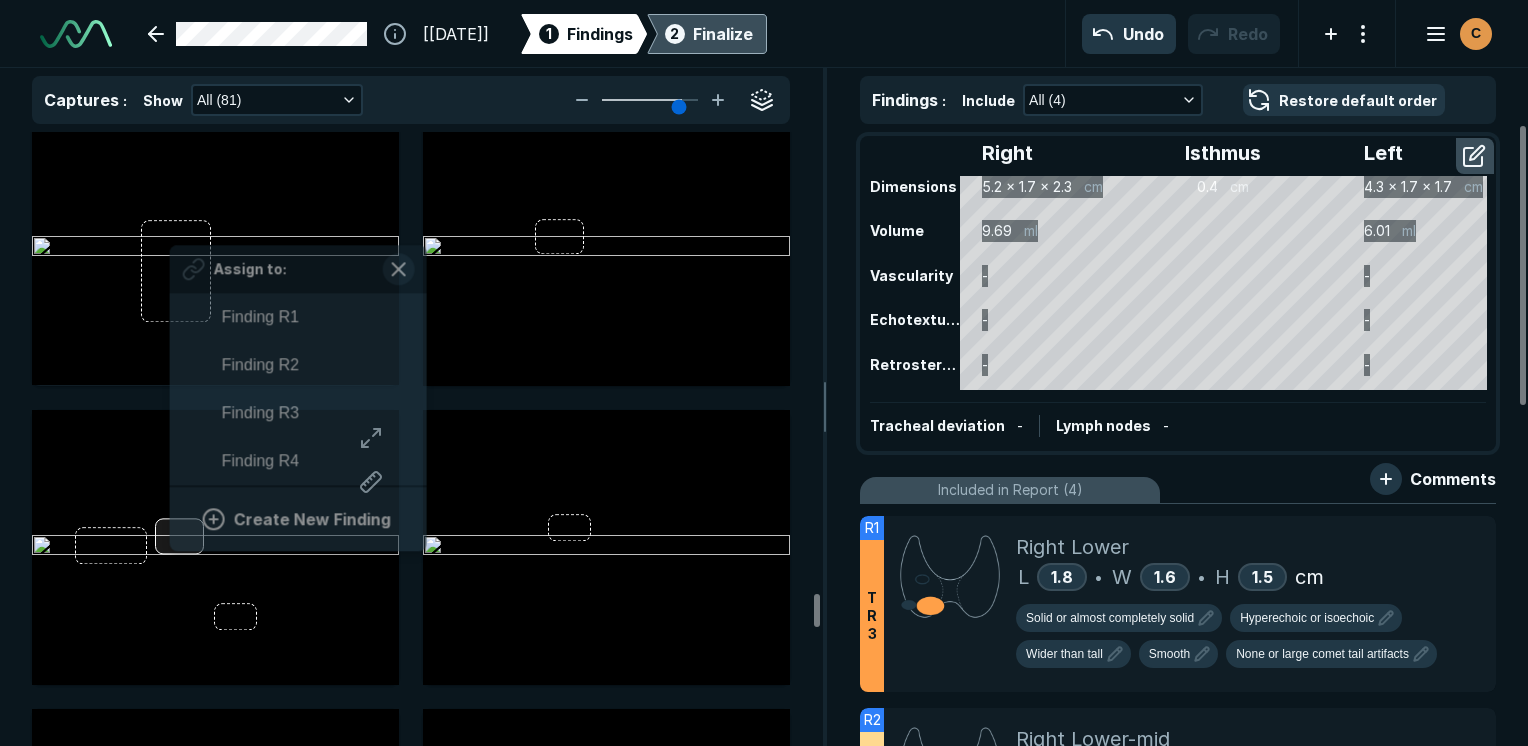 click on "Assign to: Finding R1 Finding R2 Finding R3 Finding R4 Create New Finding" at bounding box center (215, 547) 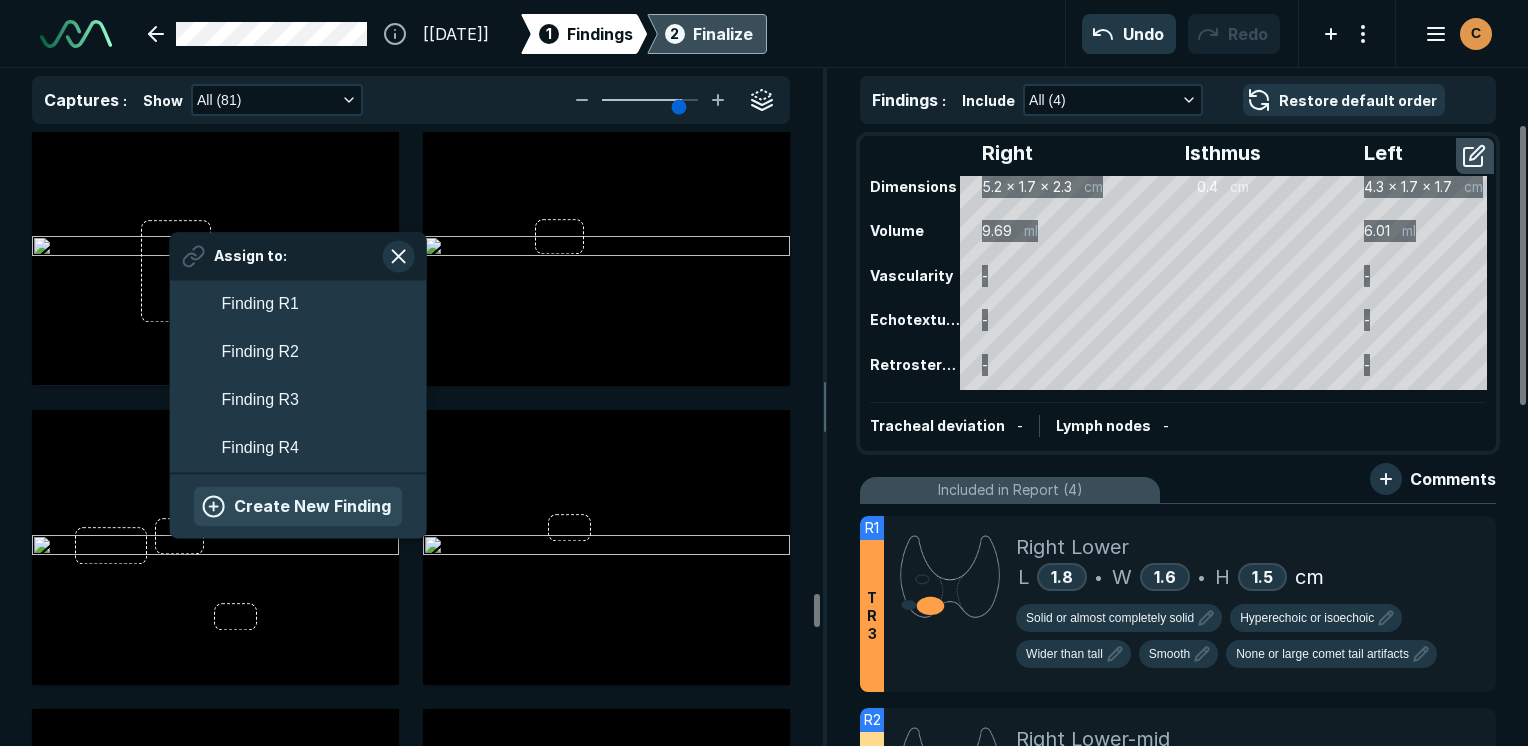 click on "Create New Finding" at bounding box center (298, 506) 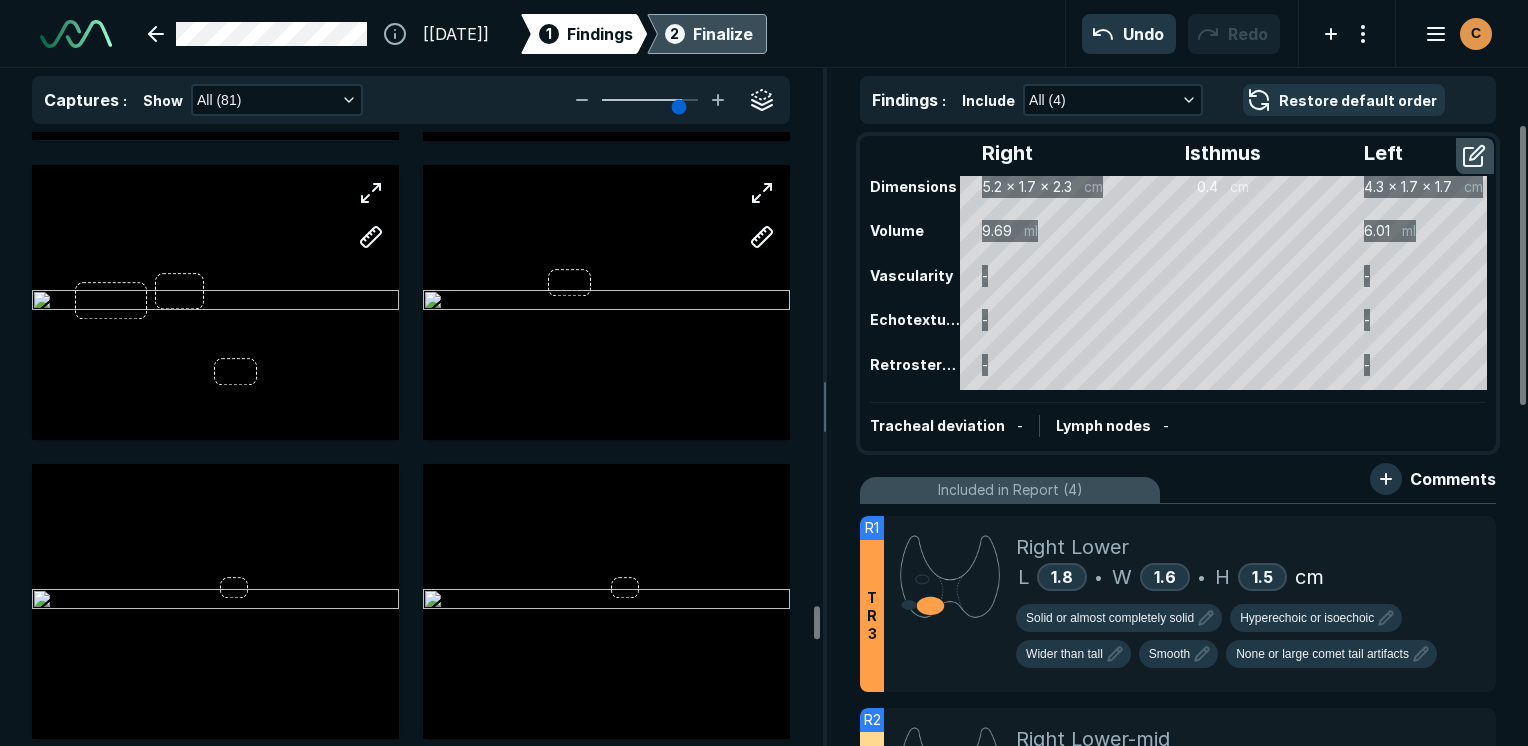 scroll, scrollTop: 9600, scrollLeft: 0, axis: vertical 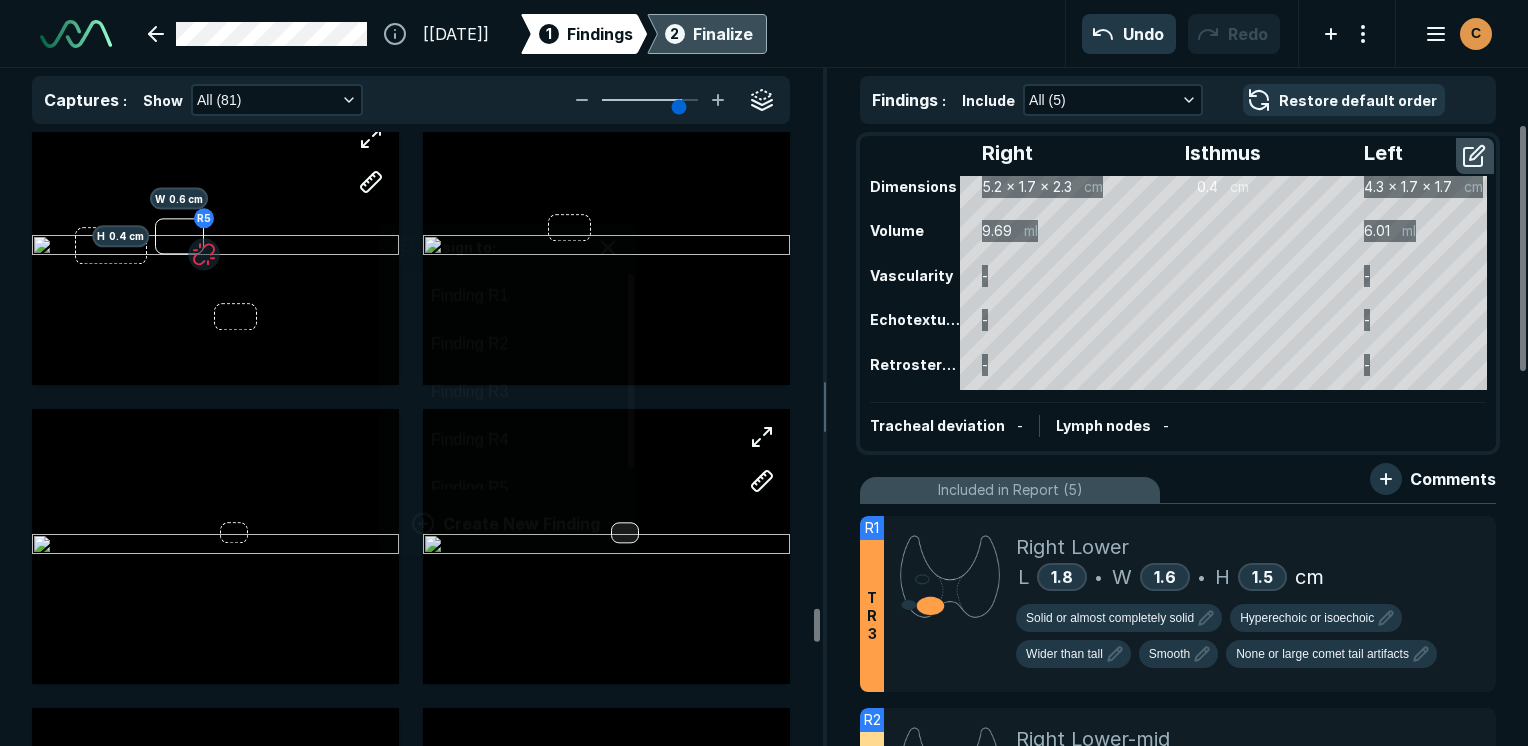 click at bounding box center (625, 532) 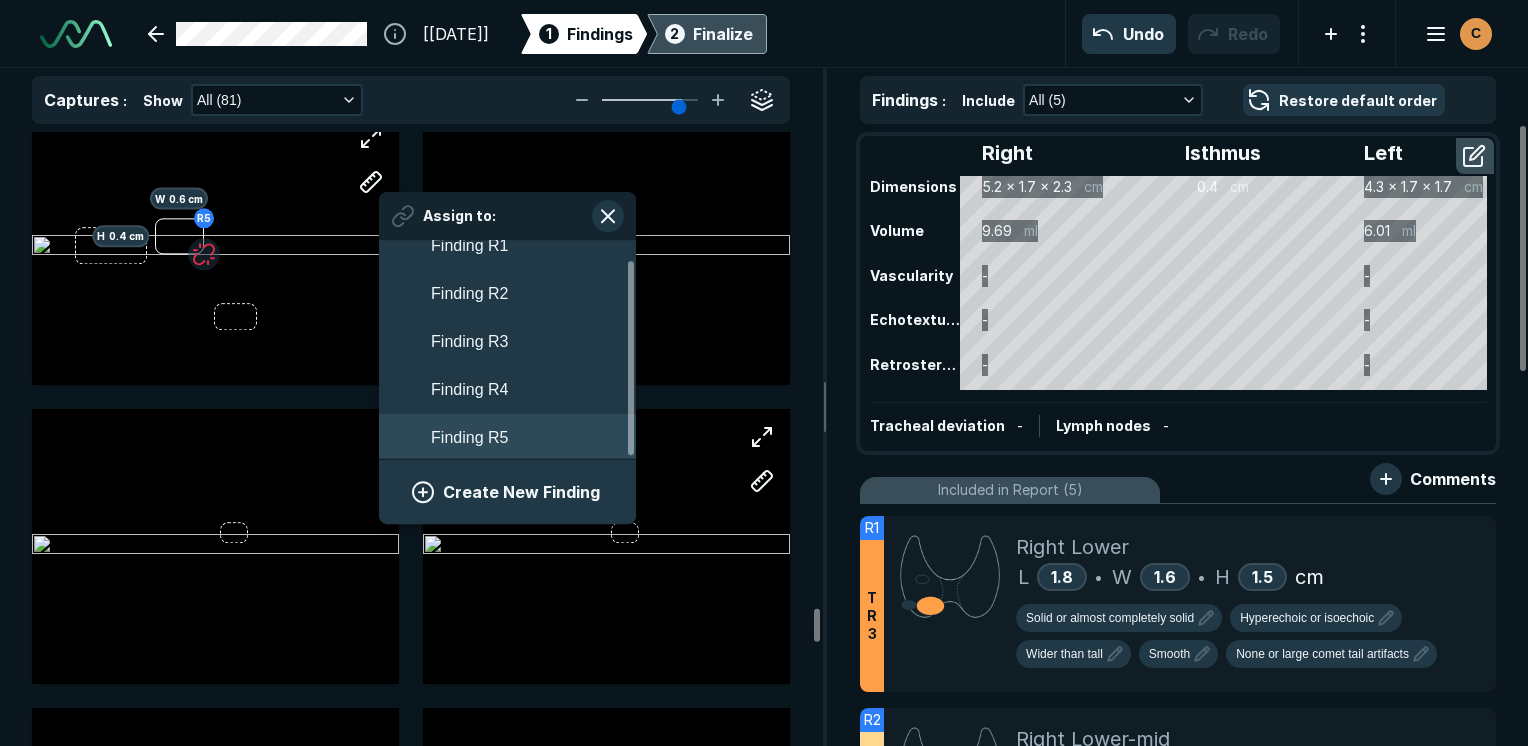 scroll, scrollTop: 21, scrollLeft: 0, axis: vertical 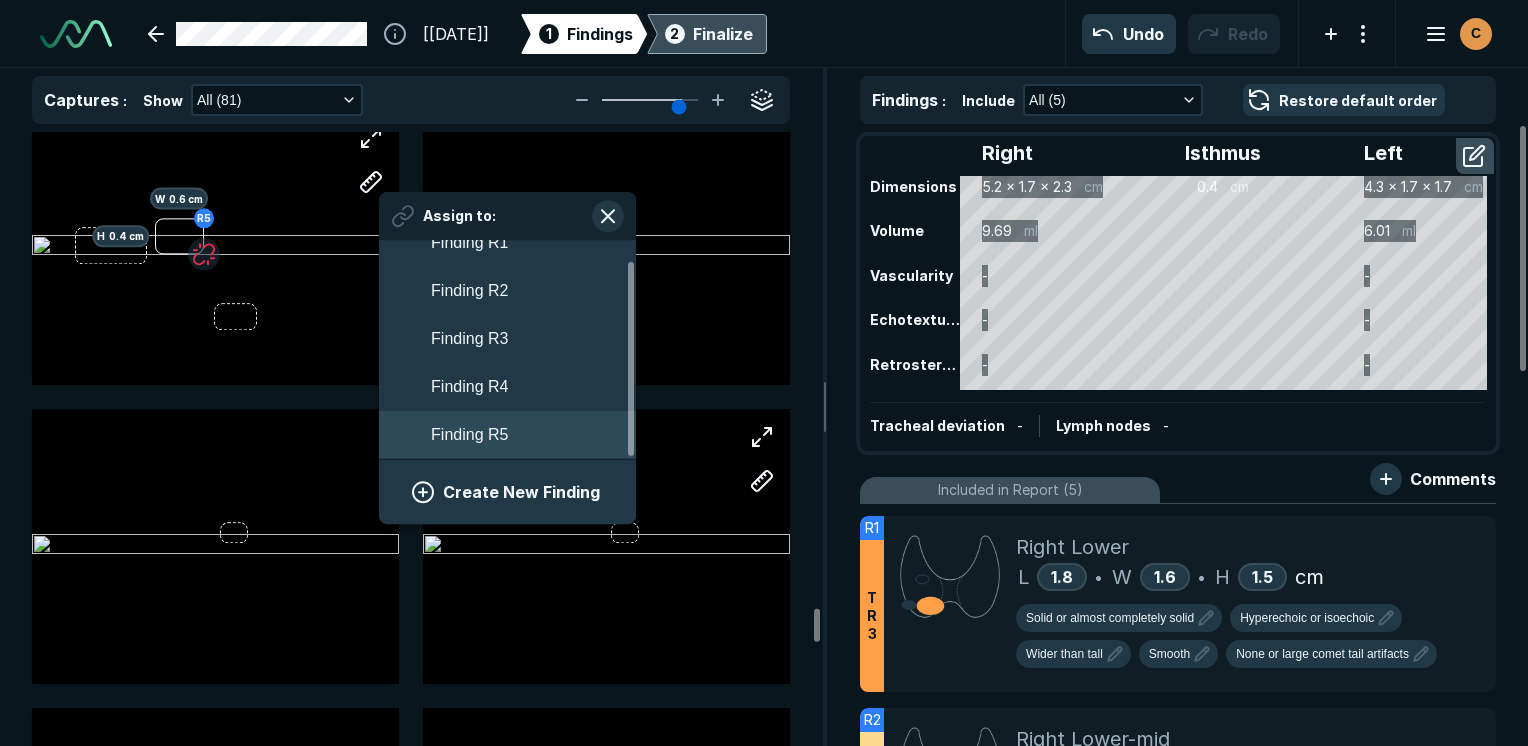click on "Finding R5" at bounding box center [507, 435] 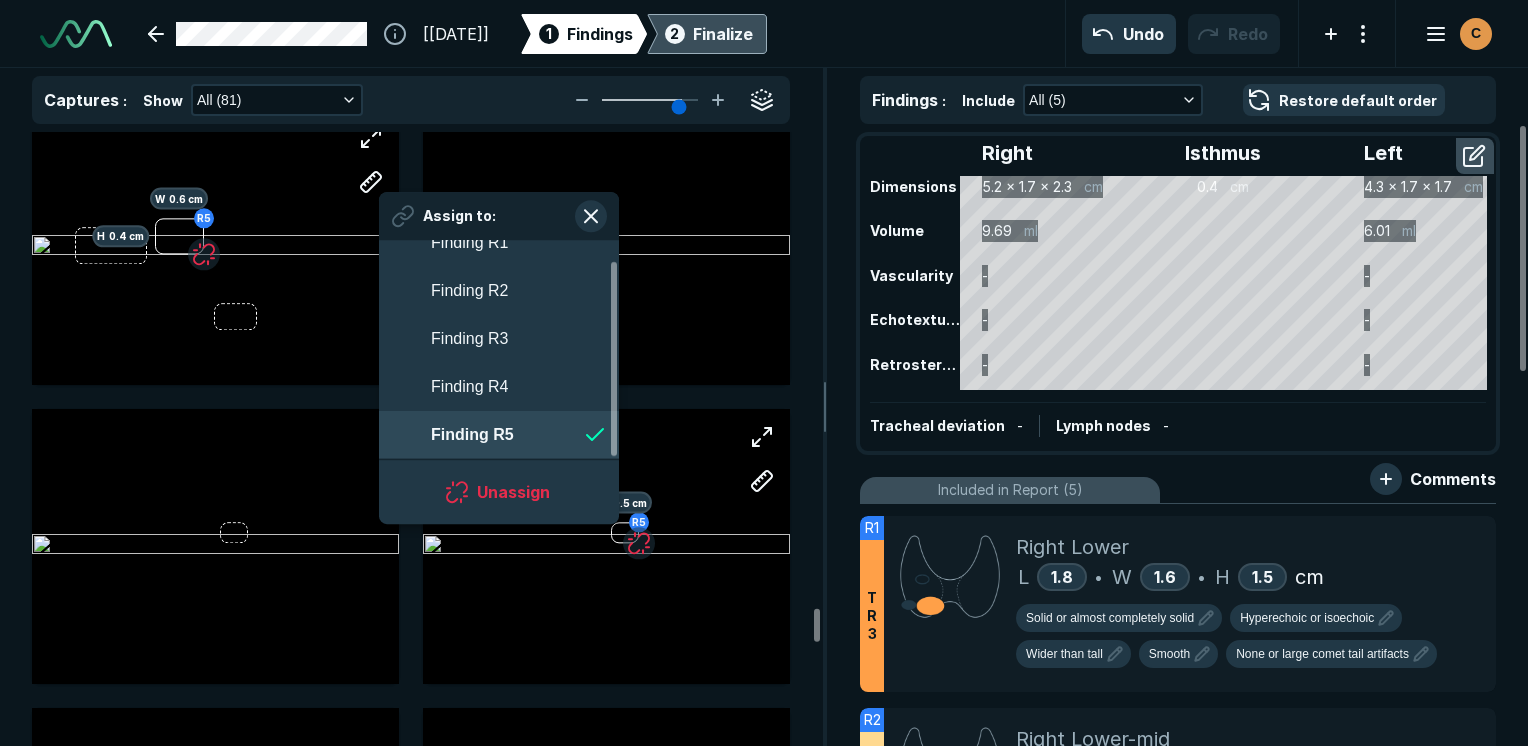 scroll, scrollTop: 3508, scrollLeft: 3649, axis: both 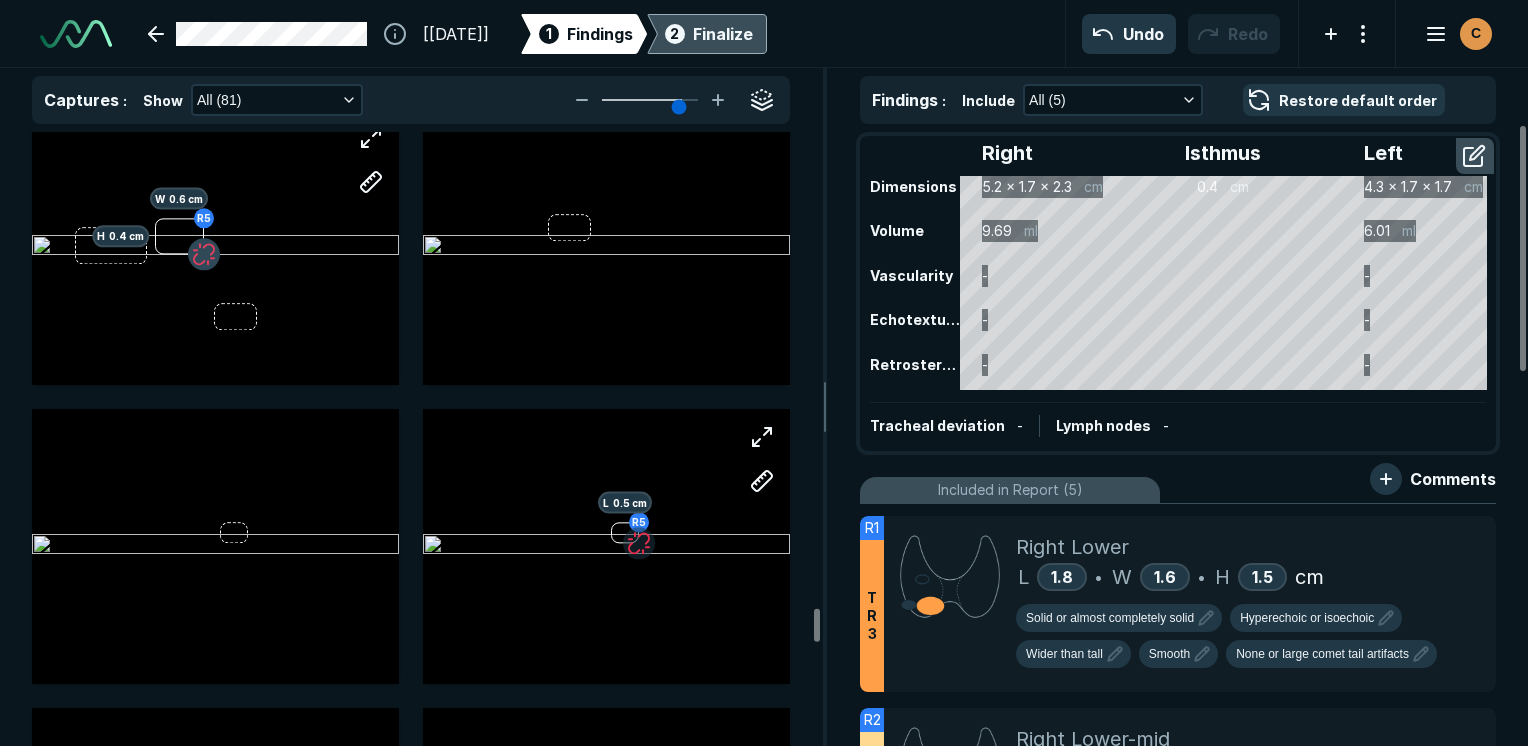 click at bounding box center (204, 254) 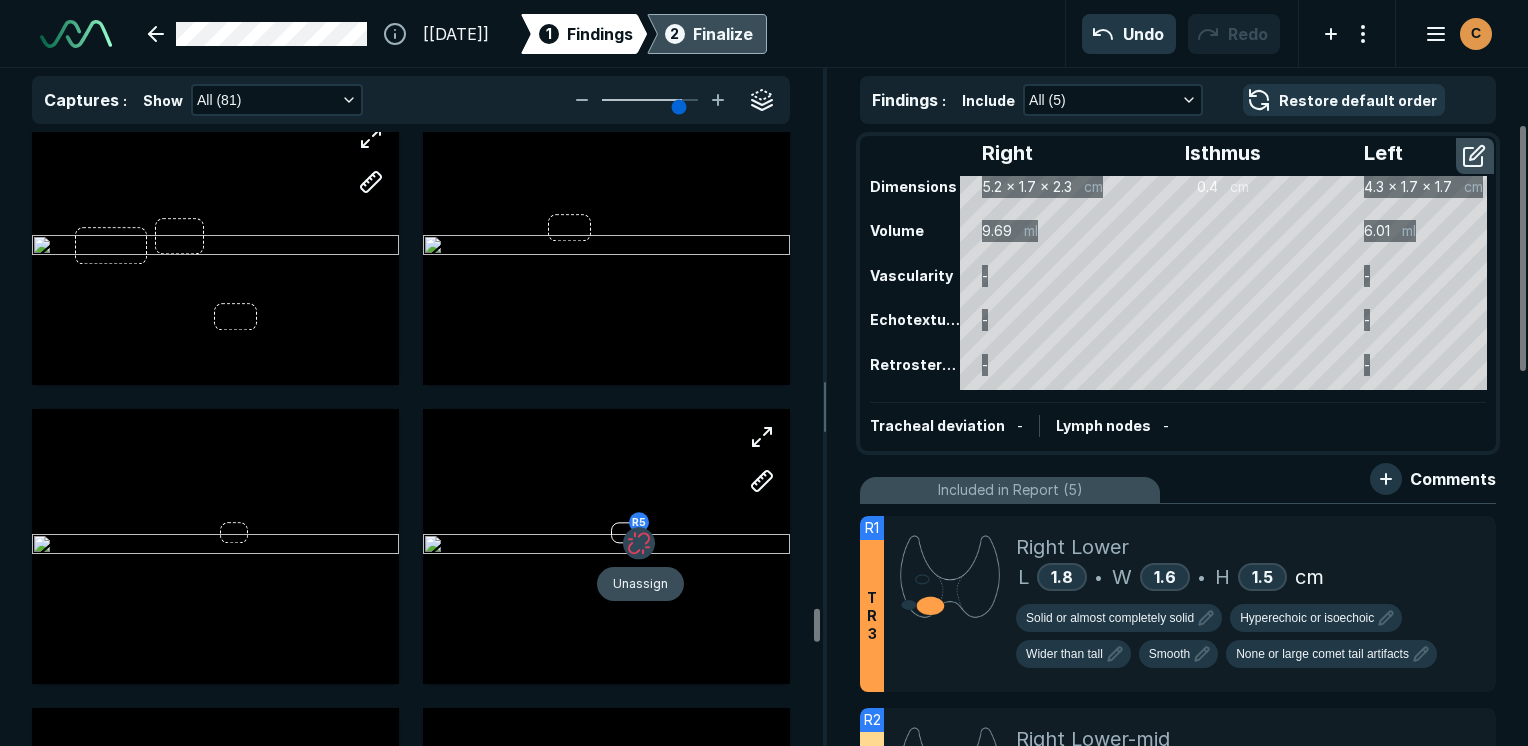 click at bounding box center (639, 543) 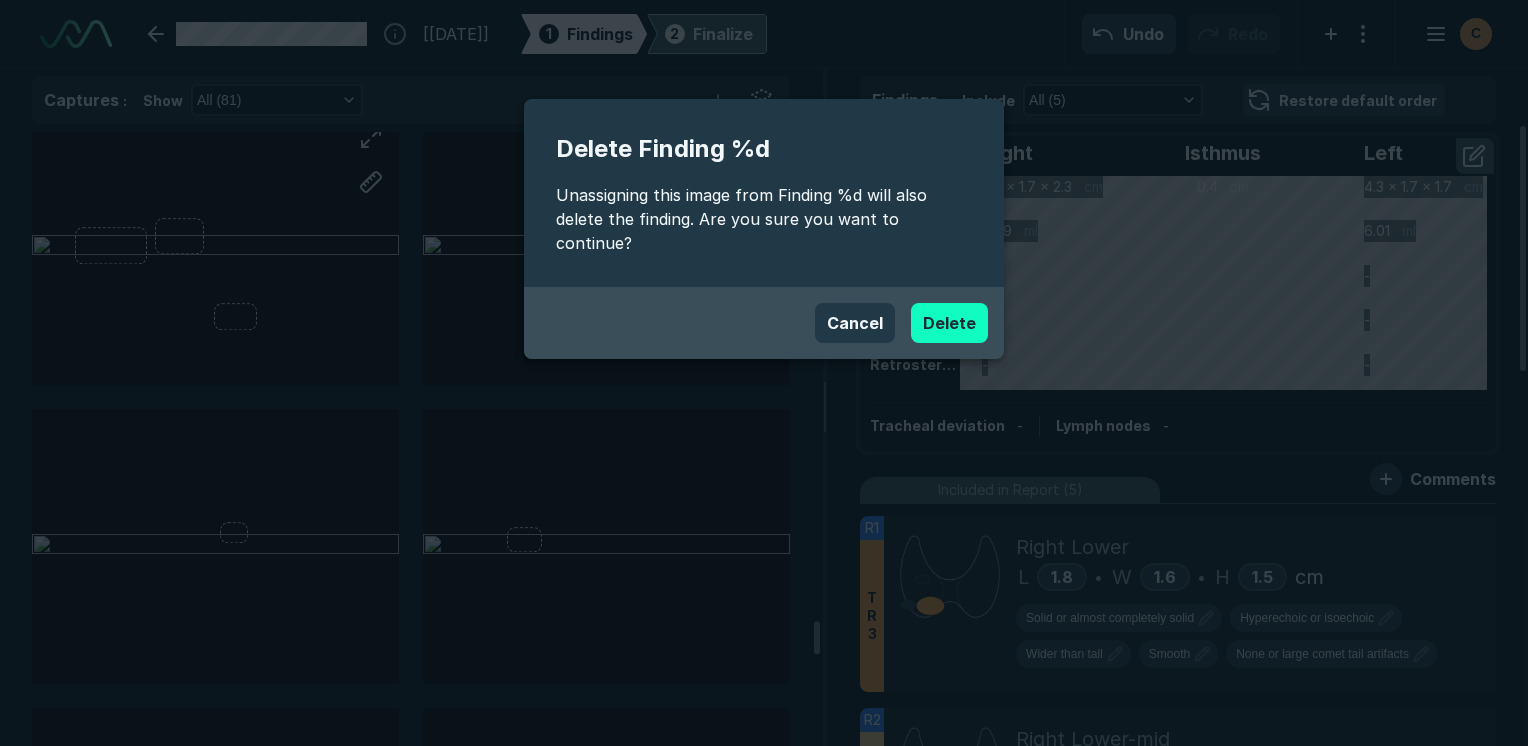 click on "Delete" at bounding box center (949, 323) 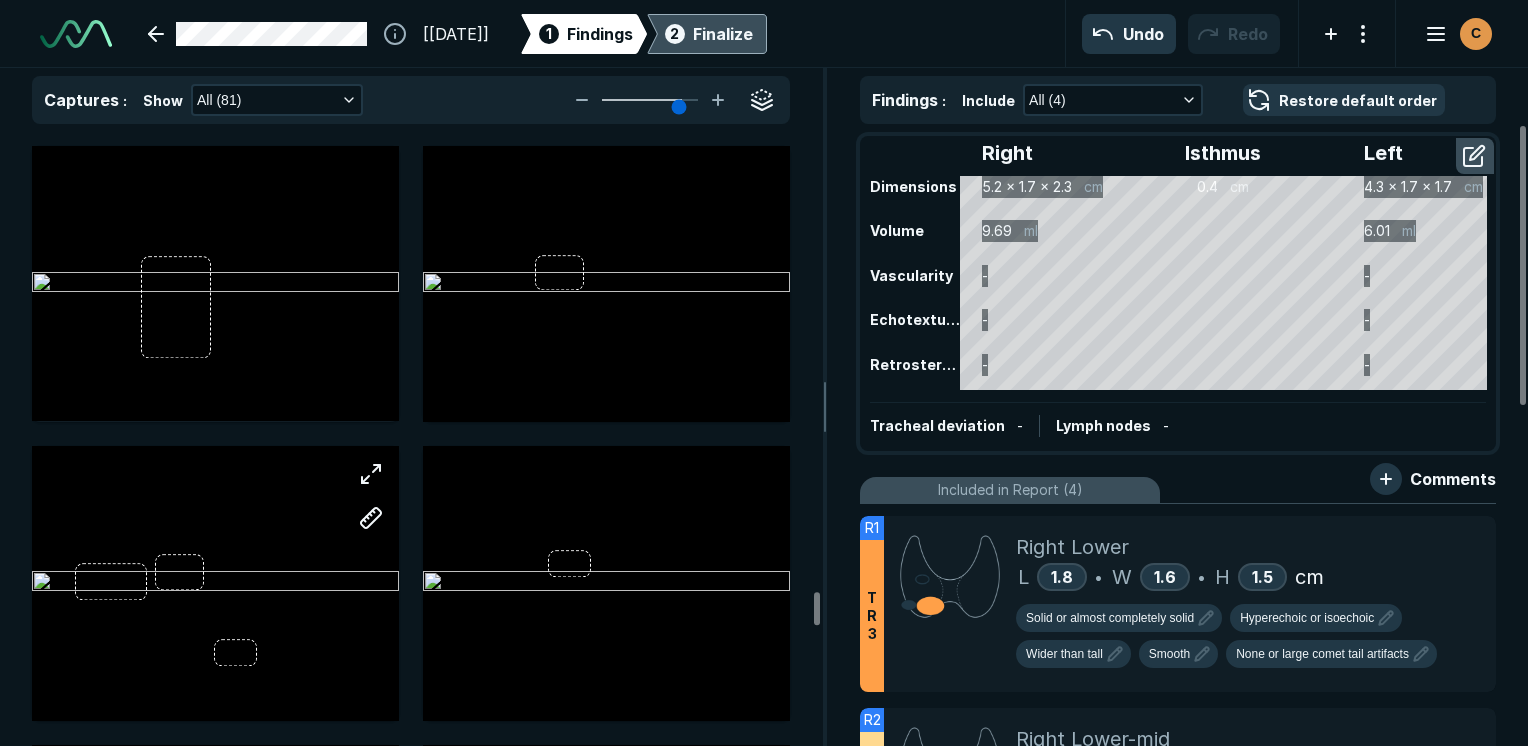 scroll, scrollTop: 9364, scrollLeft: 0, axis: vertical 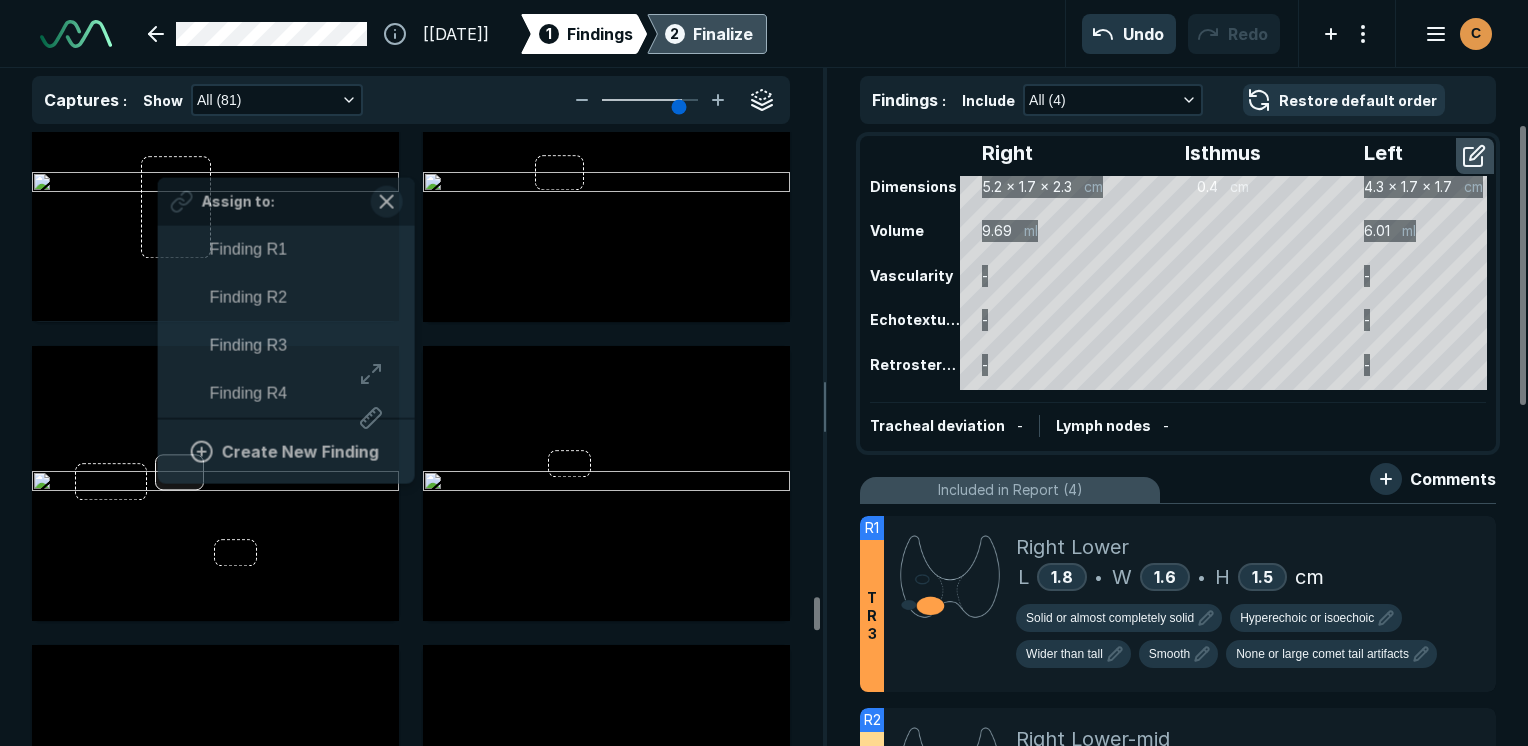click on "Assign to: Finding R1 Finding R2 Finding R3 Finding R4 Create New Finding" at bounding box center [215, 483] 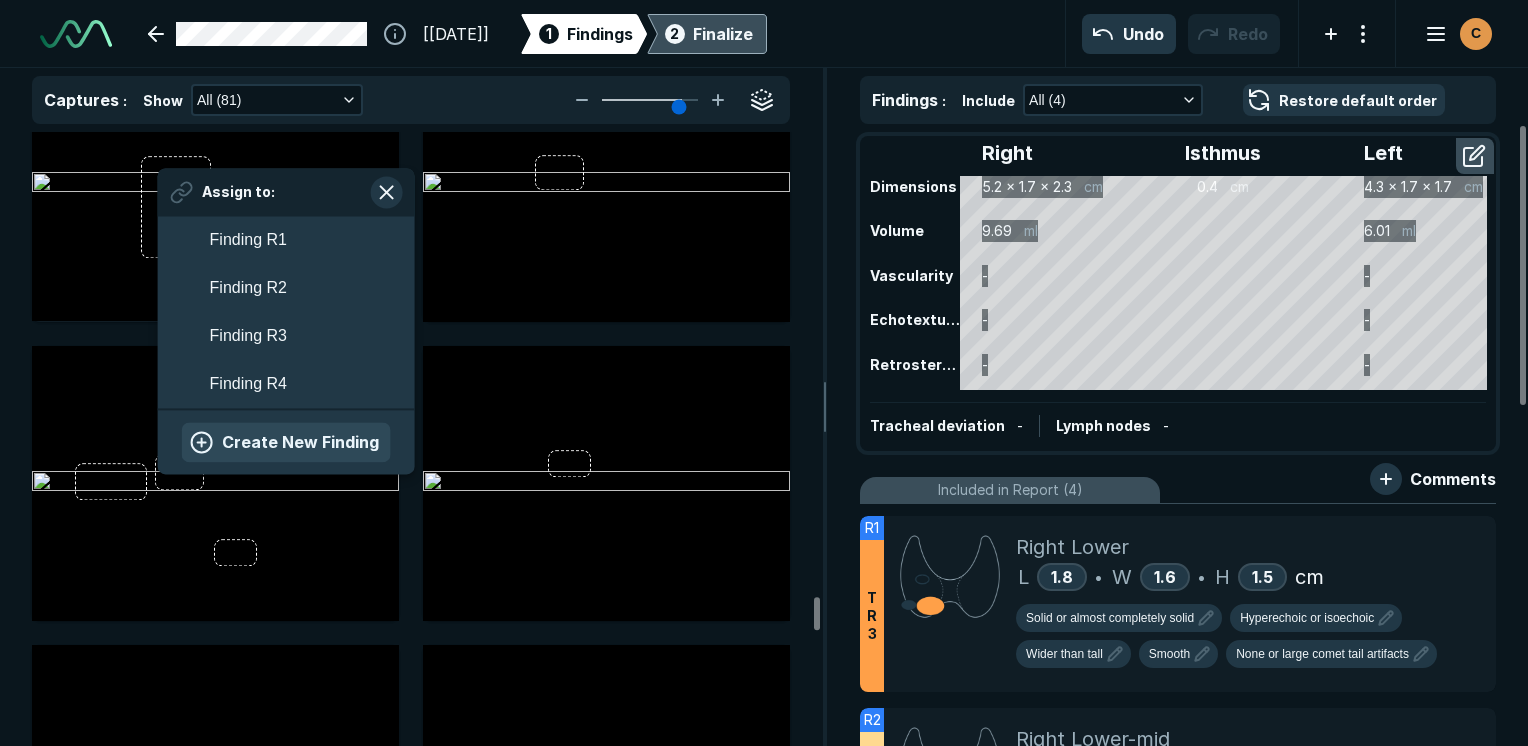 click on "Create New Finding" at bounding box center (286, 442) 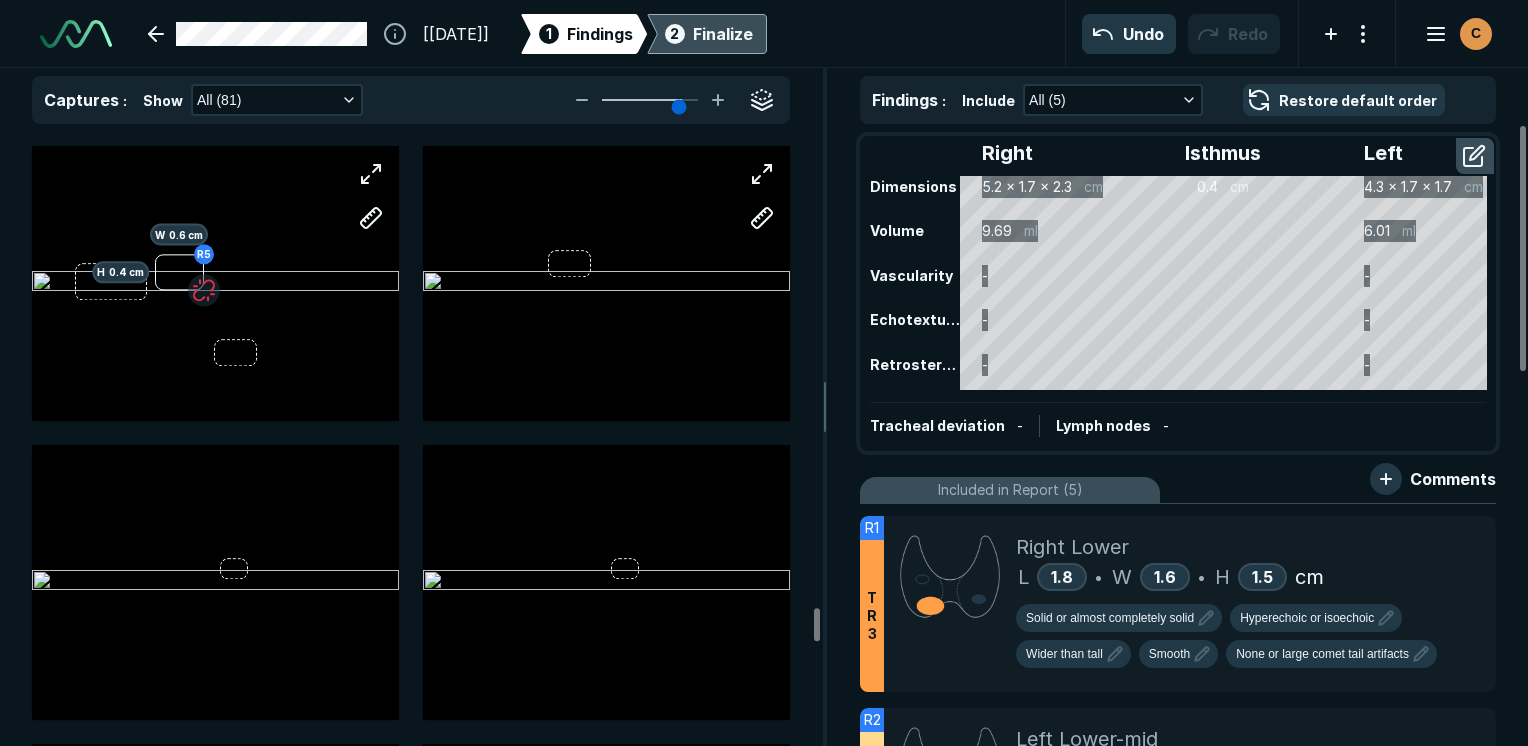 scroll, scrollTop: 9664, scrollLeft: 0, axis: vertical 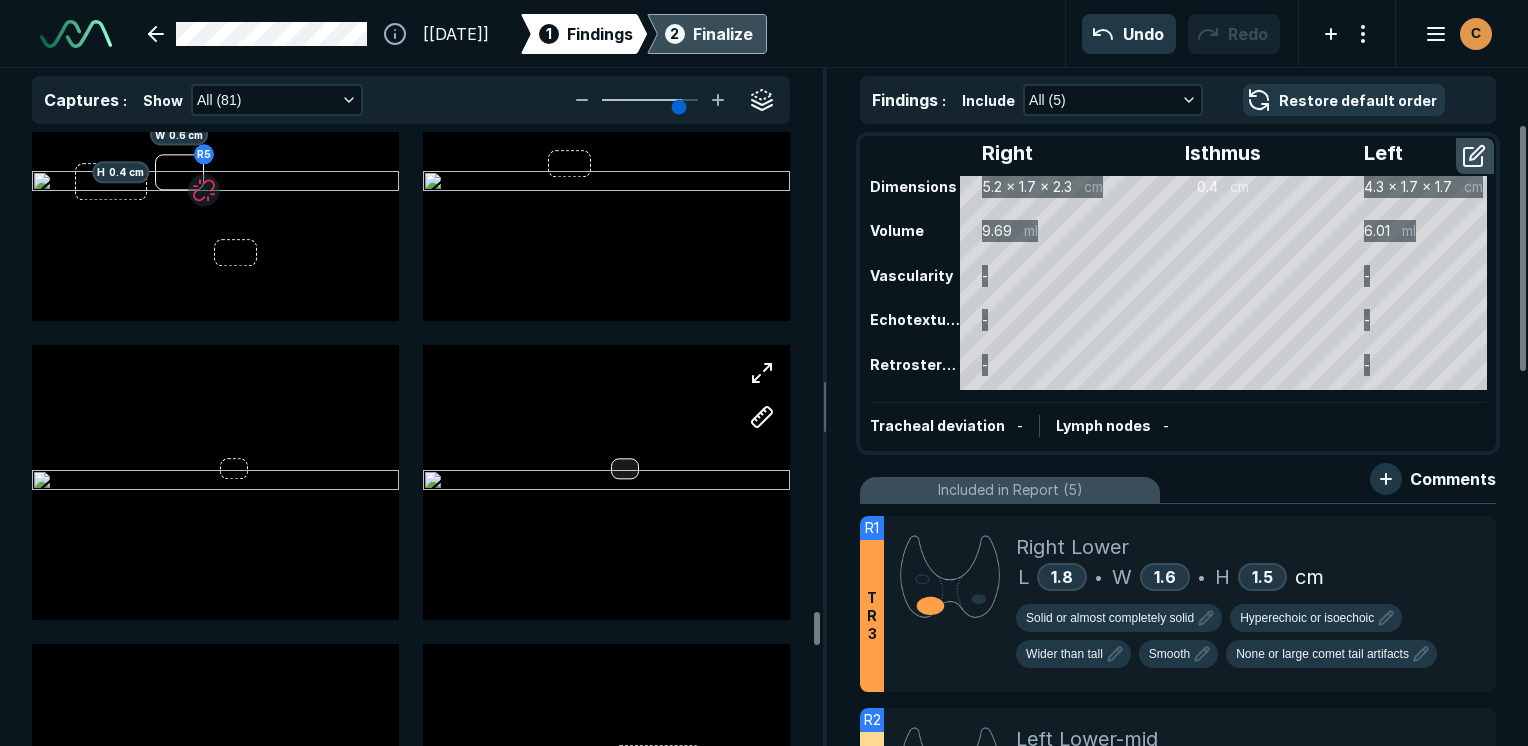 click at bounding box center (625, 468) 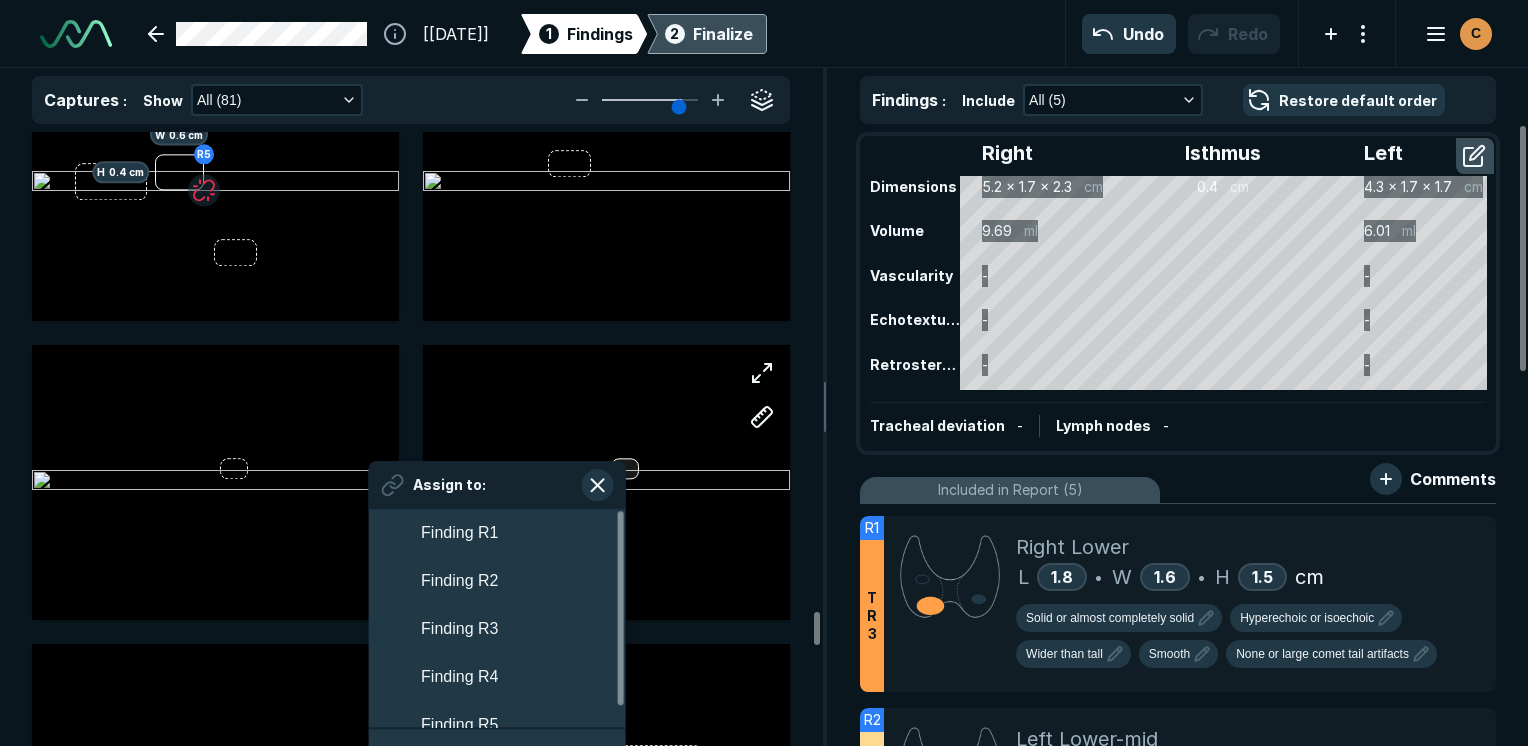 scroll, scrollTop: 3508, scrollLeft: 3708, axis: both 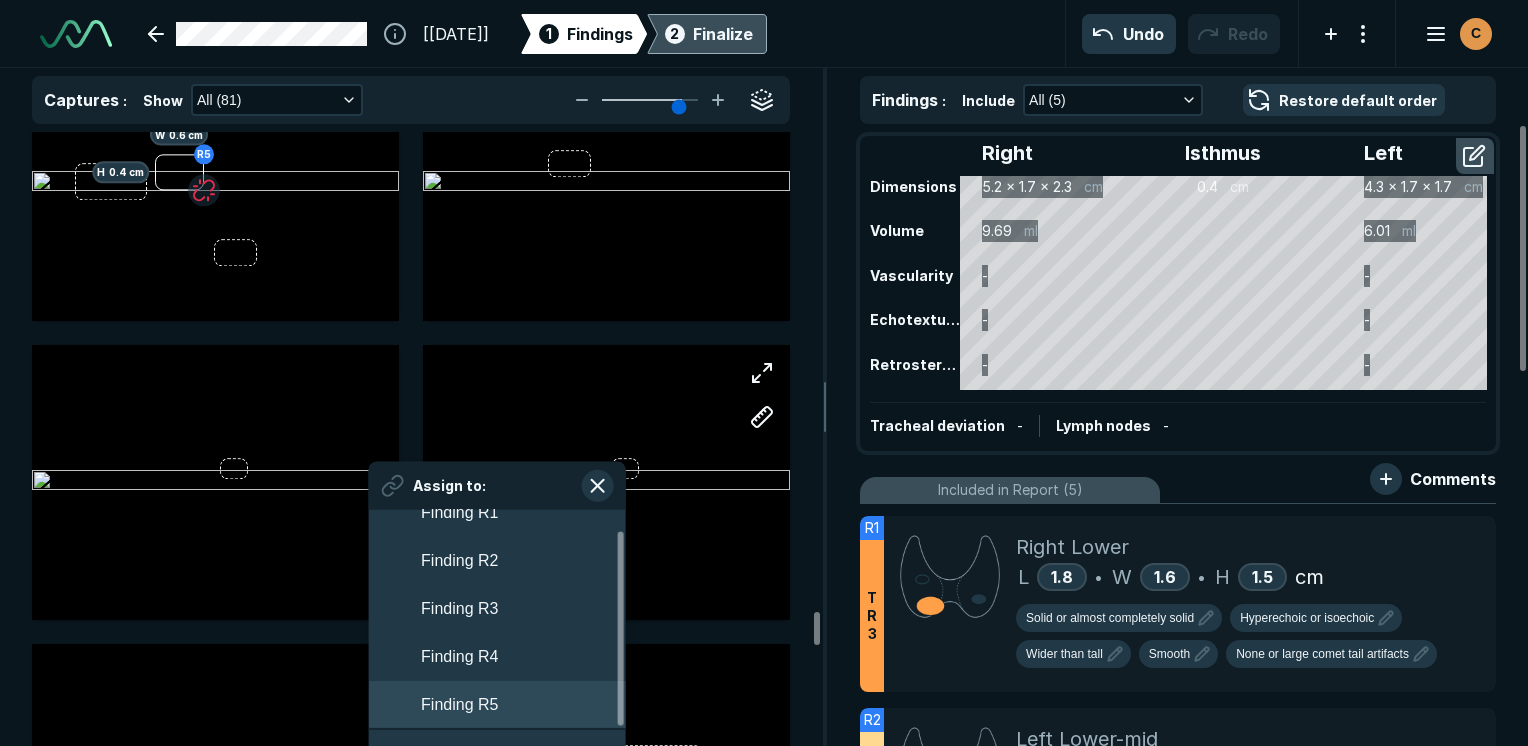 click on "Finding R5" at bounding box center (497, 705) 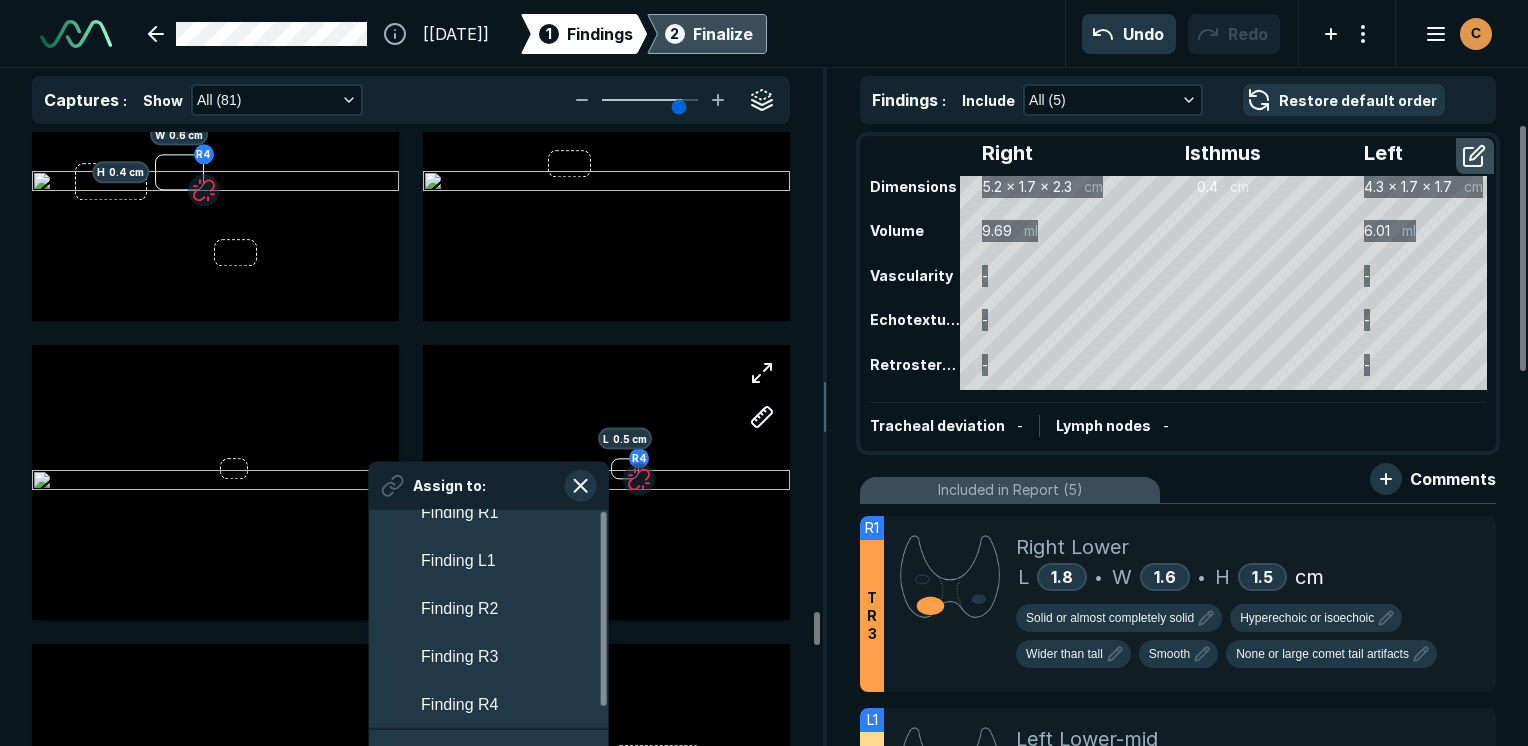scroll, scrollTop: 0, scrollLeft: 0, axis: both 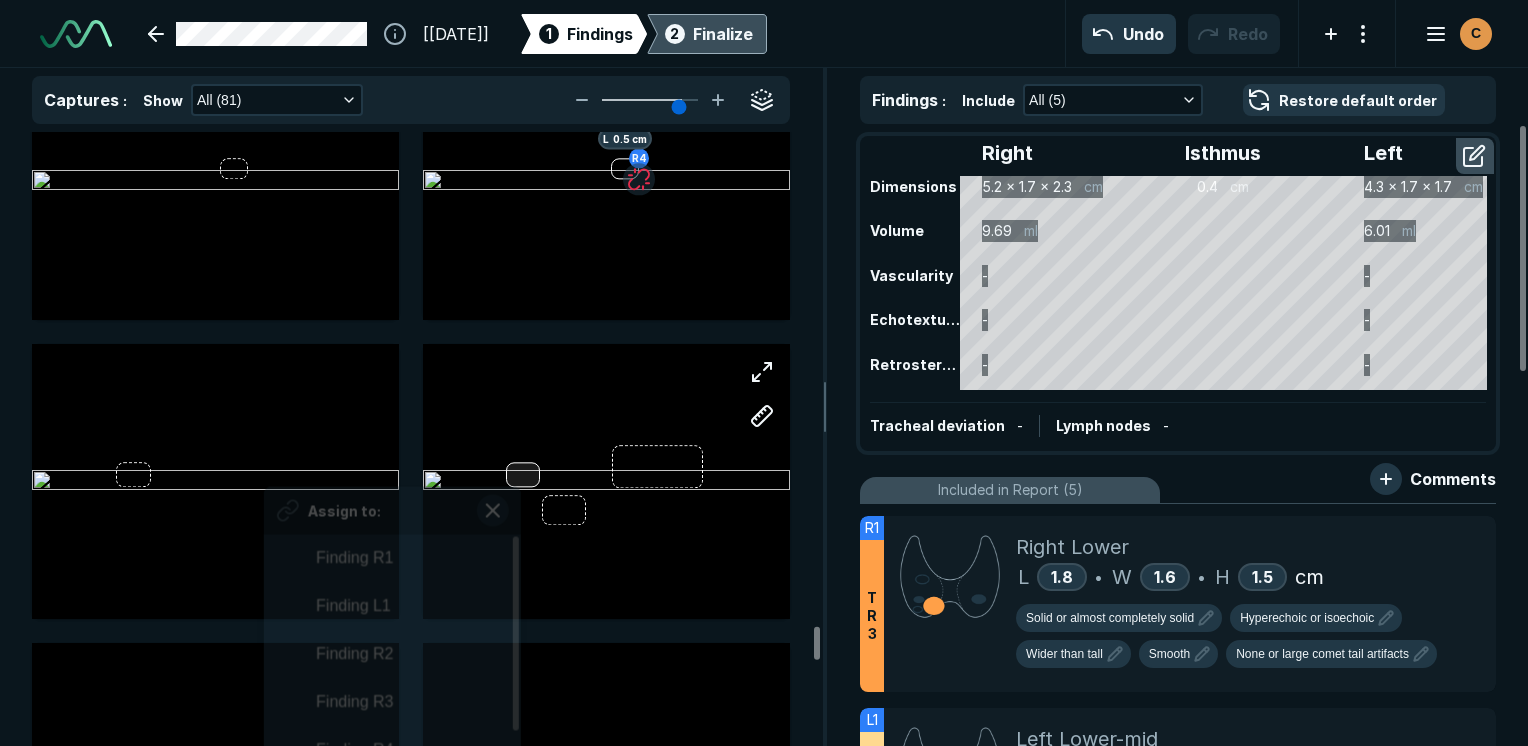 click at bounding box center [523, 475] 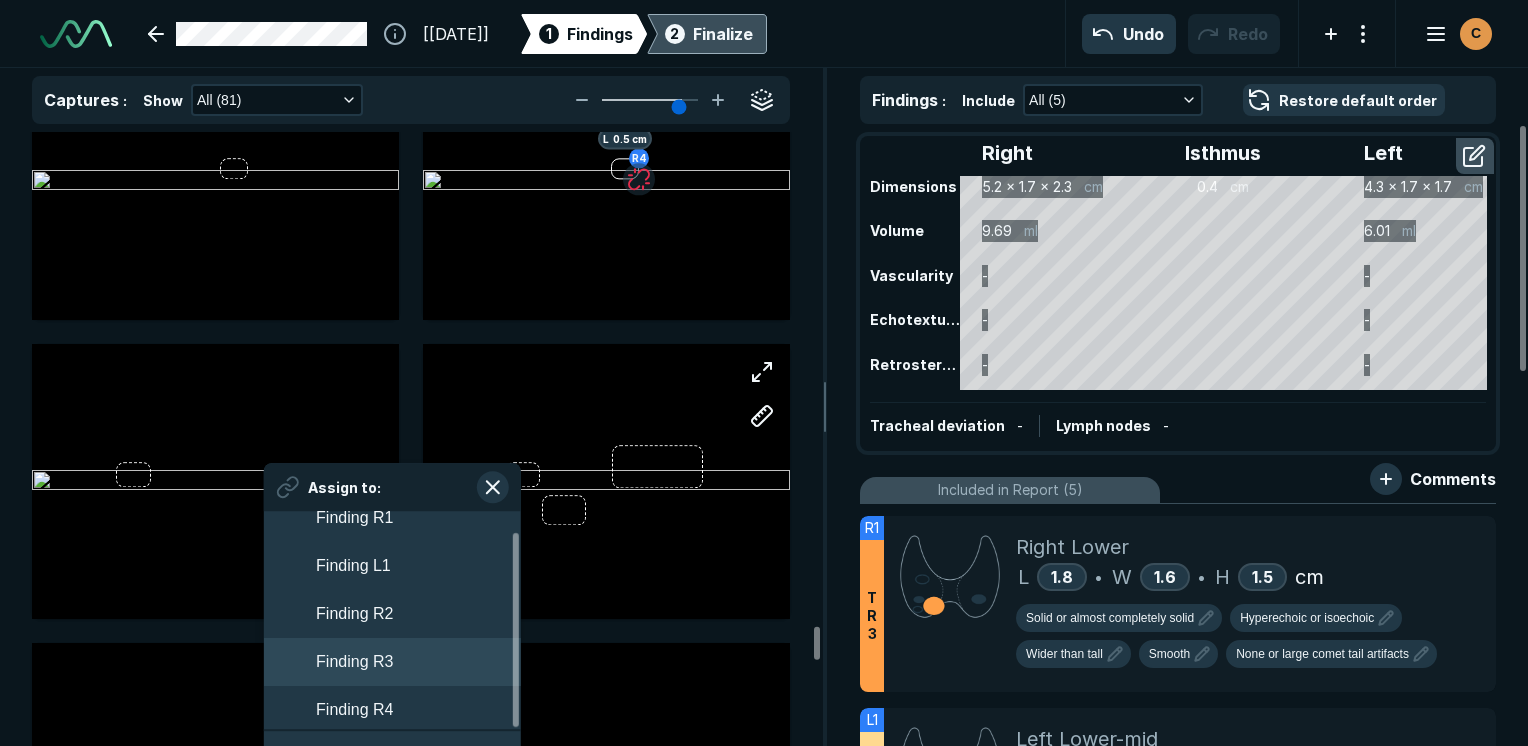 scroll, scrollTop: 21, scrollLeft: 0, axis: vertical 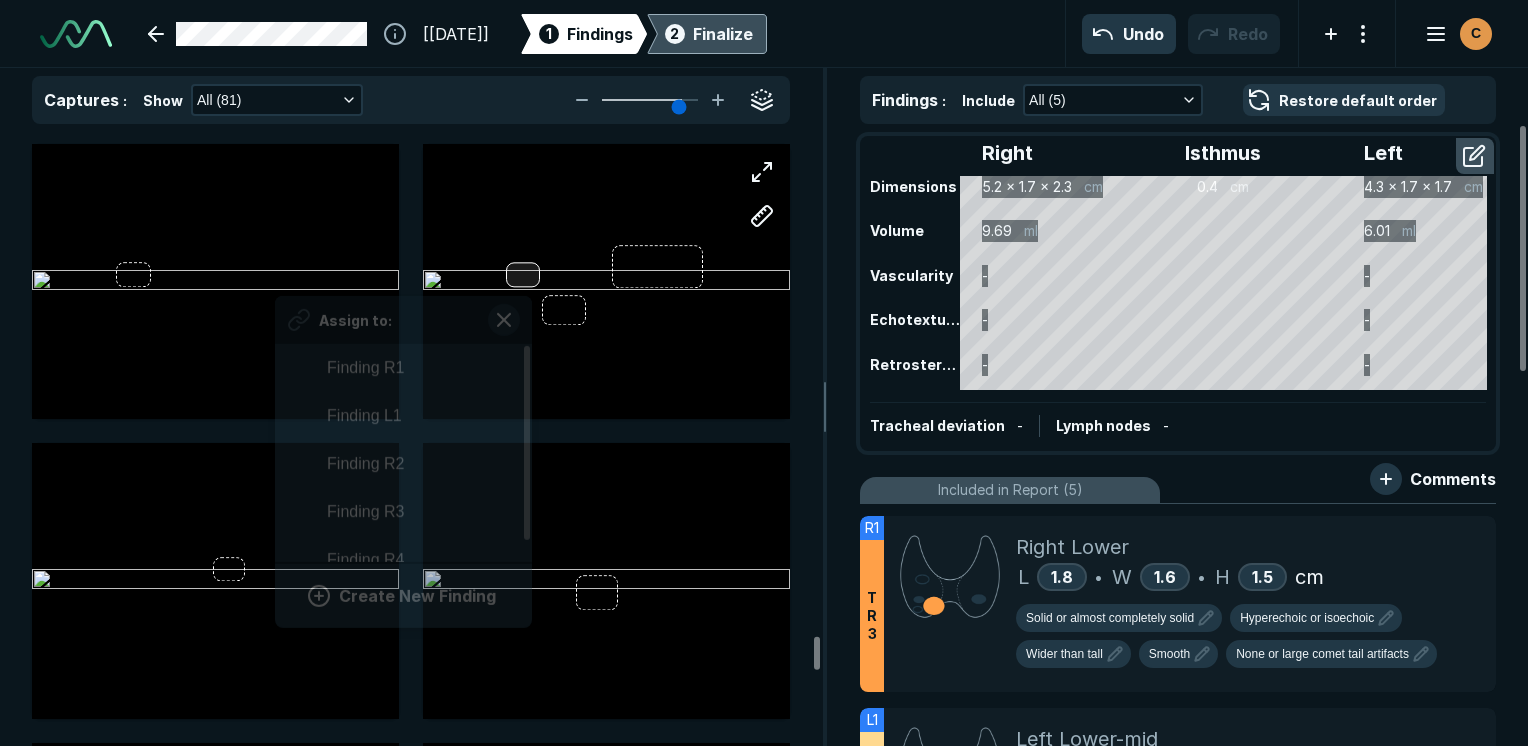click on "Assign to: Finding R1 Finding L1 Finding R2 Finding R3 Finding R4 Create New Finding" at bounding box center (606, 281) 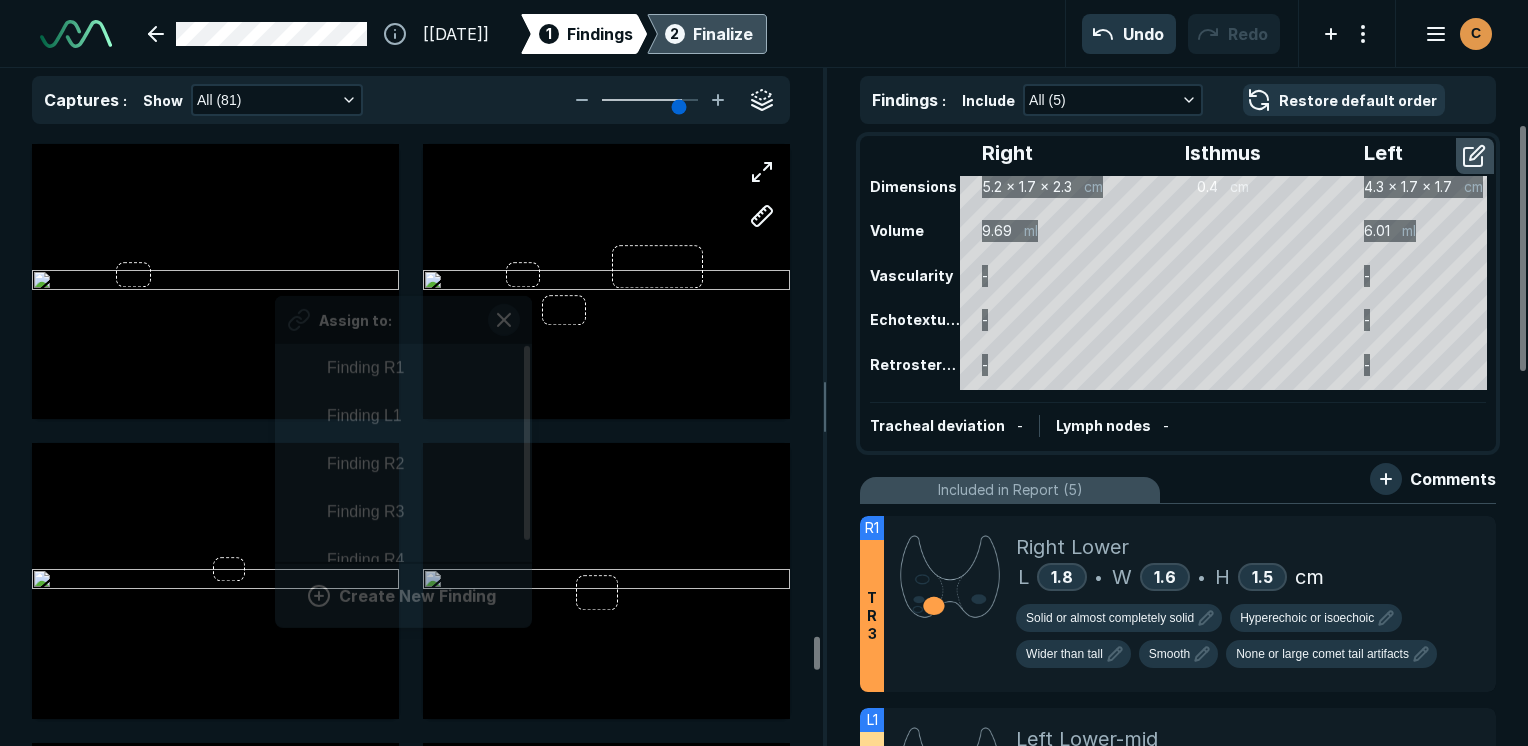 scroll, scrollTop: 3508, scrollLeft: 3708, axis: both 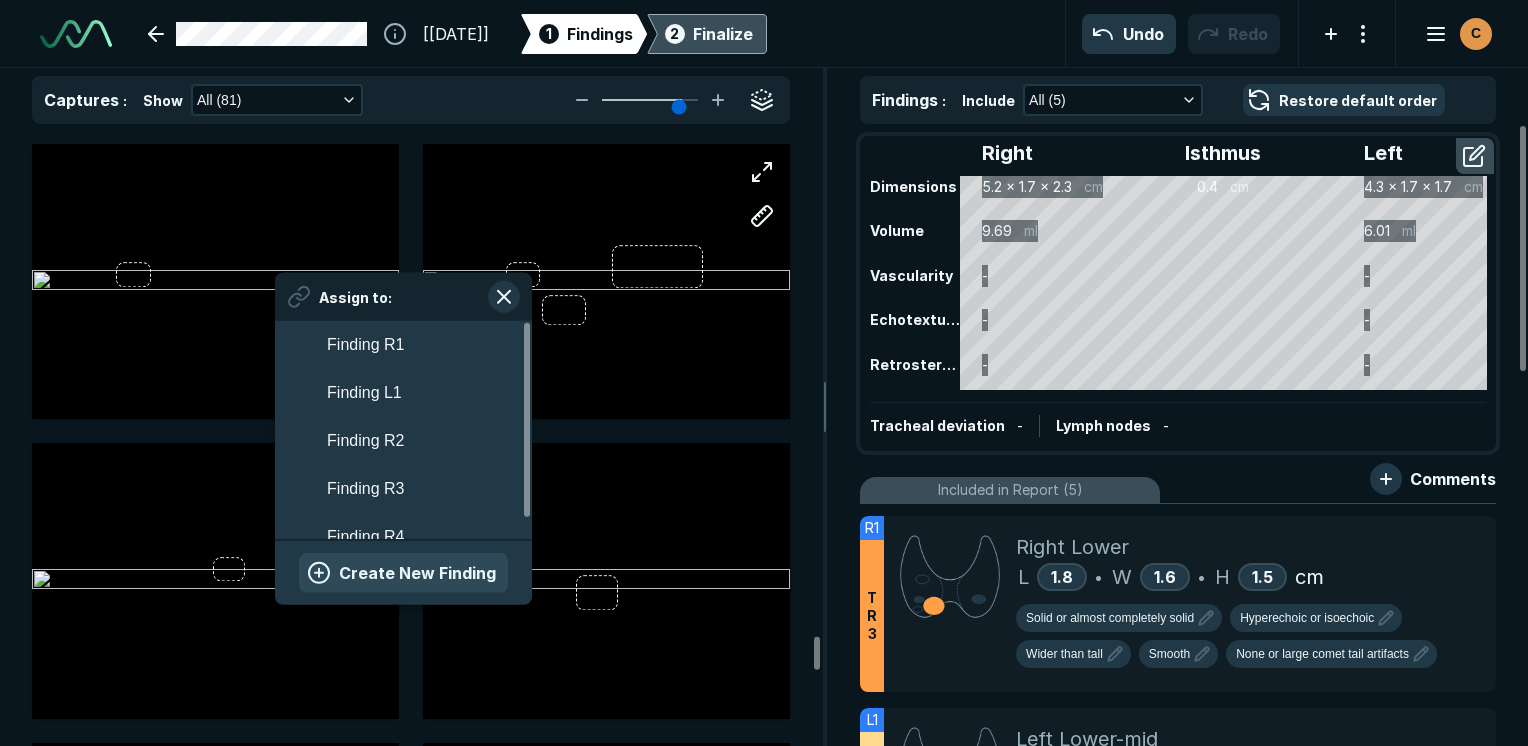 click on "Create New Finding" at bounding box center [403, 573] 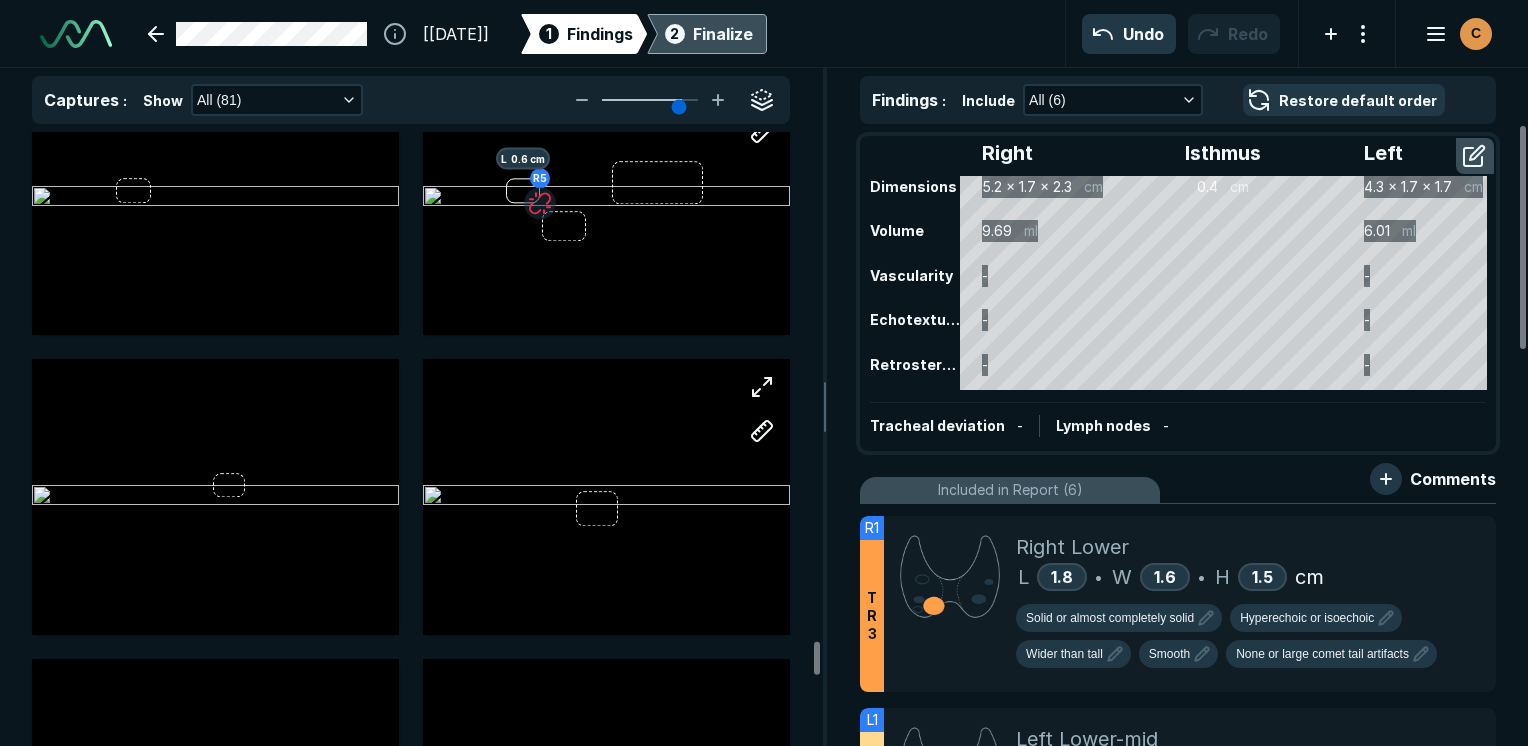 scroll, scrollTop: 10264, scrollLeft: 0, axis: vertical 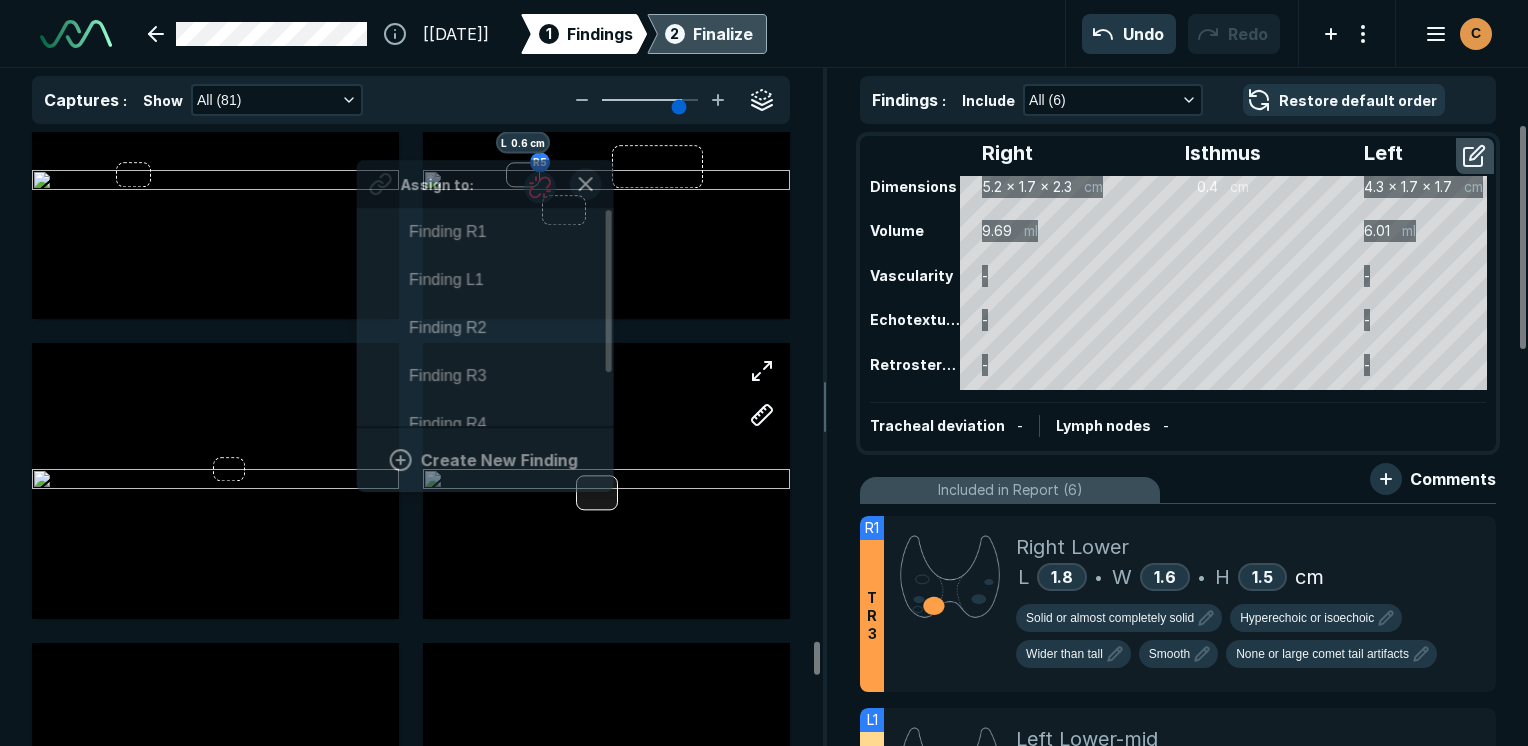click at bounding box center [597, 493] 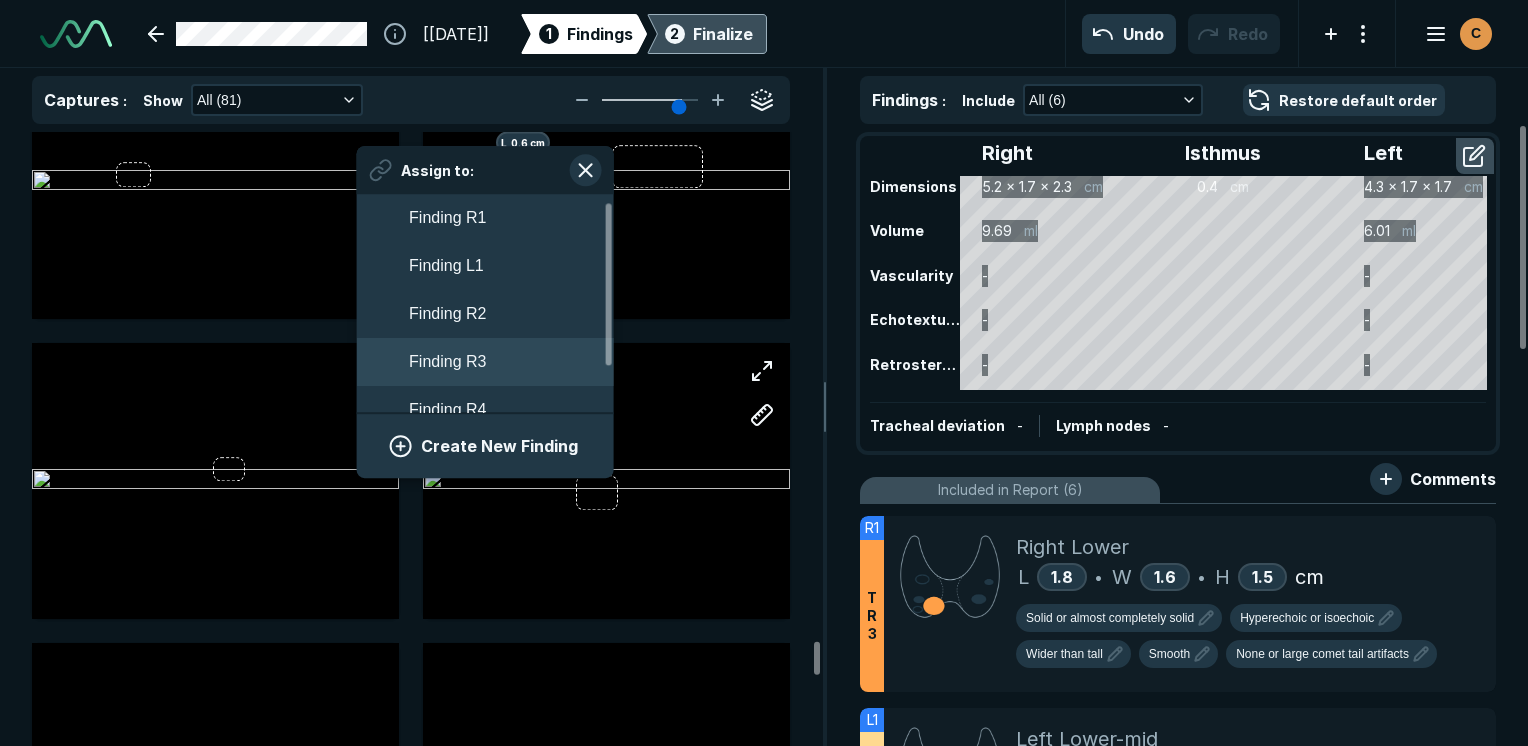 scroll, scrollTop: 69, scrollLeft: 0, axis: vertical 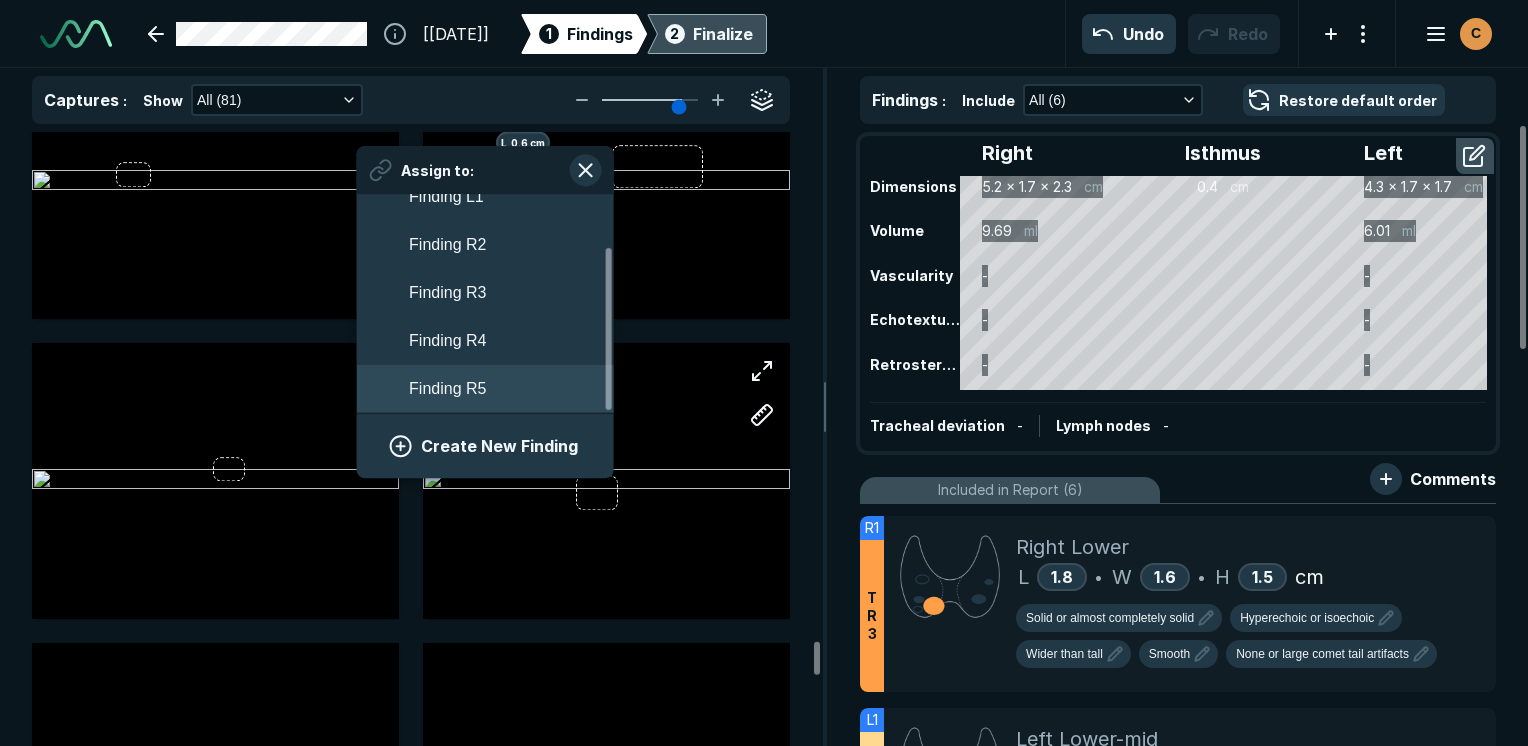 click on "Finding R5" at bounding box center [447, 390] 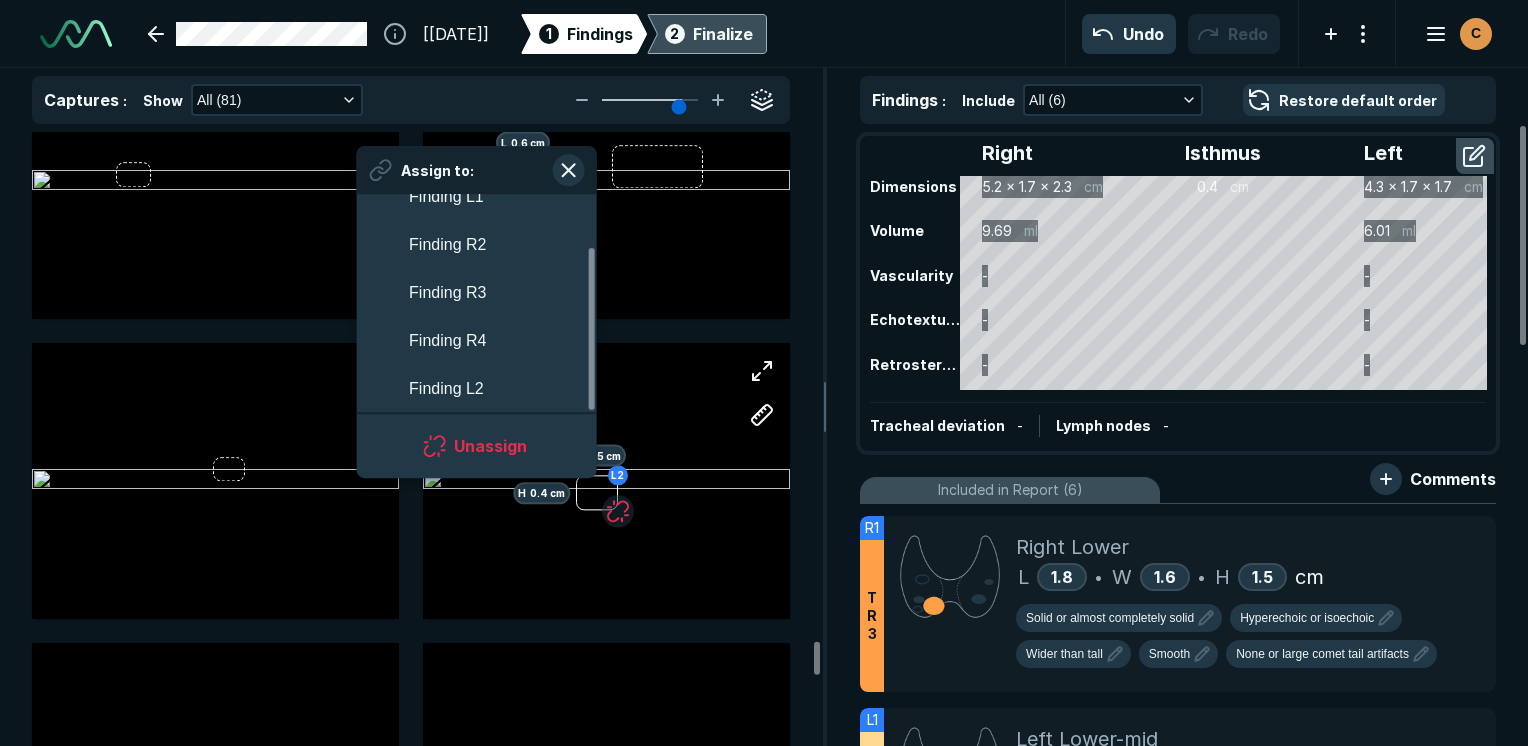 scroll, scrollTop: 3508, scrollLeft: 3649, axis: both 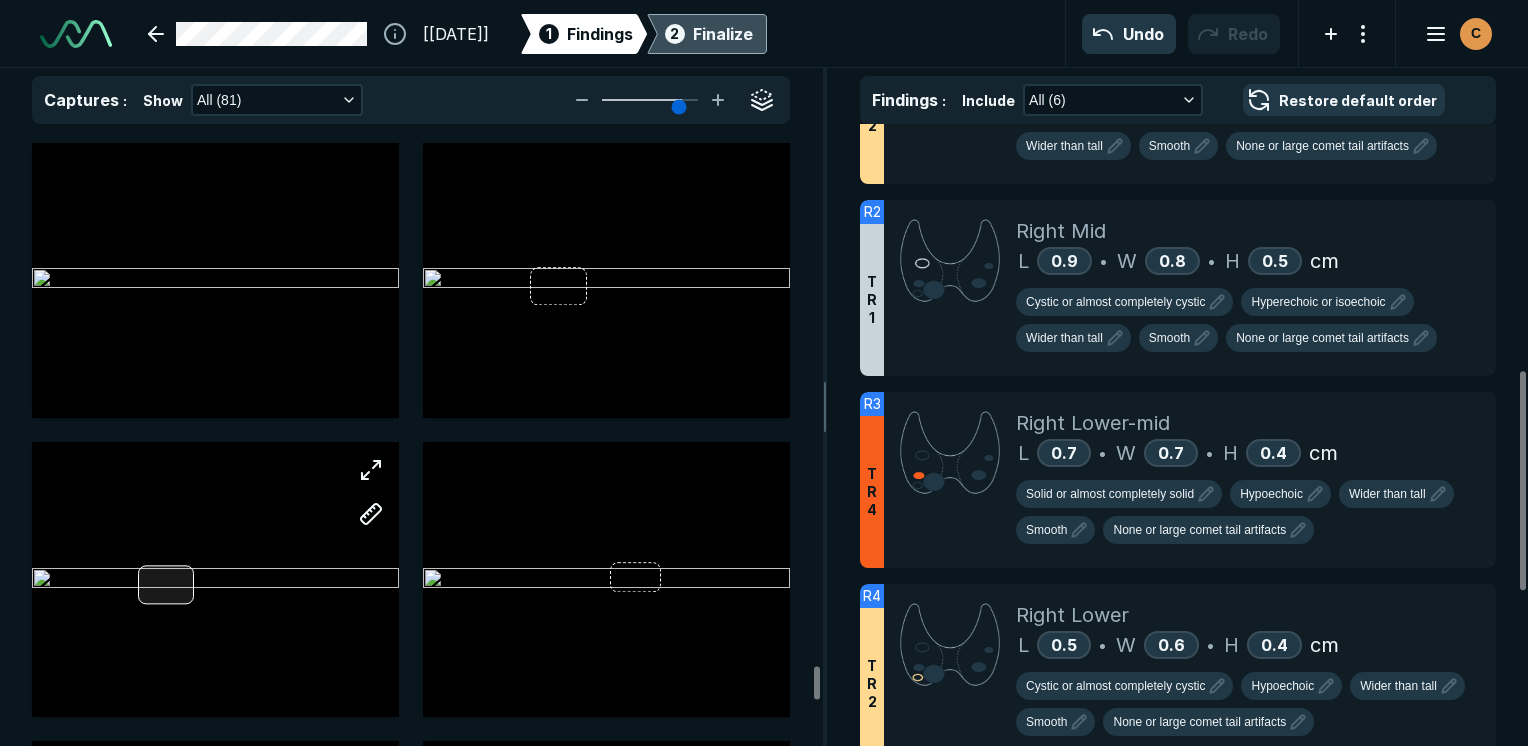 click at bounding box center (215, 579) 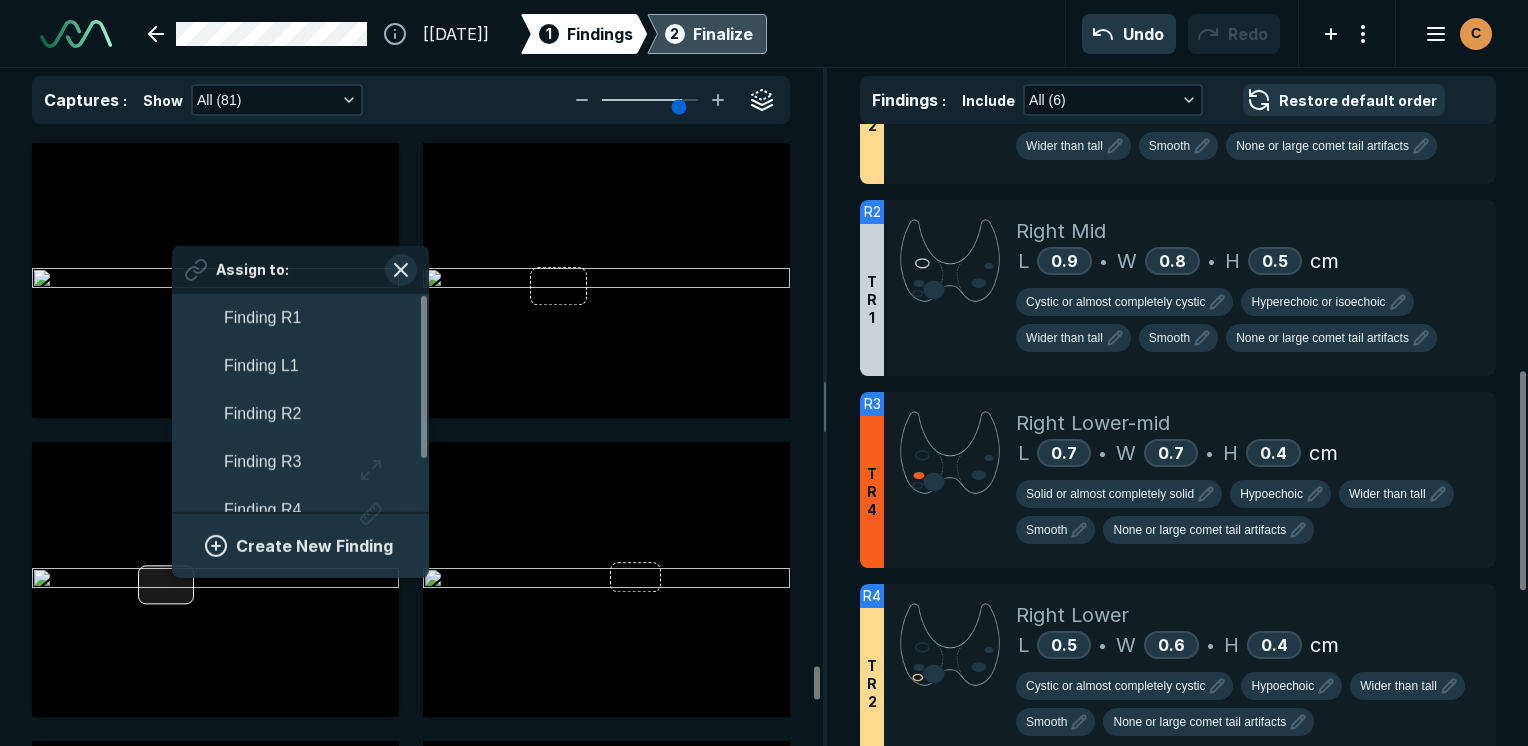 scroll, scrollTop: 3508, scrollLeft: 3708, axis: both 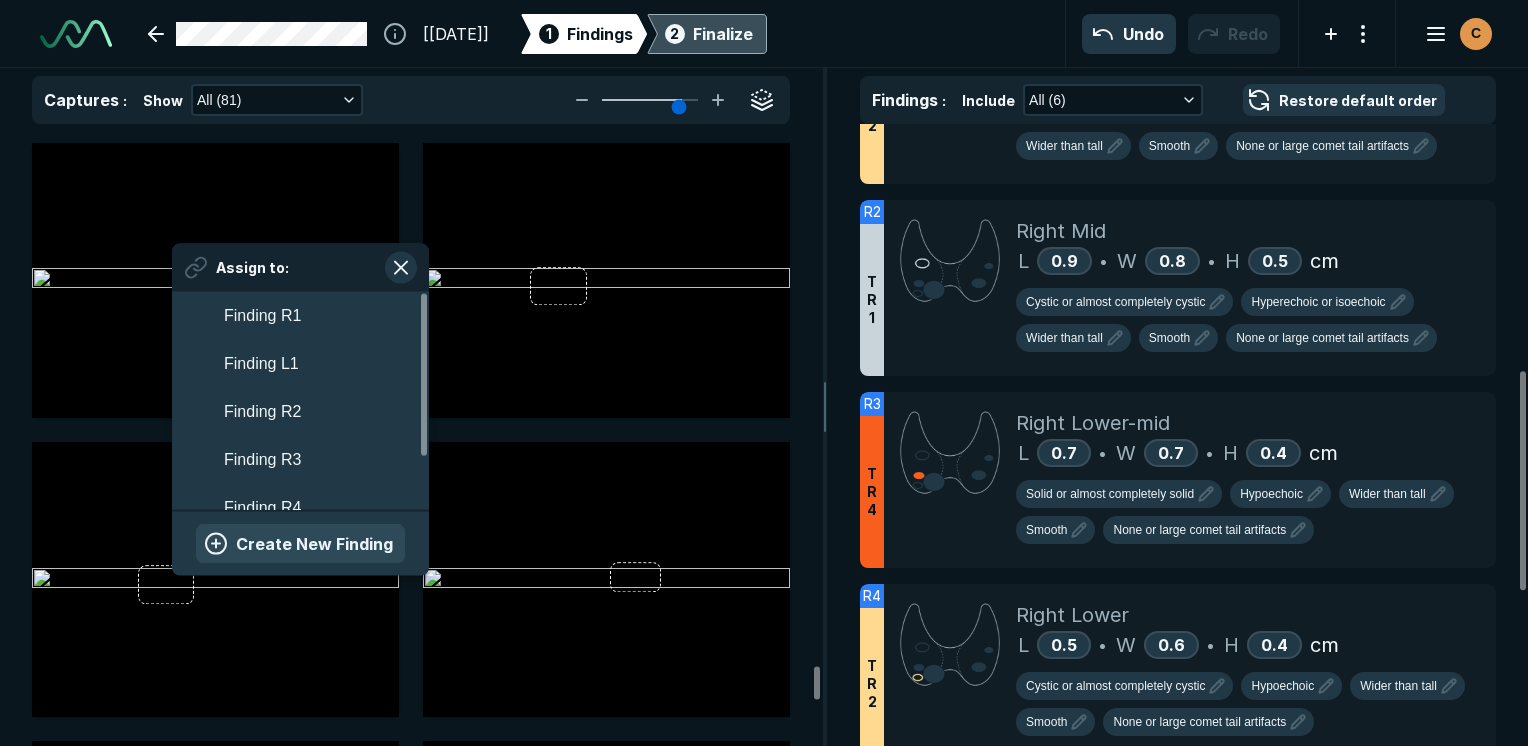click on "Create New Finding" at bounding box center [300, 544] 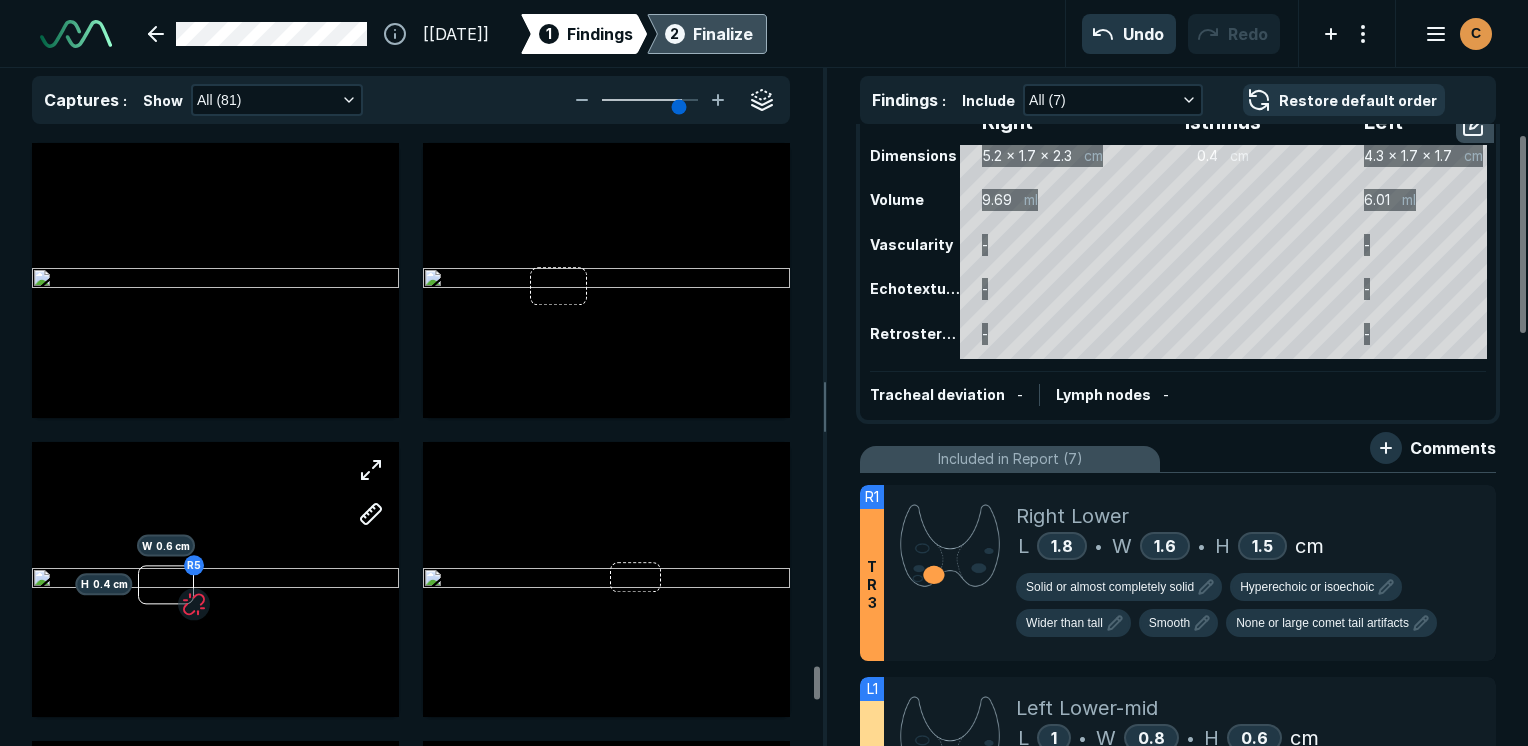 scroll, scrollTop: 0, scrollLeft: 0, axis: both 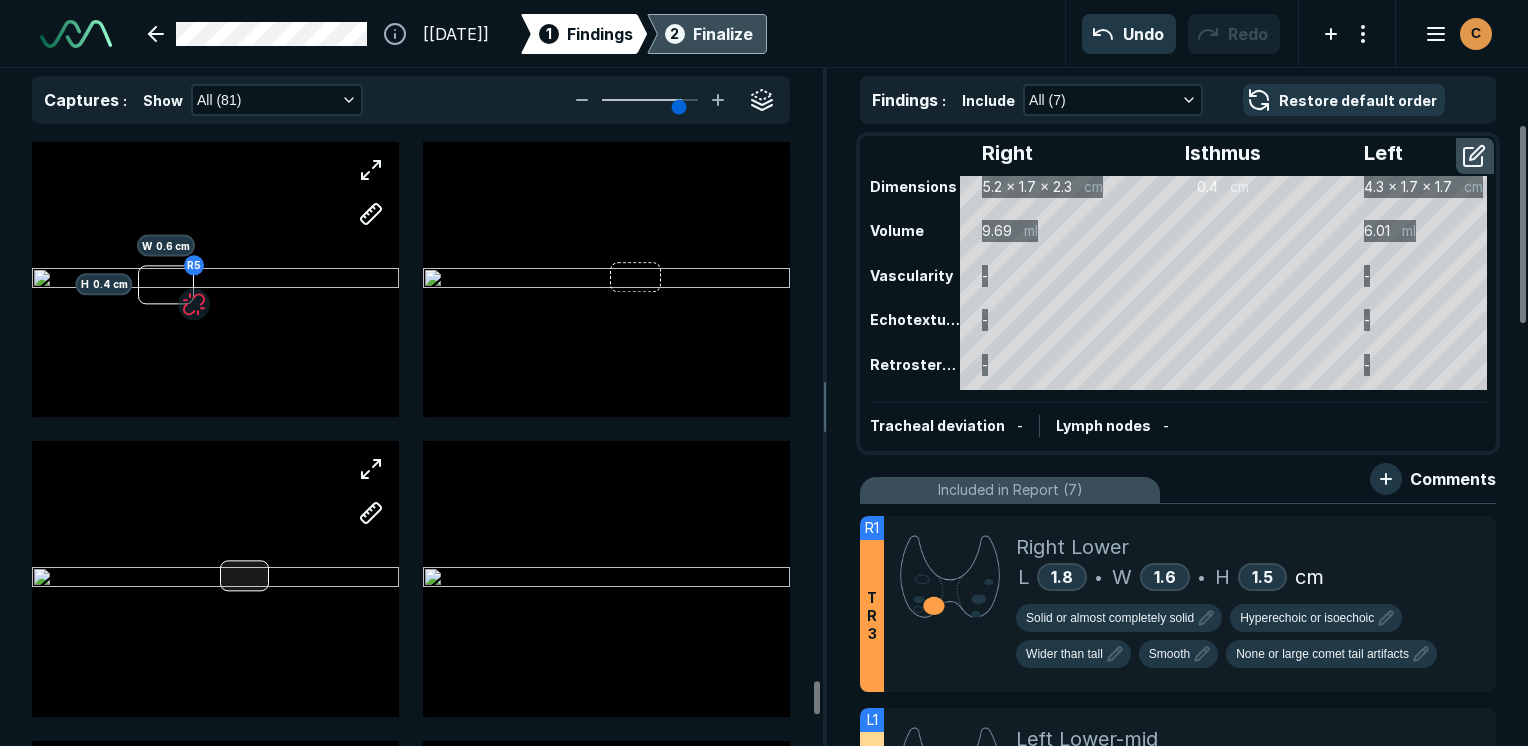 click at bounding box center (215, 578) 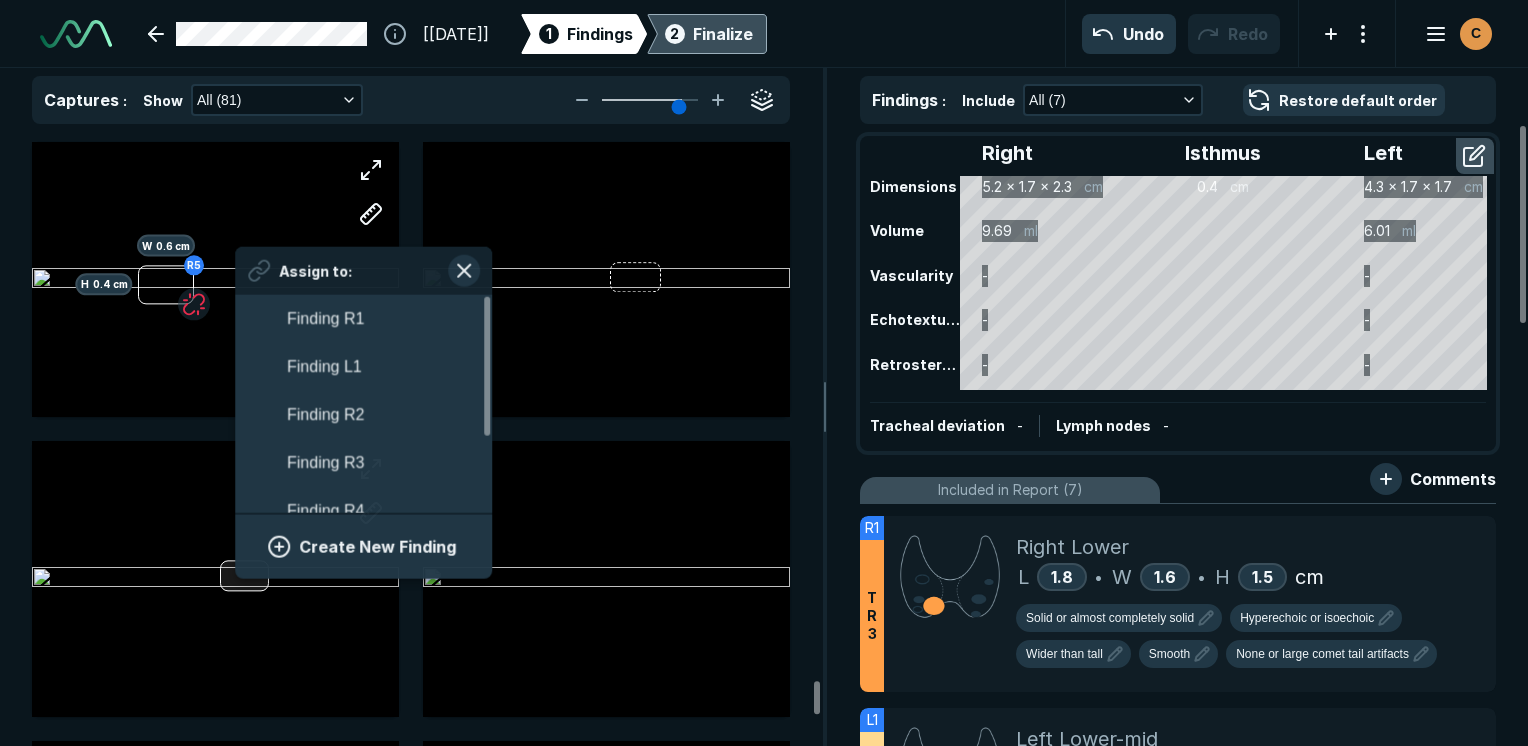 scroll, scrollTop: 3508, scrollLeft: 3708, axis: both 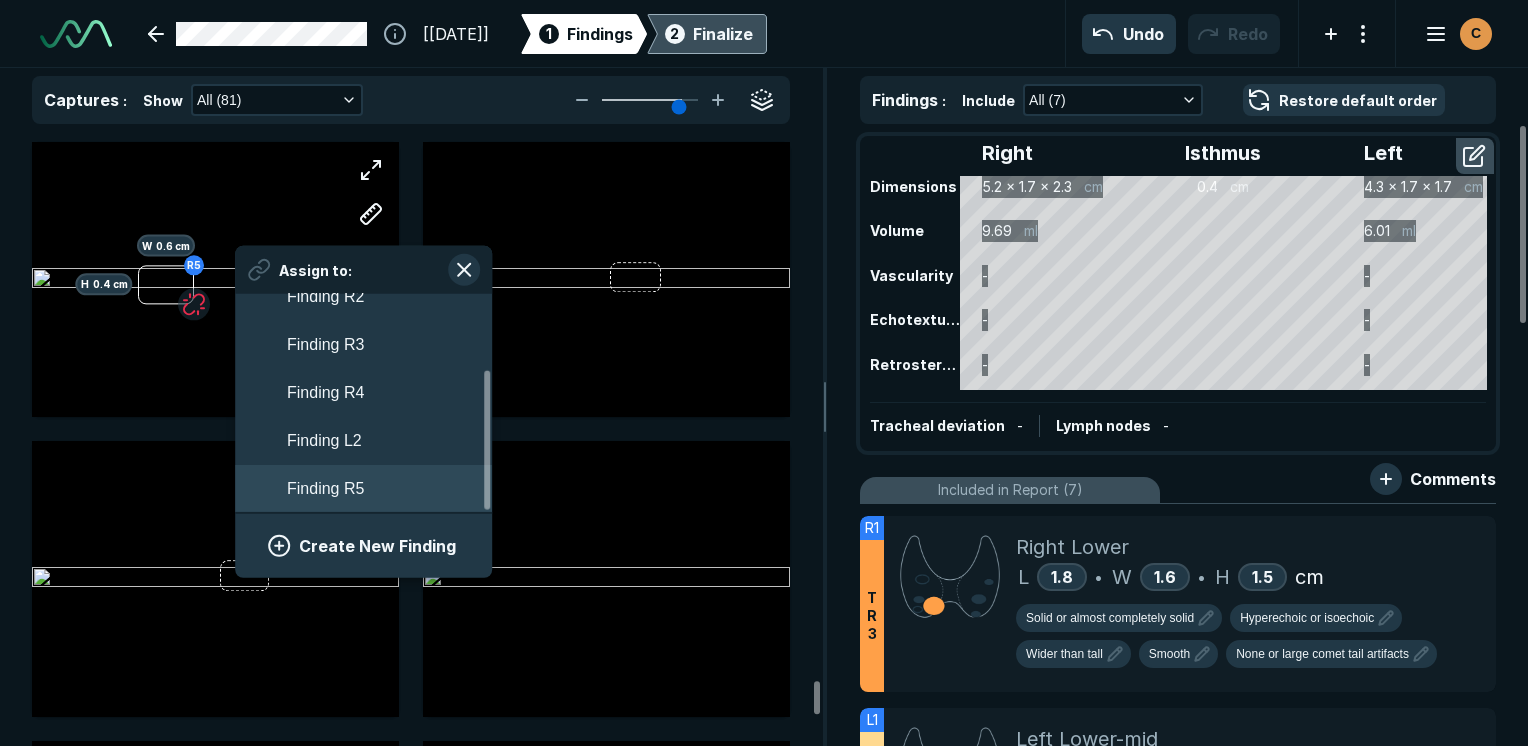 click on "Finding R5" at bounding box center [363, 489] 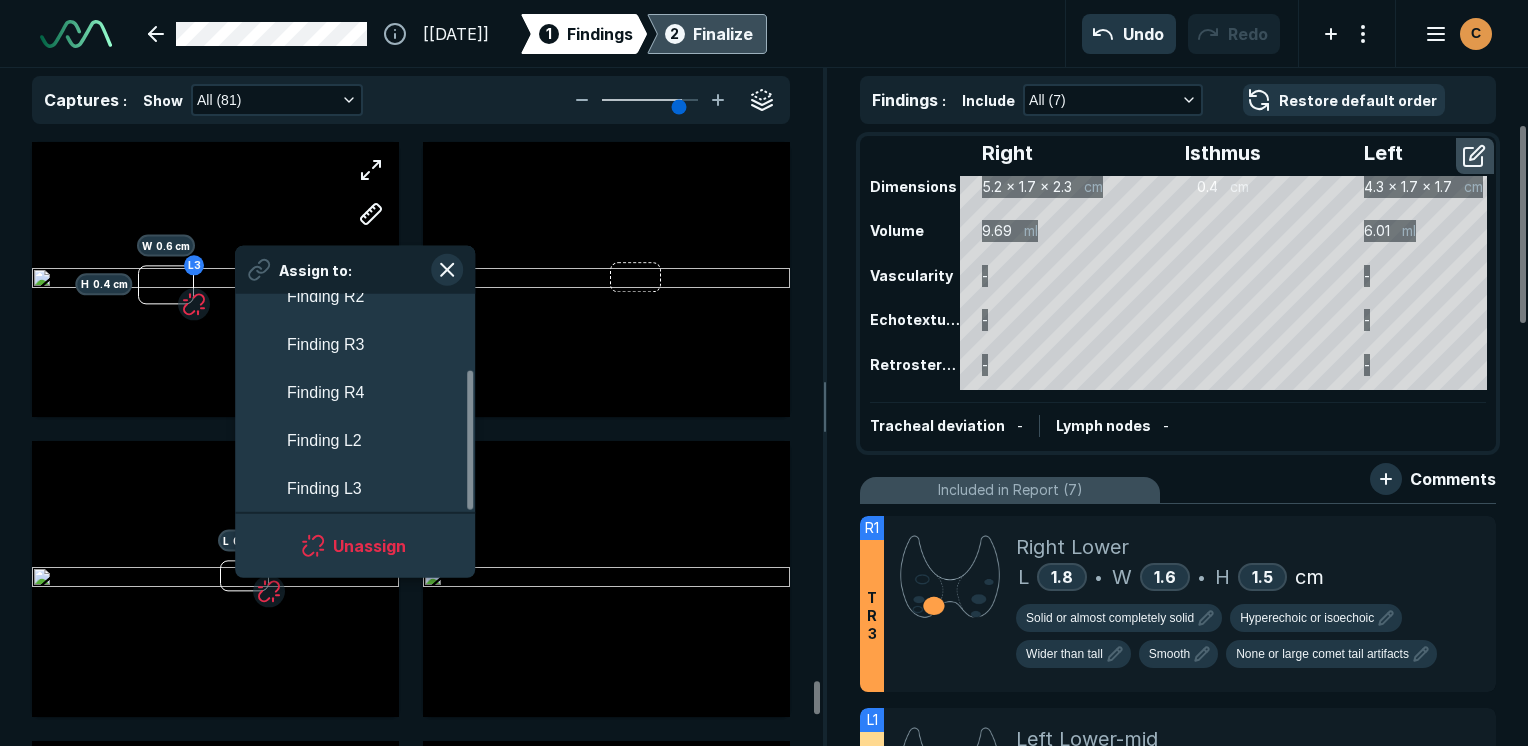 scroll, scrollTop: 3508, scrollLeft: 3649, axis: both 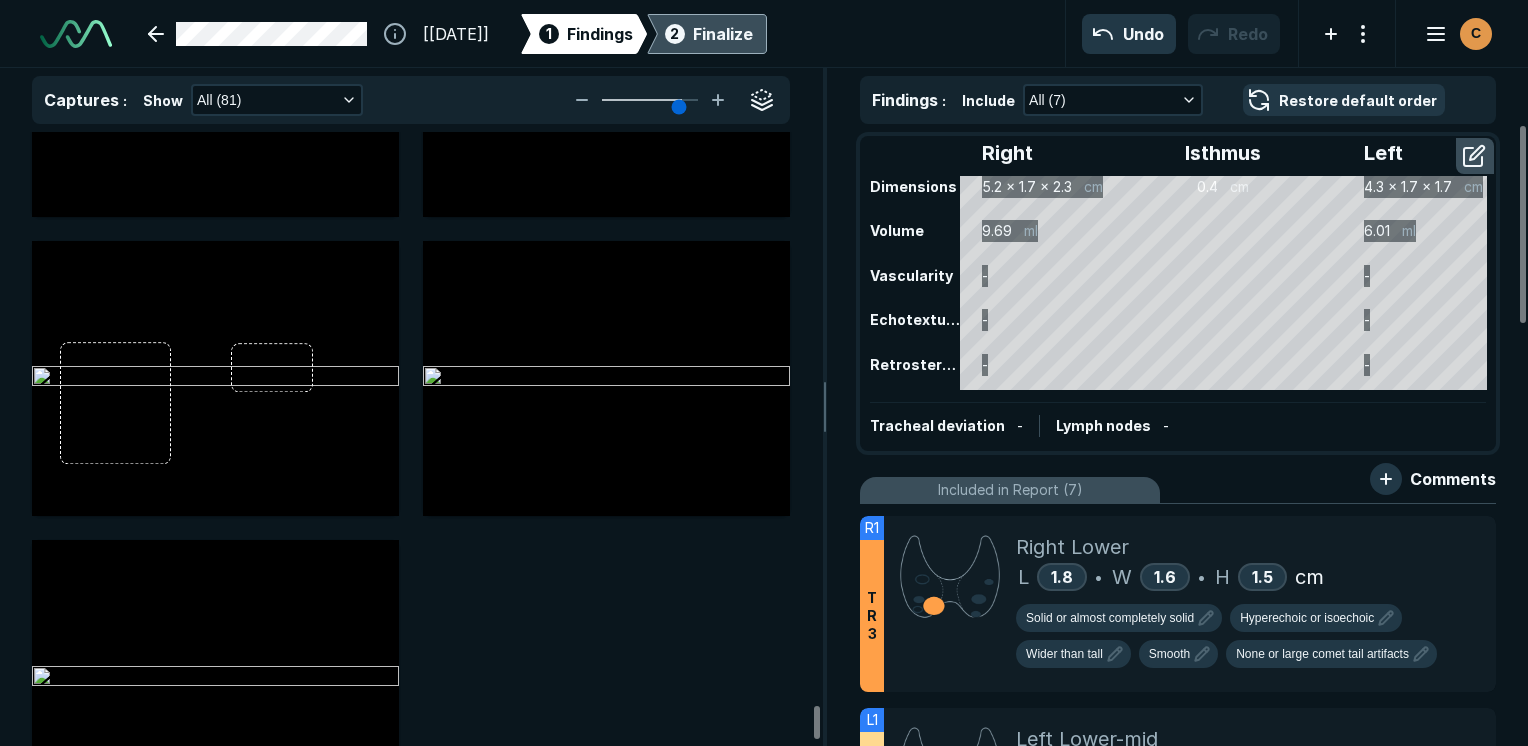 click on "Finalize" at bounding box center (723, 34) 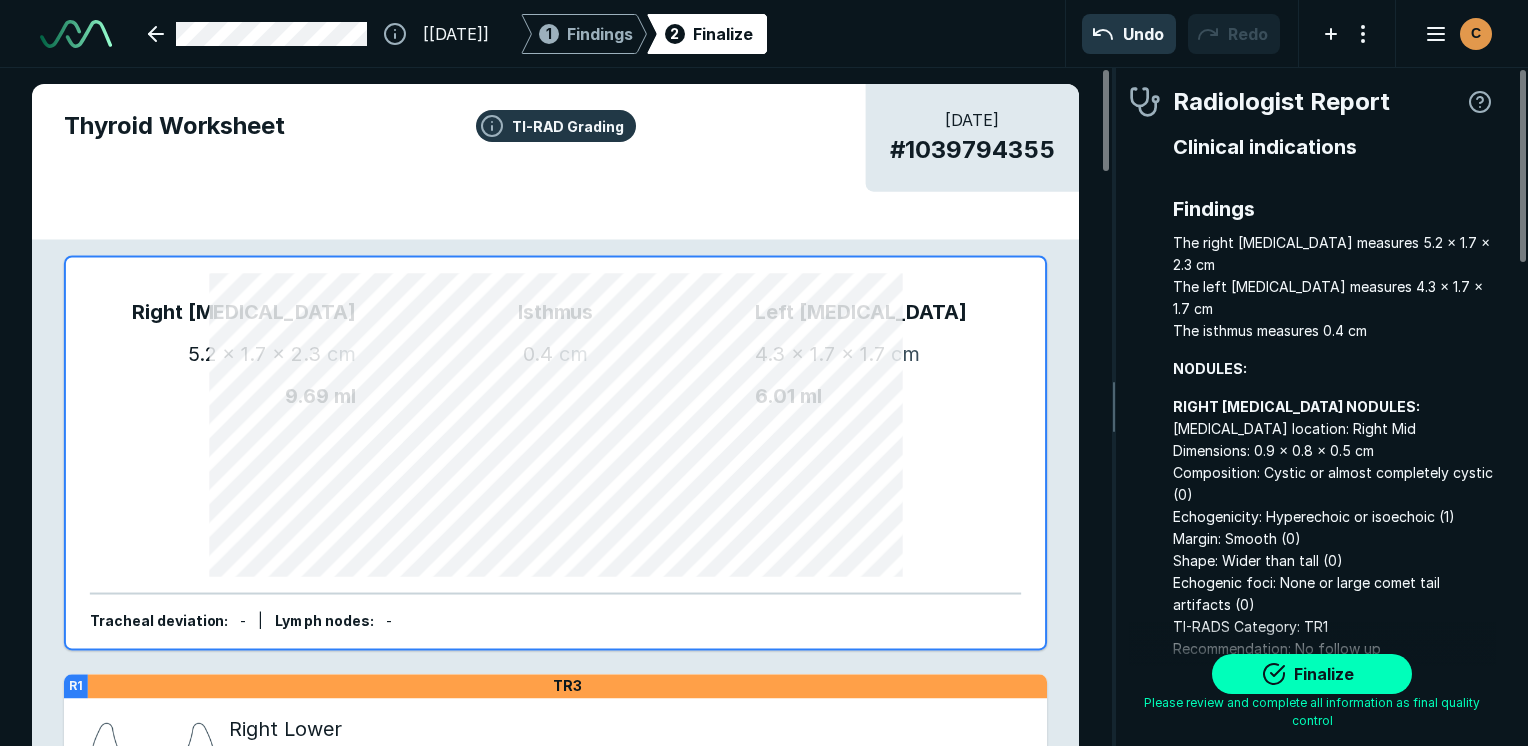 scroll, scrollTop: 5419, scrollLeft: 7249, axis: both 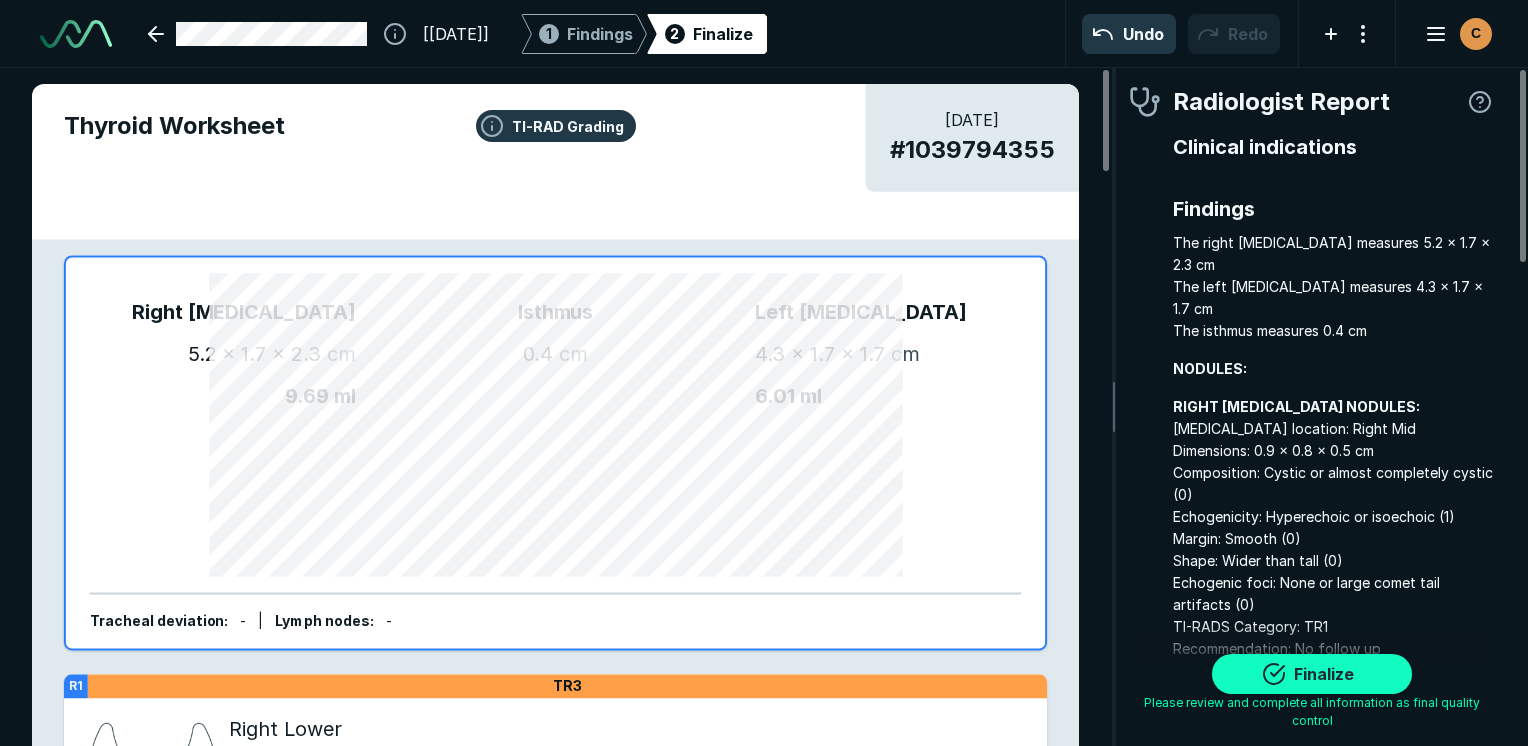 click on "Finalize" at bounding box center (1312, 674) 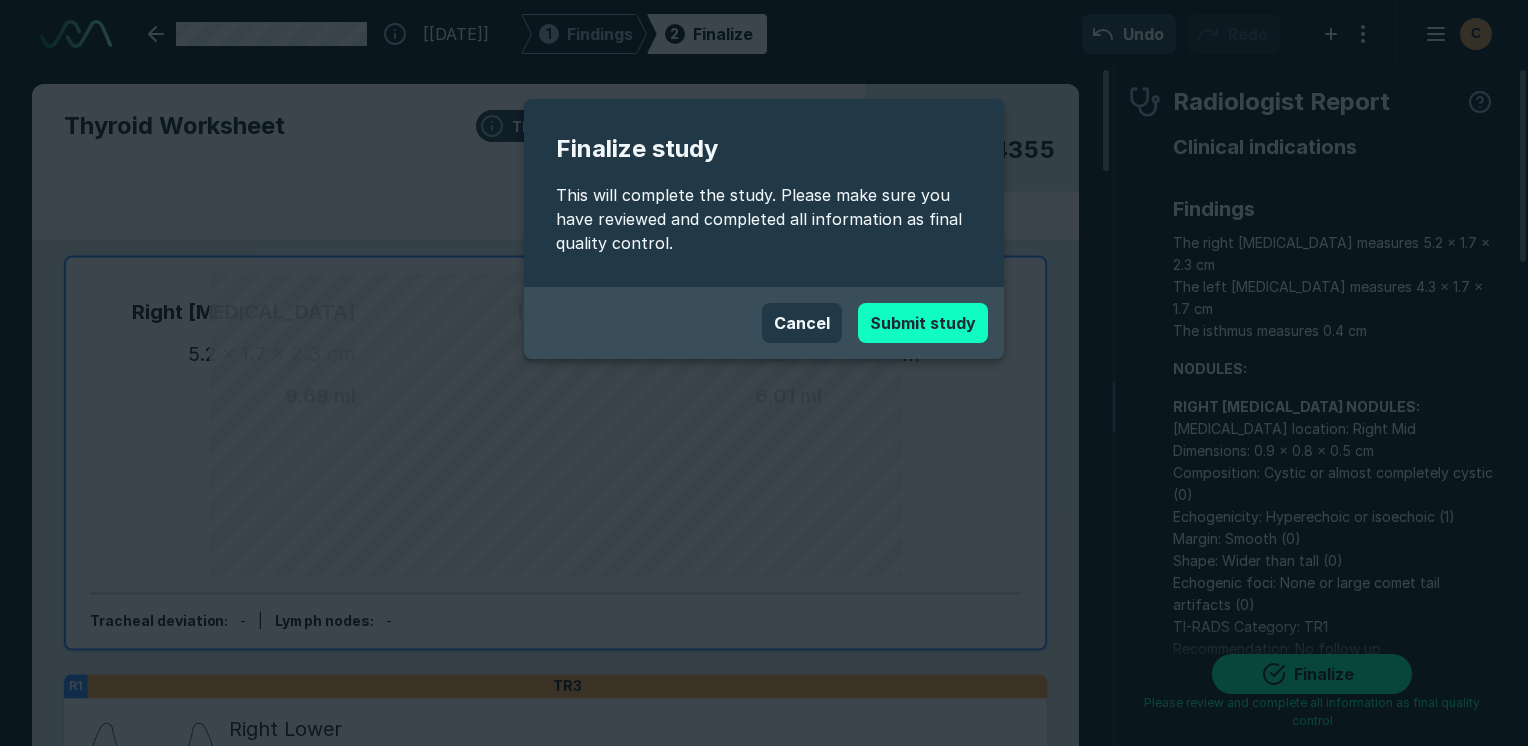 click on "Submit study" at bounding box center (923, 323) 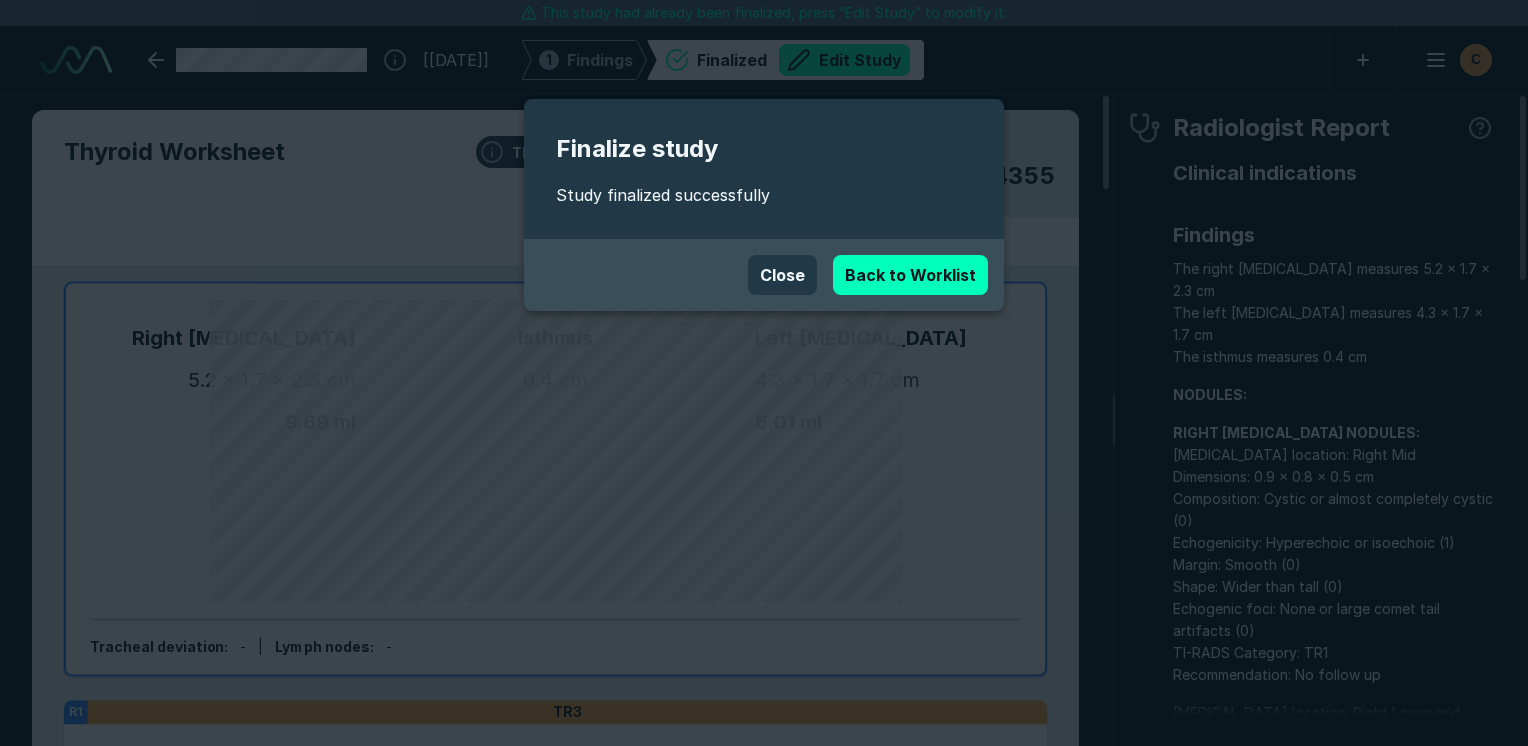scroll, scrollTop: 5391, scrollLeft: 4189, axis: both 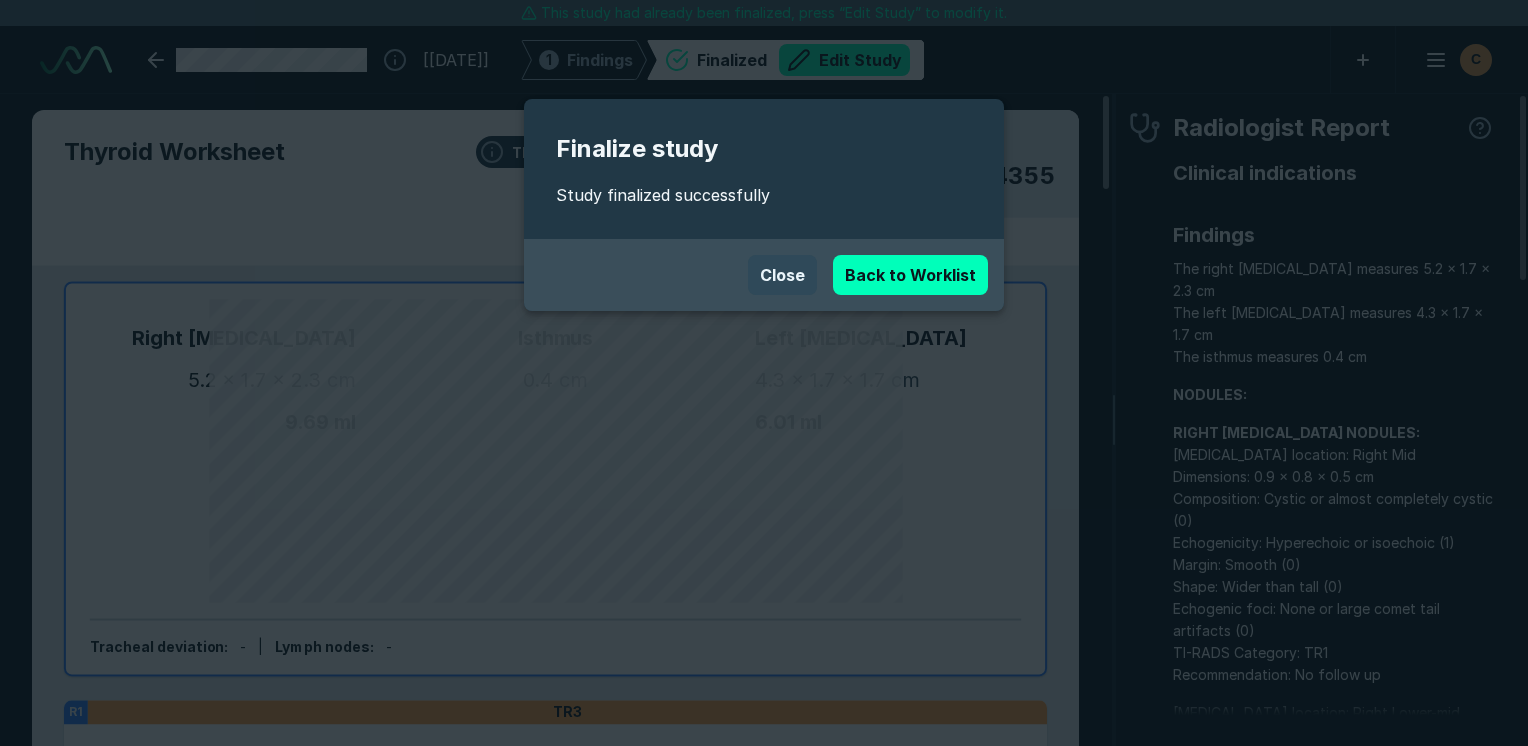 click on "Close" at bounding box center (782, 275) 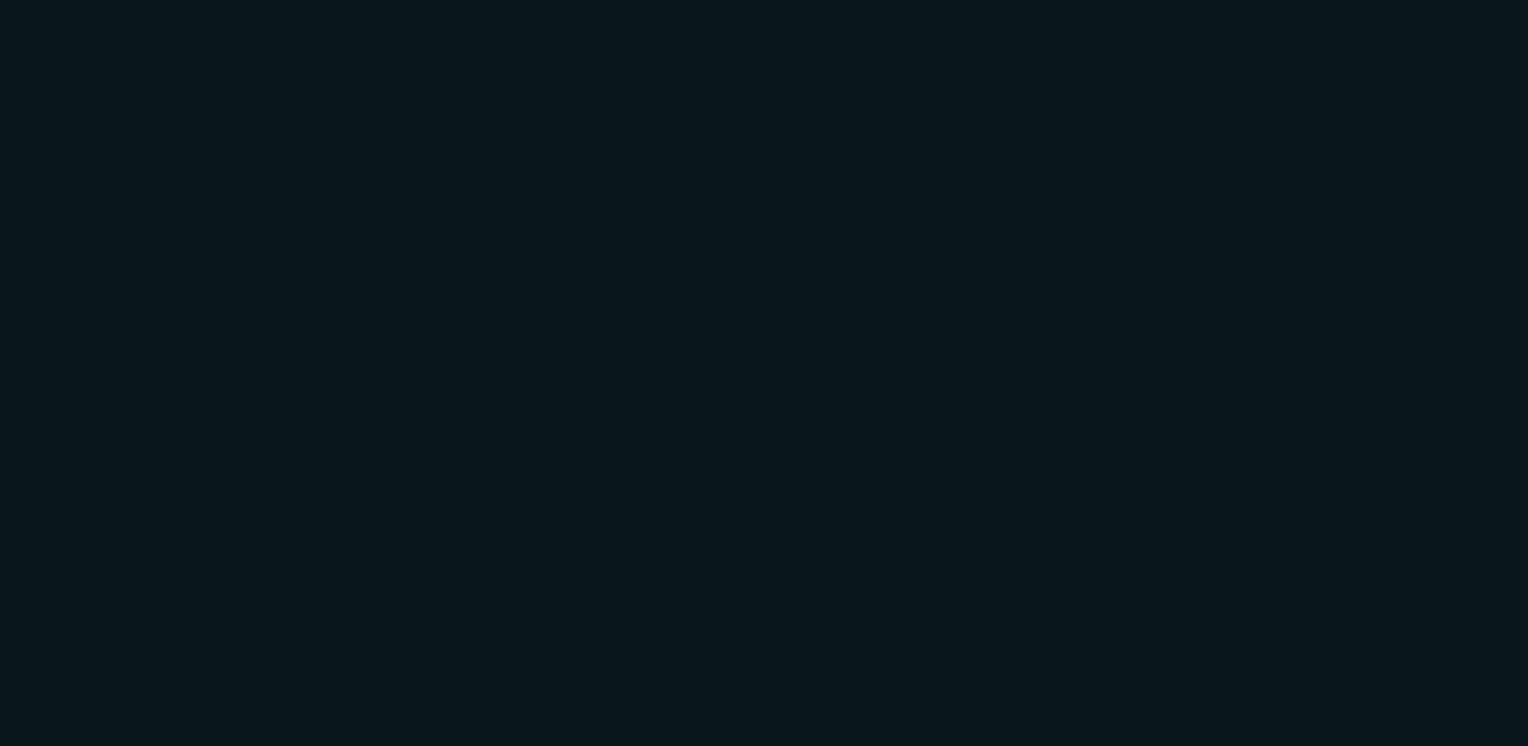 scroll, scrollTop: 0, scrollLeft: 0, axis: both 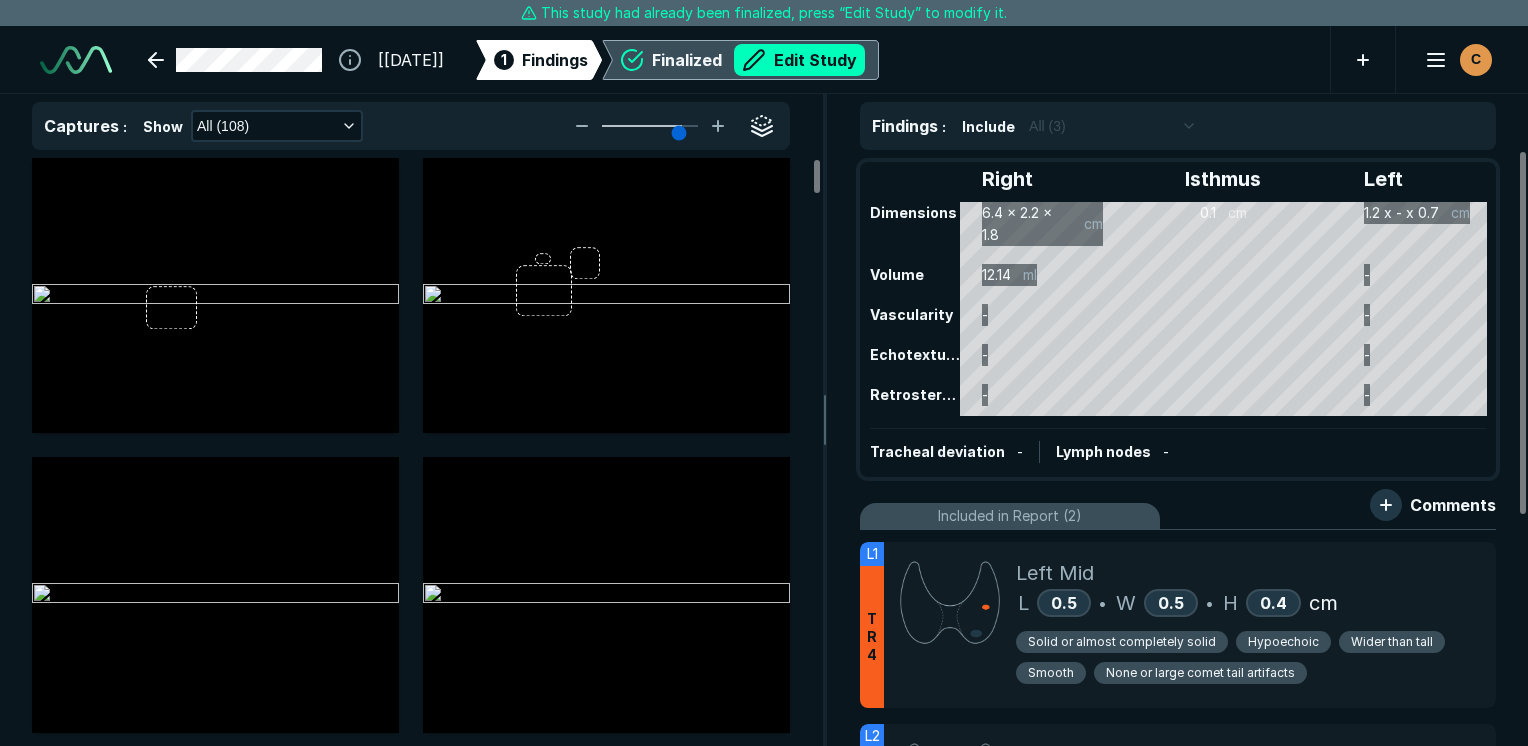 click on "Finalized Edit Study" at bounding box center (740, 60) 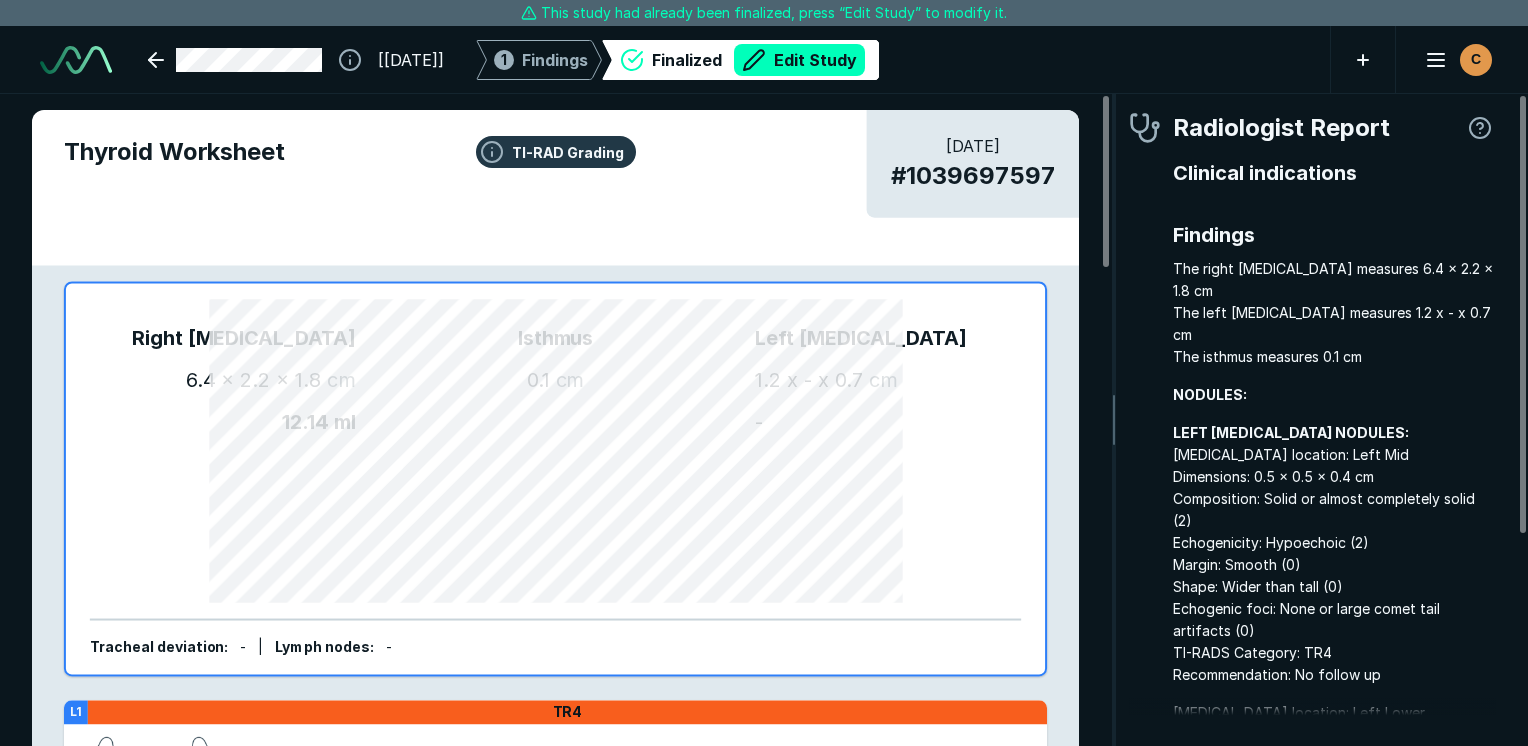scroll, scrollTop: 5303, scrollLeft: 7249, axis: both 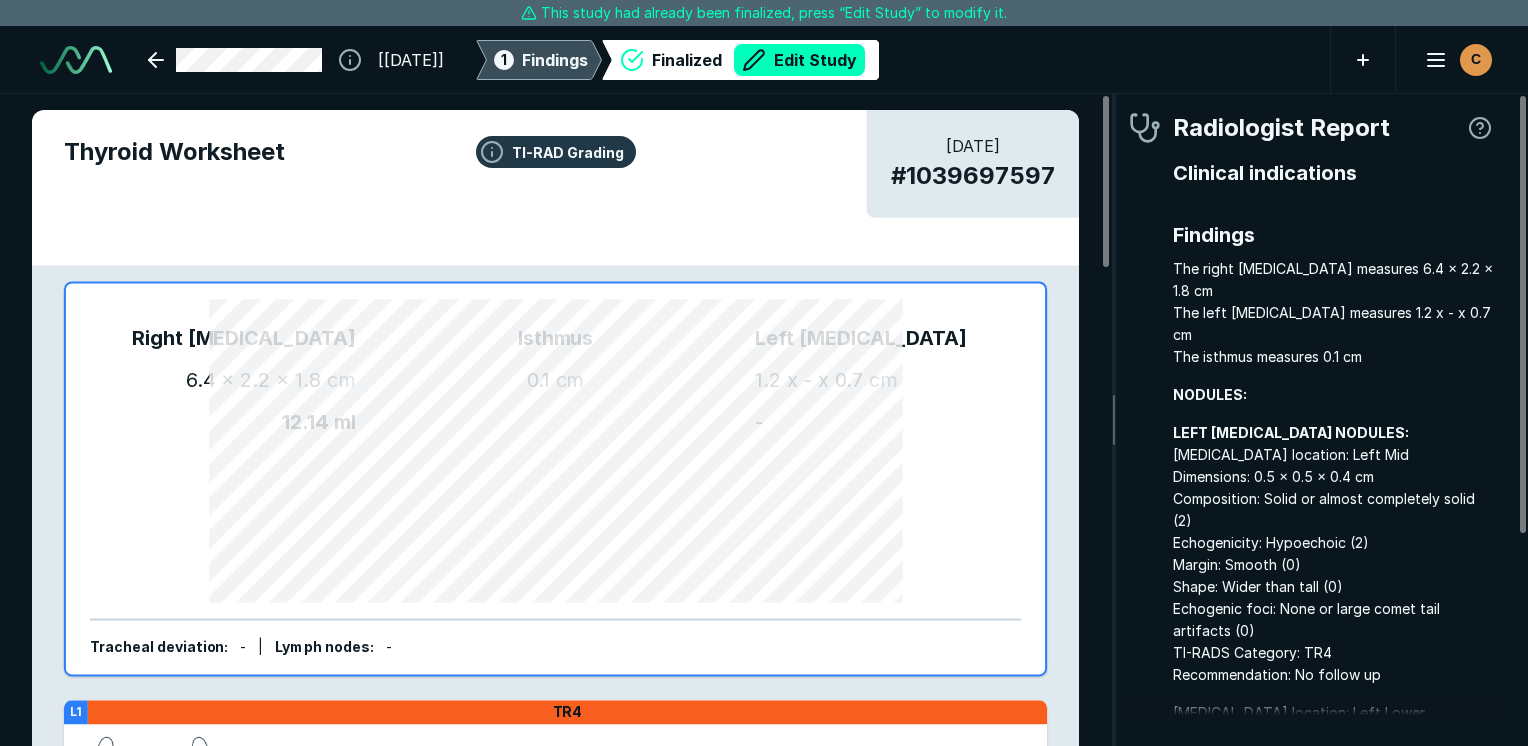 click on "1 Findings" at bounding box center [539, 60] 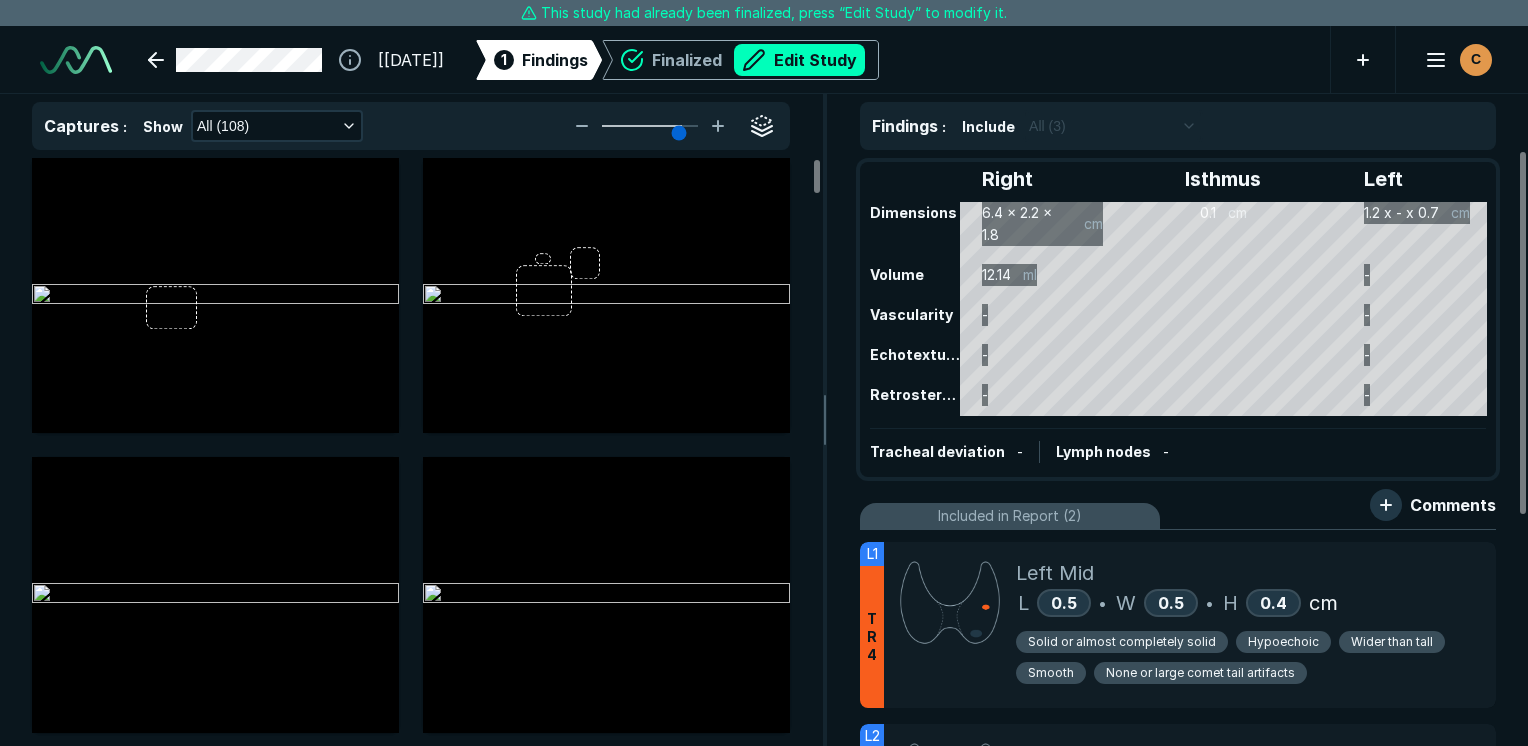 scroll, scrollTop: 4999, scrollLeft: 5949, axis: both 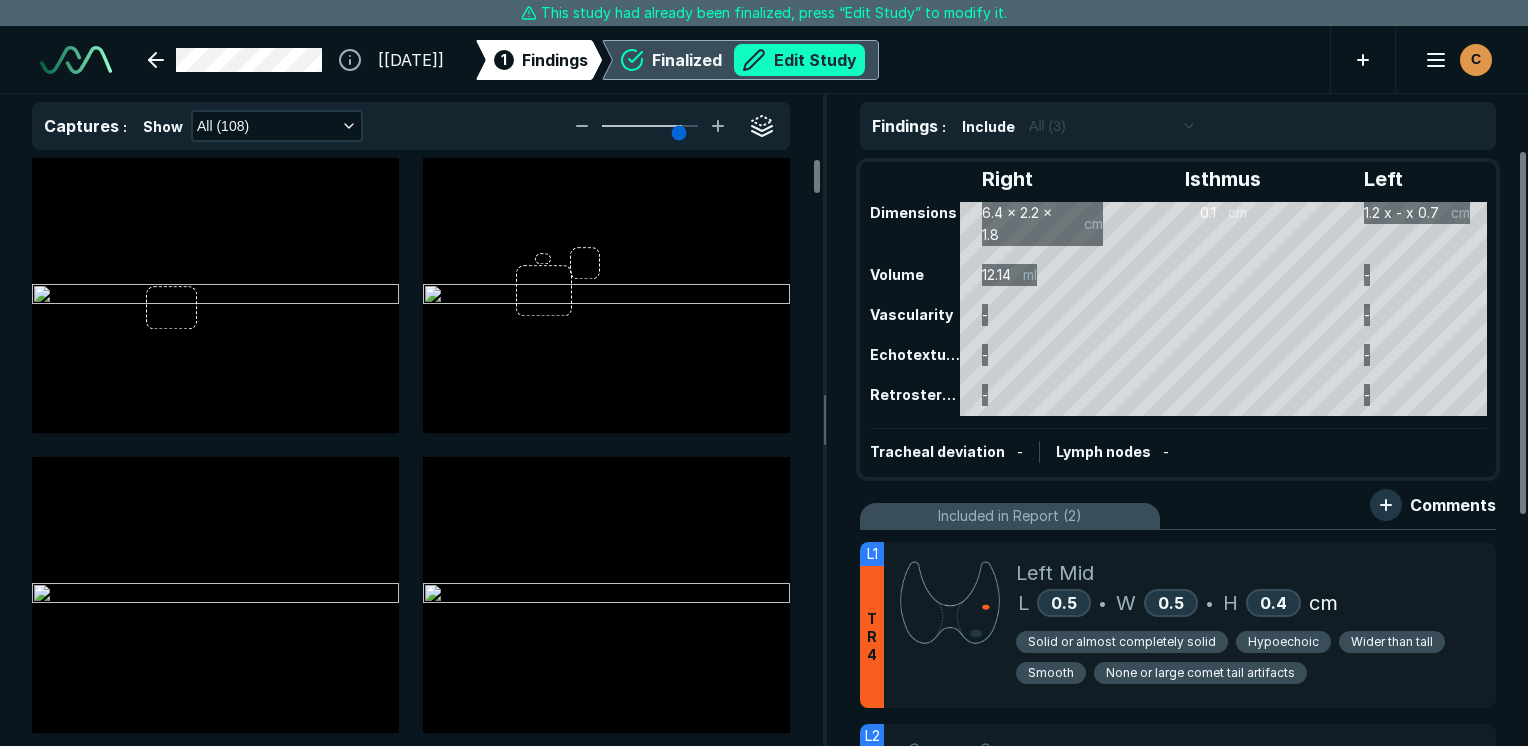 click on "Edit Study" at bounding box center [799, 60] 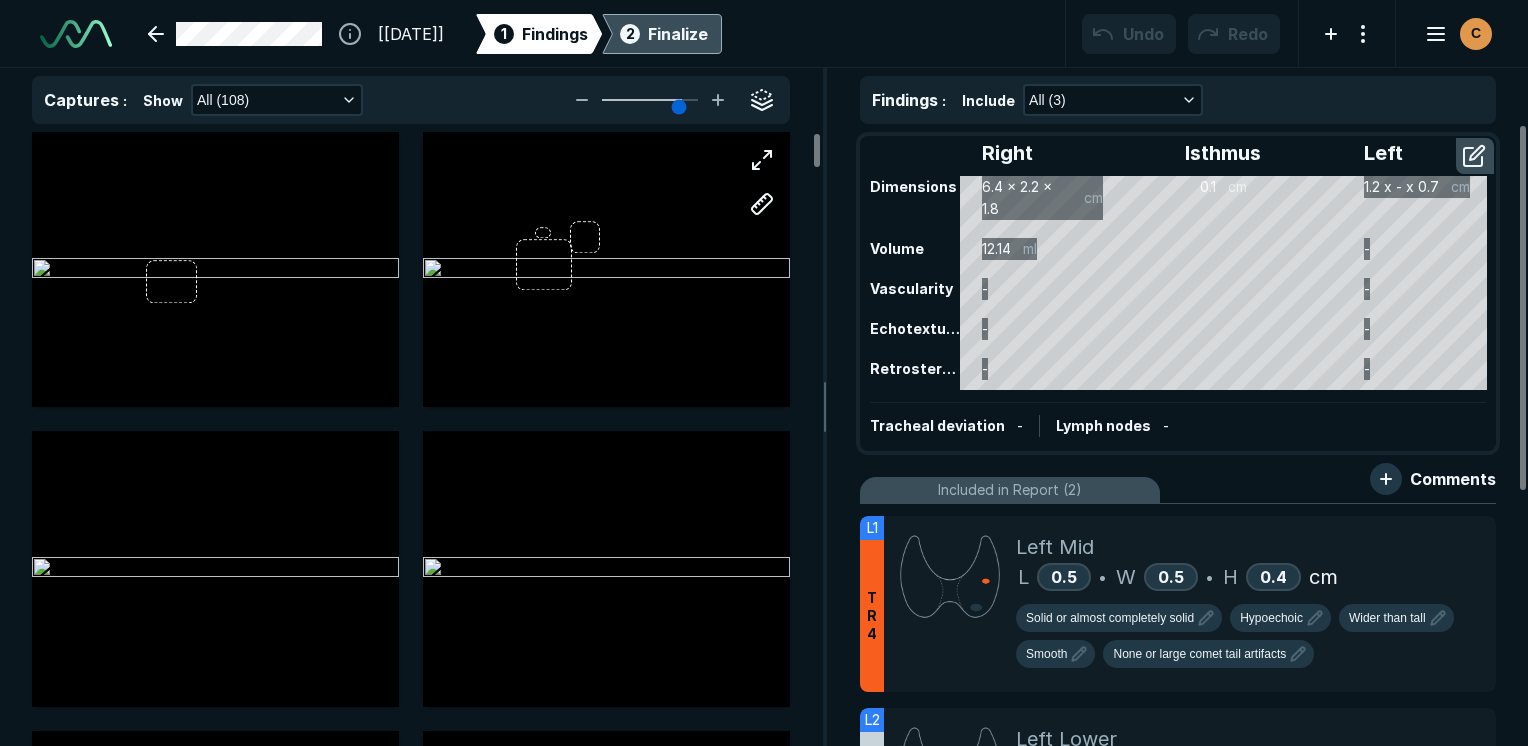 scroll, scrollTop: 5115, scrollLeft: 5949, axis: both 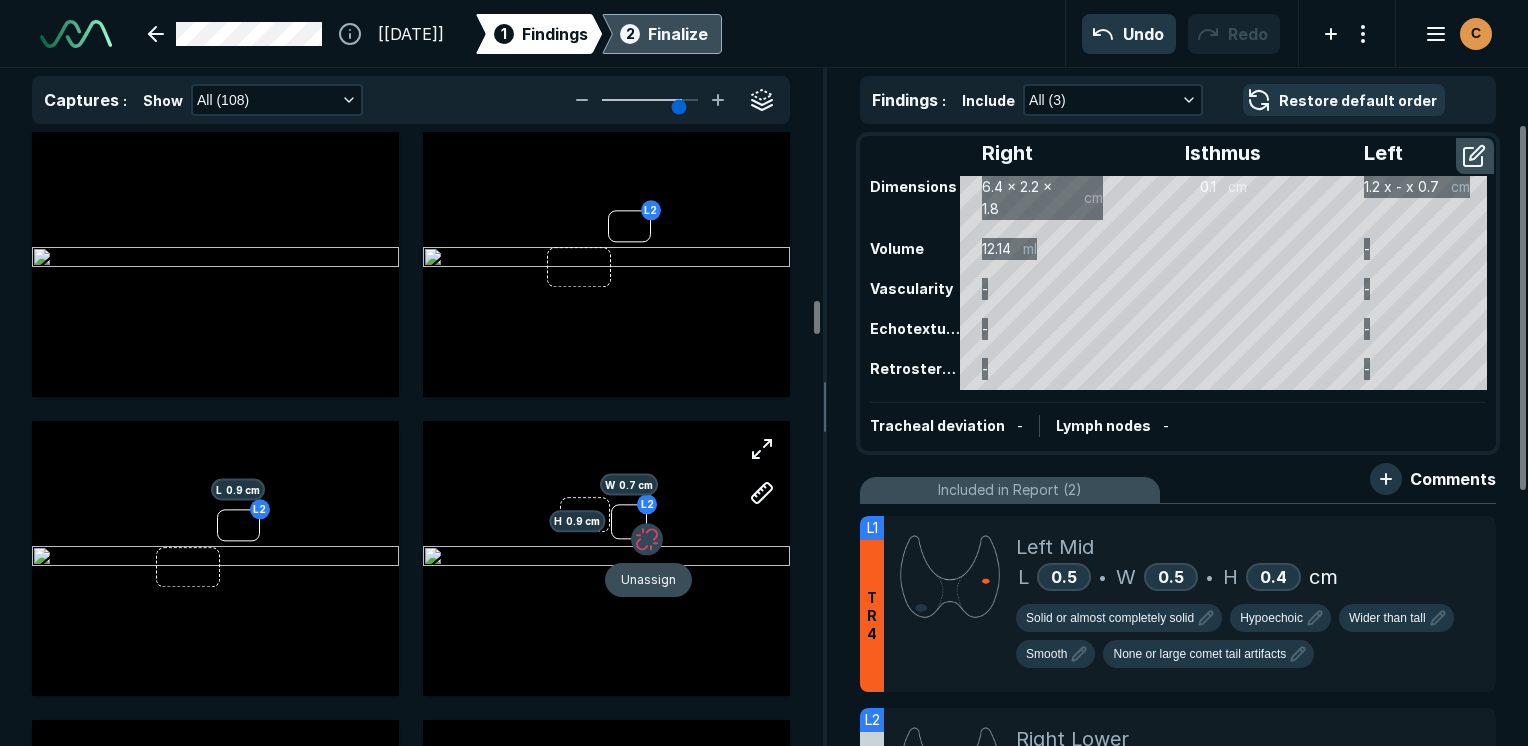 click at bounding box center [647, 540] 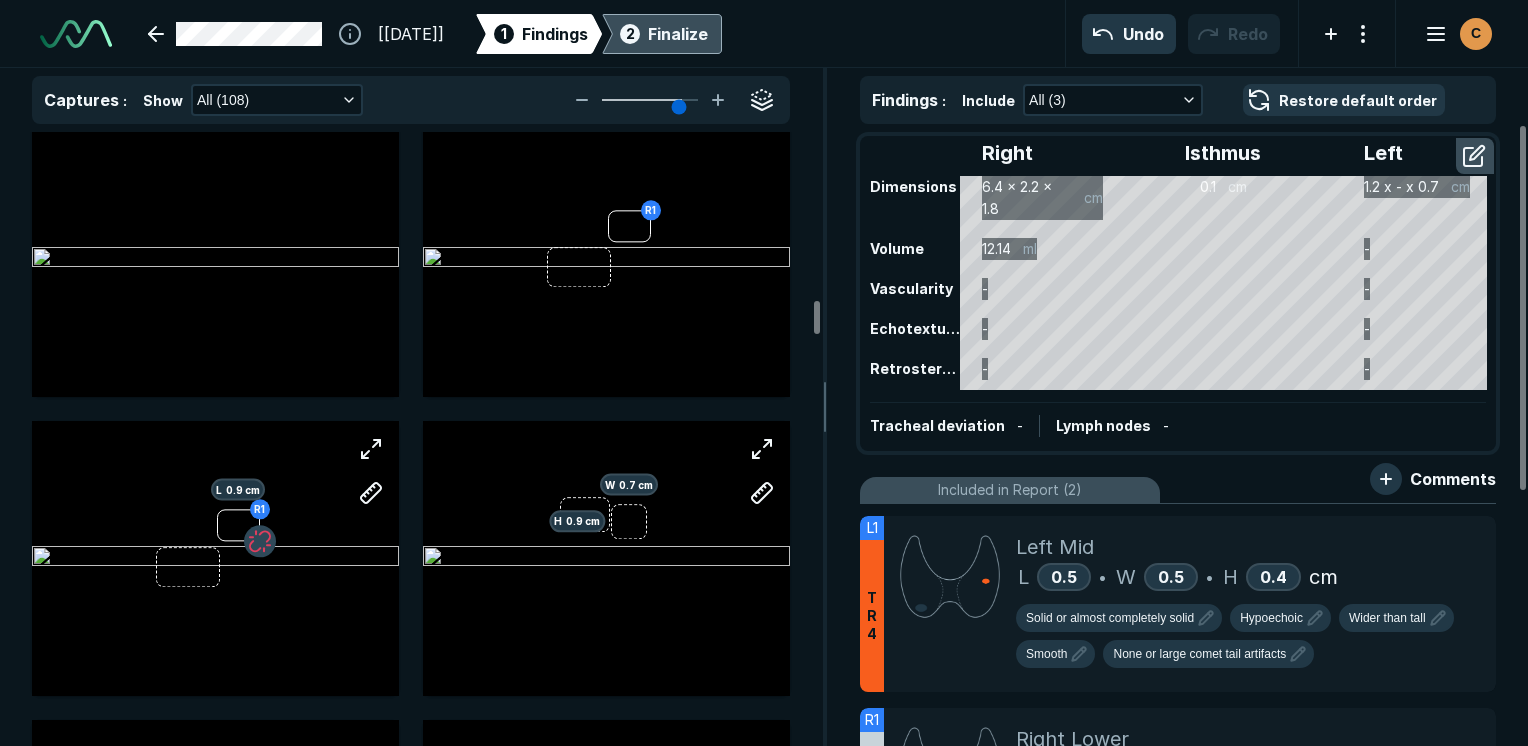 click at bounding box center (260, 542) 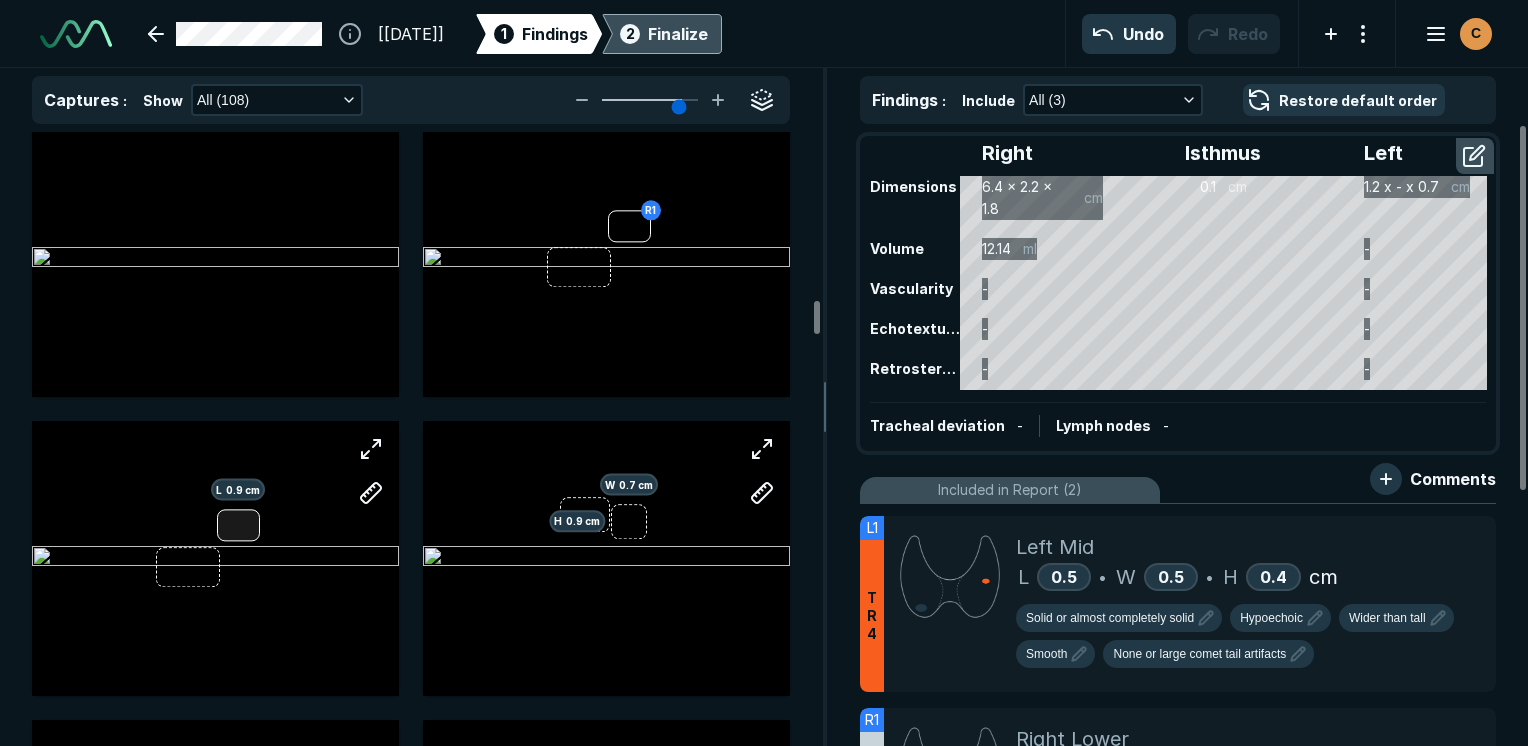 click on "L    0.9 cm" at bounding box center [215, 558] 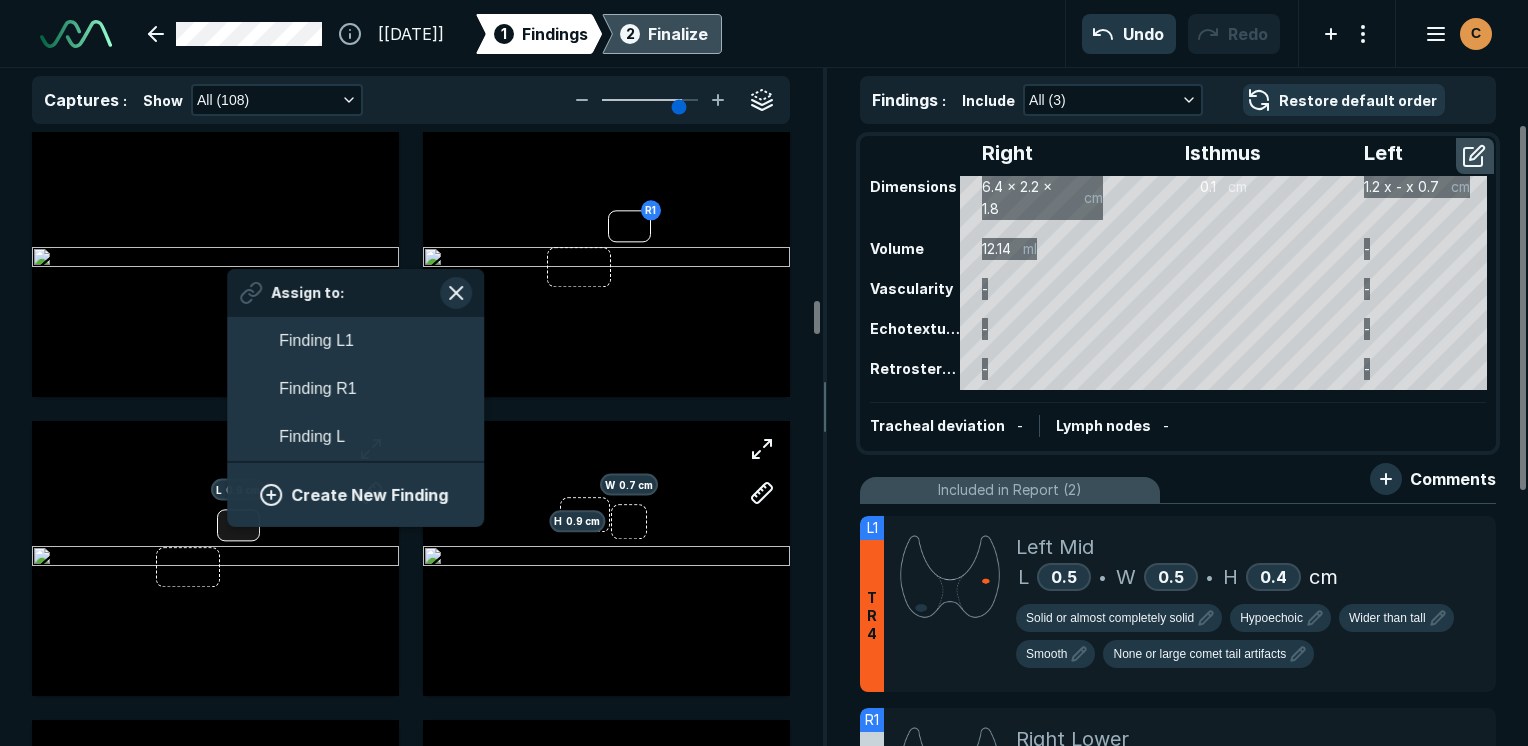 scroll, scrollTop: 3174, scrollLeft: 3708, axis: both 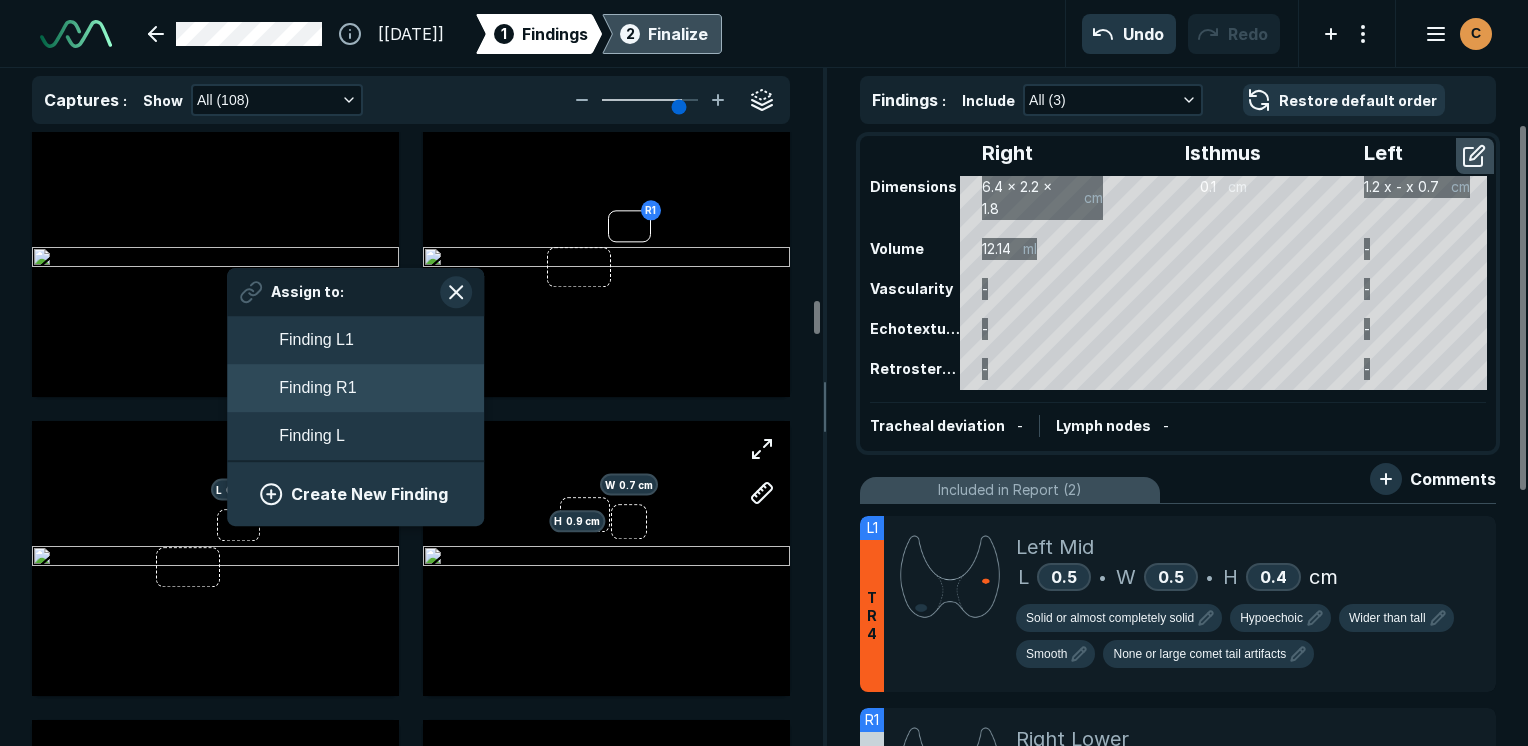 click on "Finding R1" at bounding box center [317, 388] 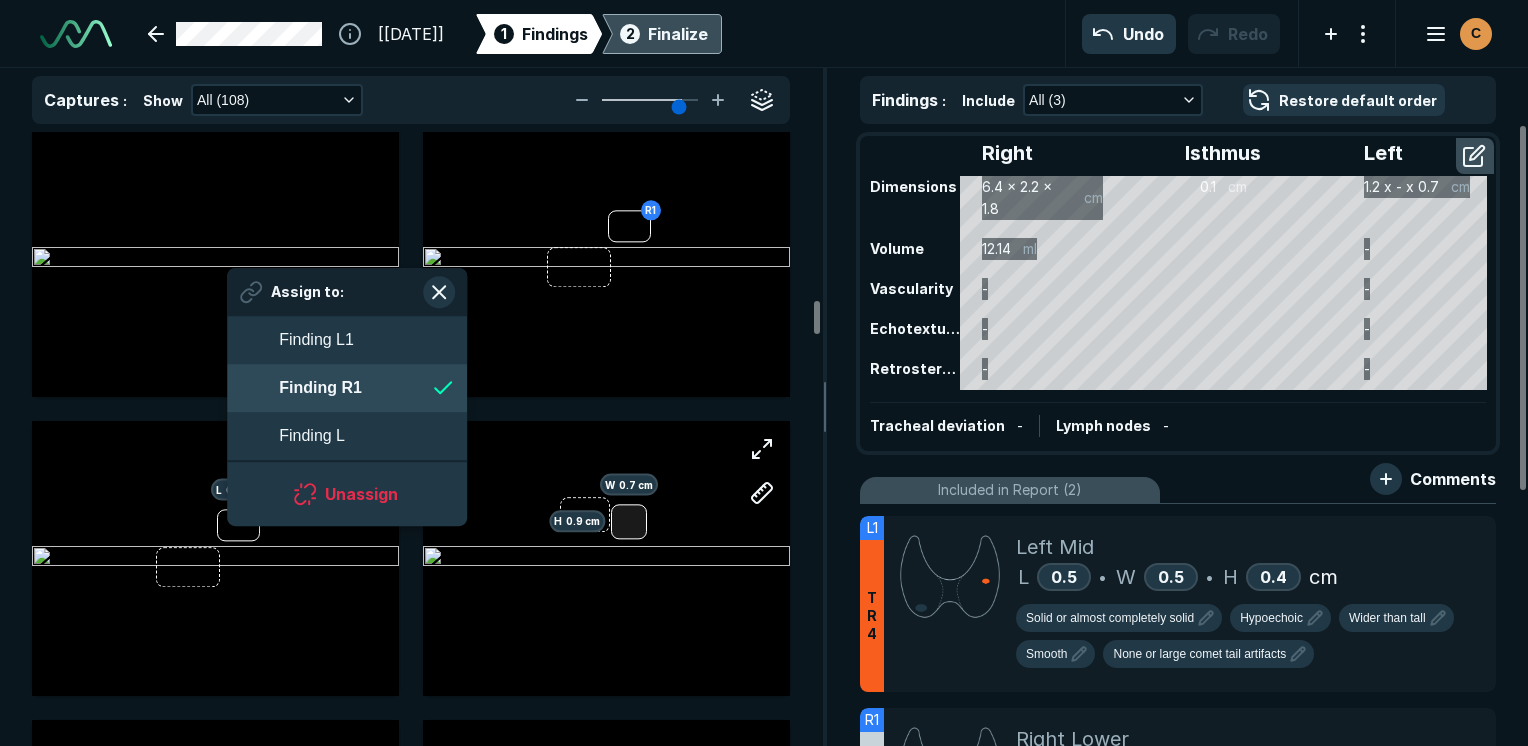 scroll, scrollTop: 3174, scrollLeft: 3649, axis: both 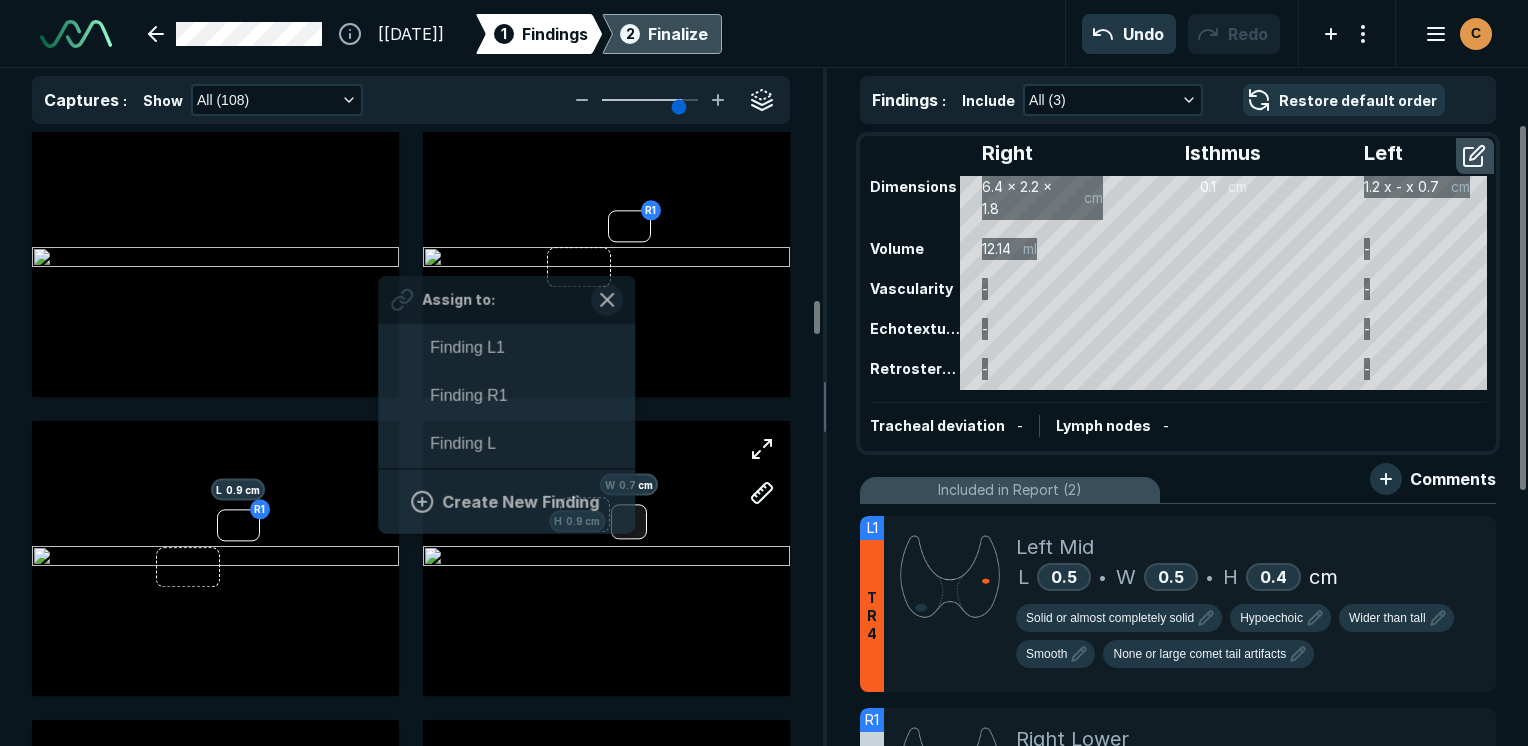click at bounding box center (629, 522) 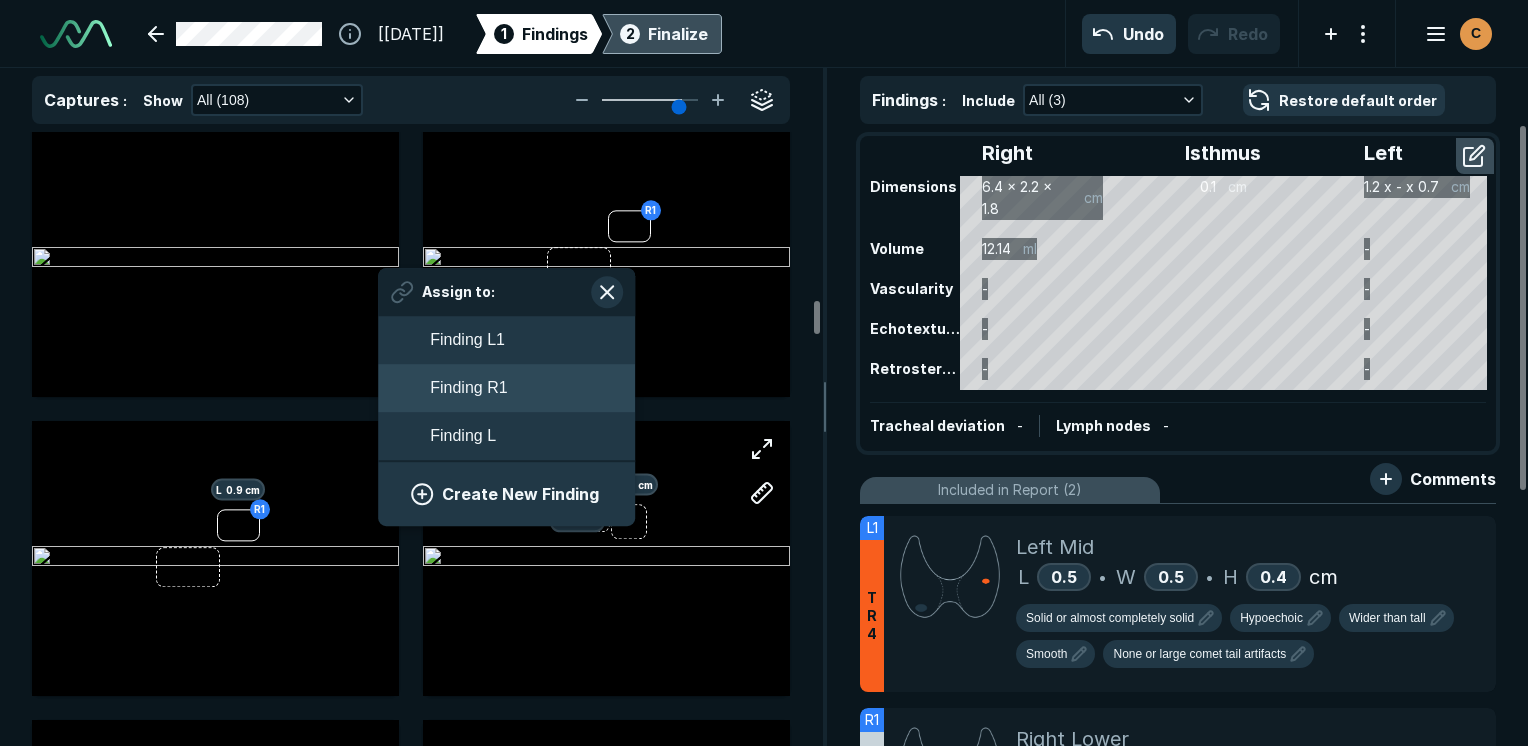 click on "Finding R1" at bounding box center [506, 388] 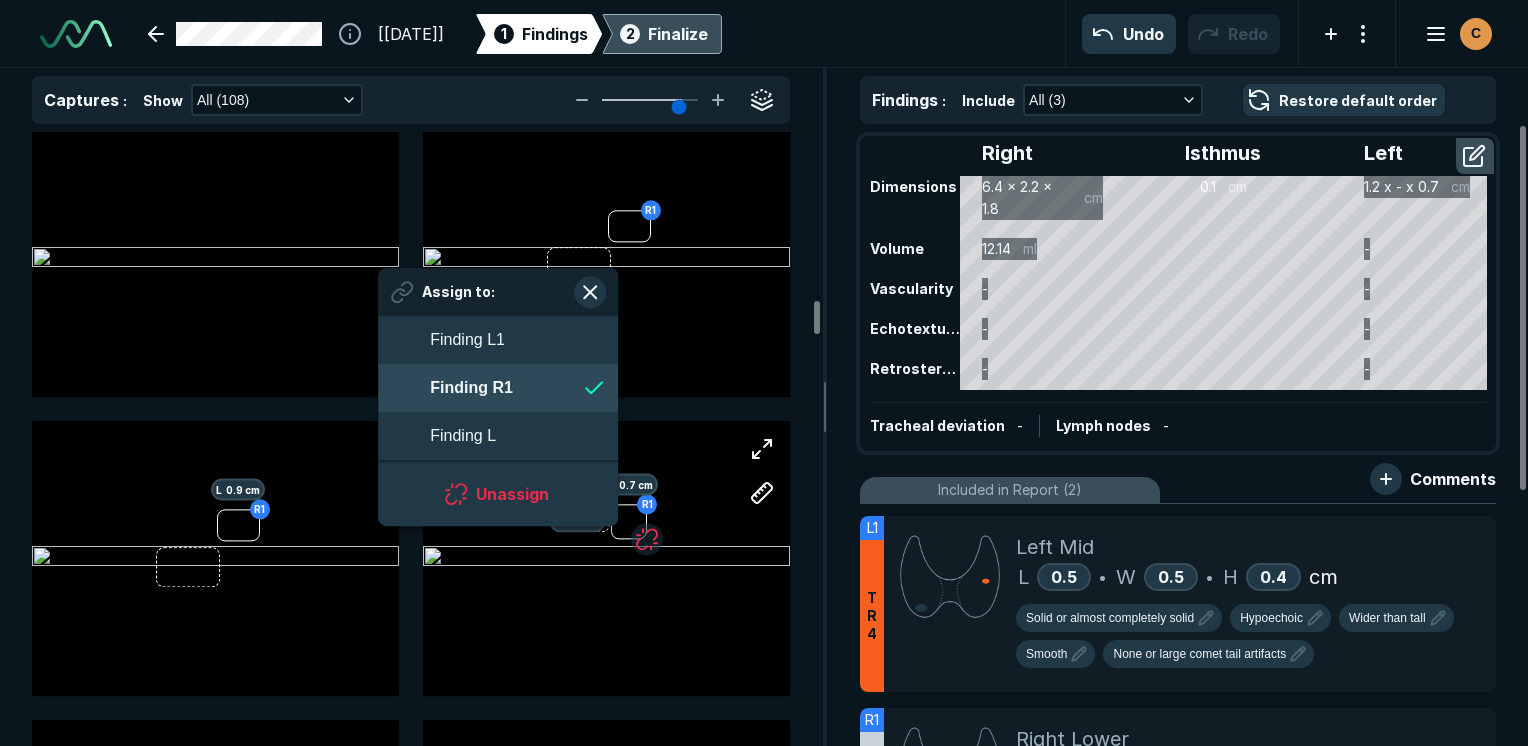 scroll, scrollTop: 3174, scrollLeft: 3649, axis: both 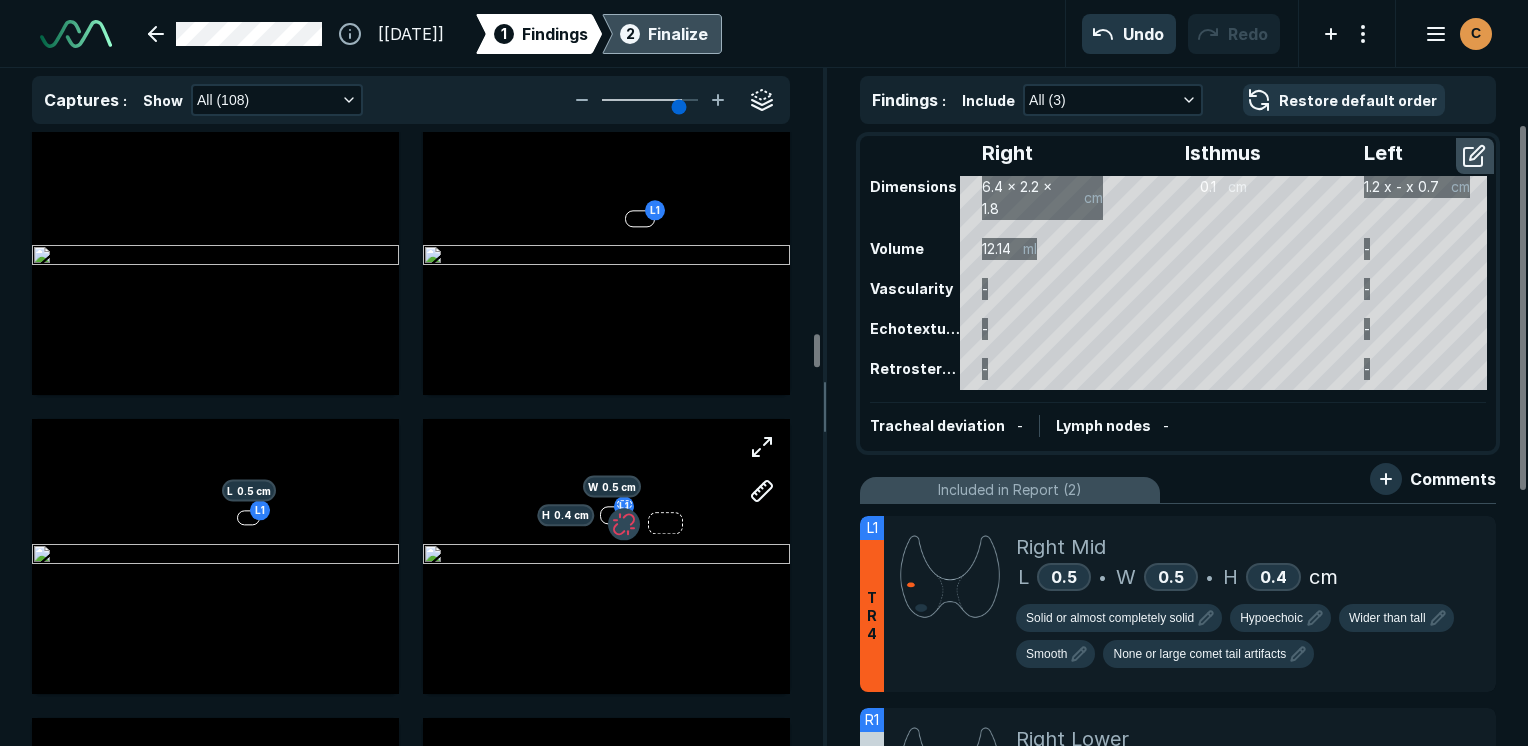 click at bounding box center [624, 524] 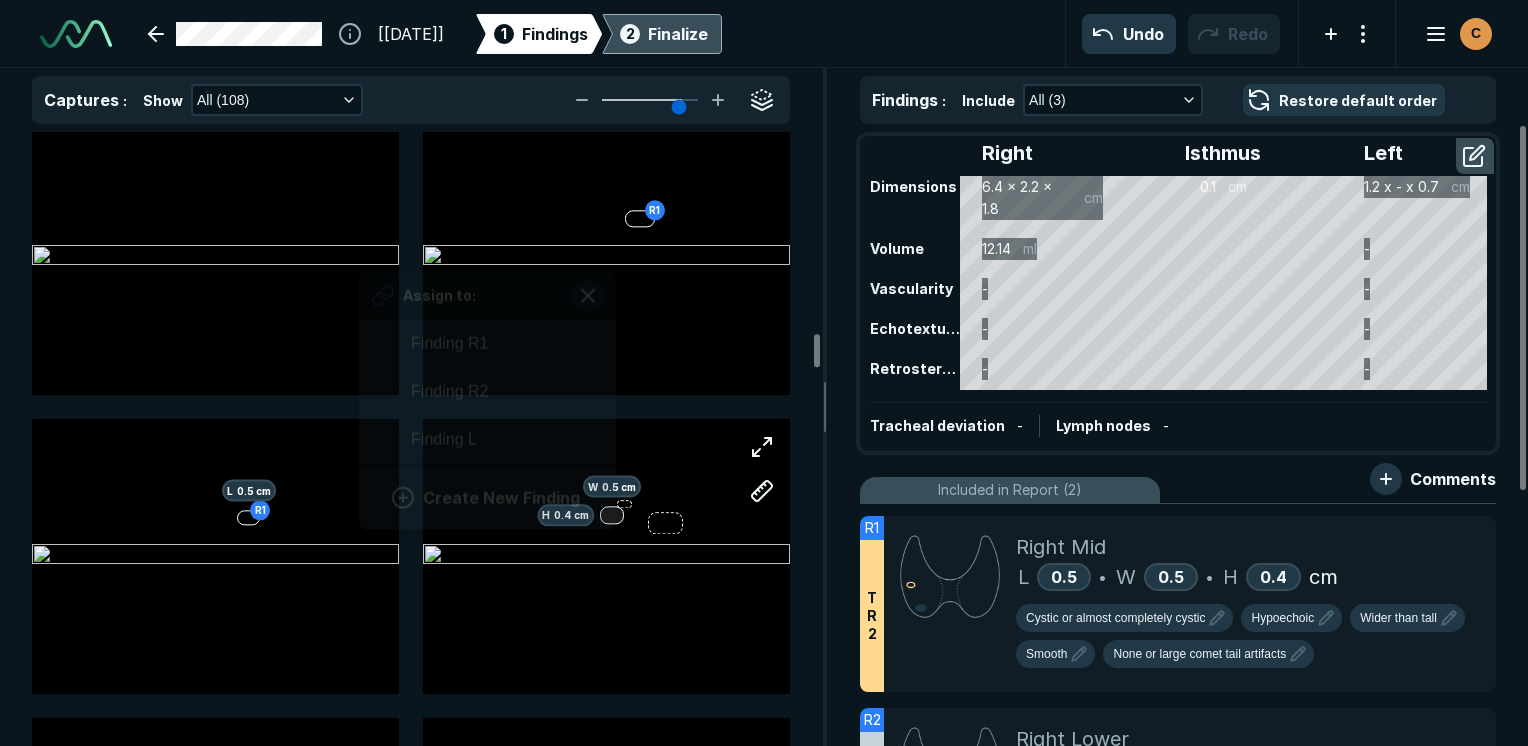click on "H    0.4 cm W    0.5 cm Assign to: Finding R1 Finding R2 Finding L Create New Finding" at bounding box center [606, 556] 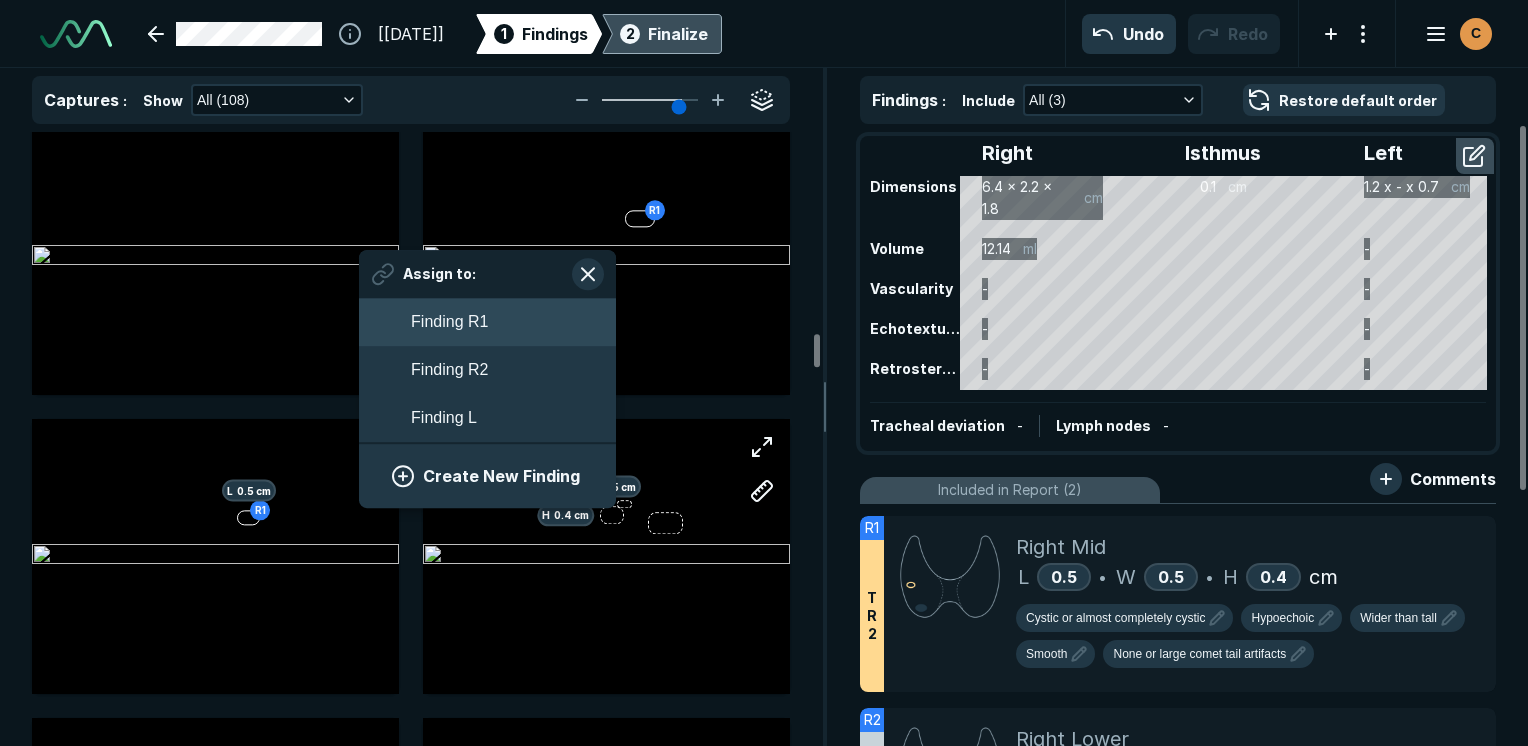 click on "Finding R1" at bounding box center [487, 322] 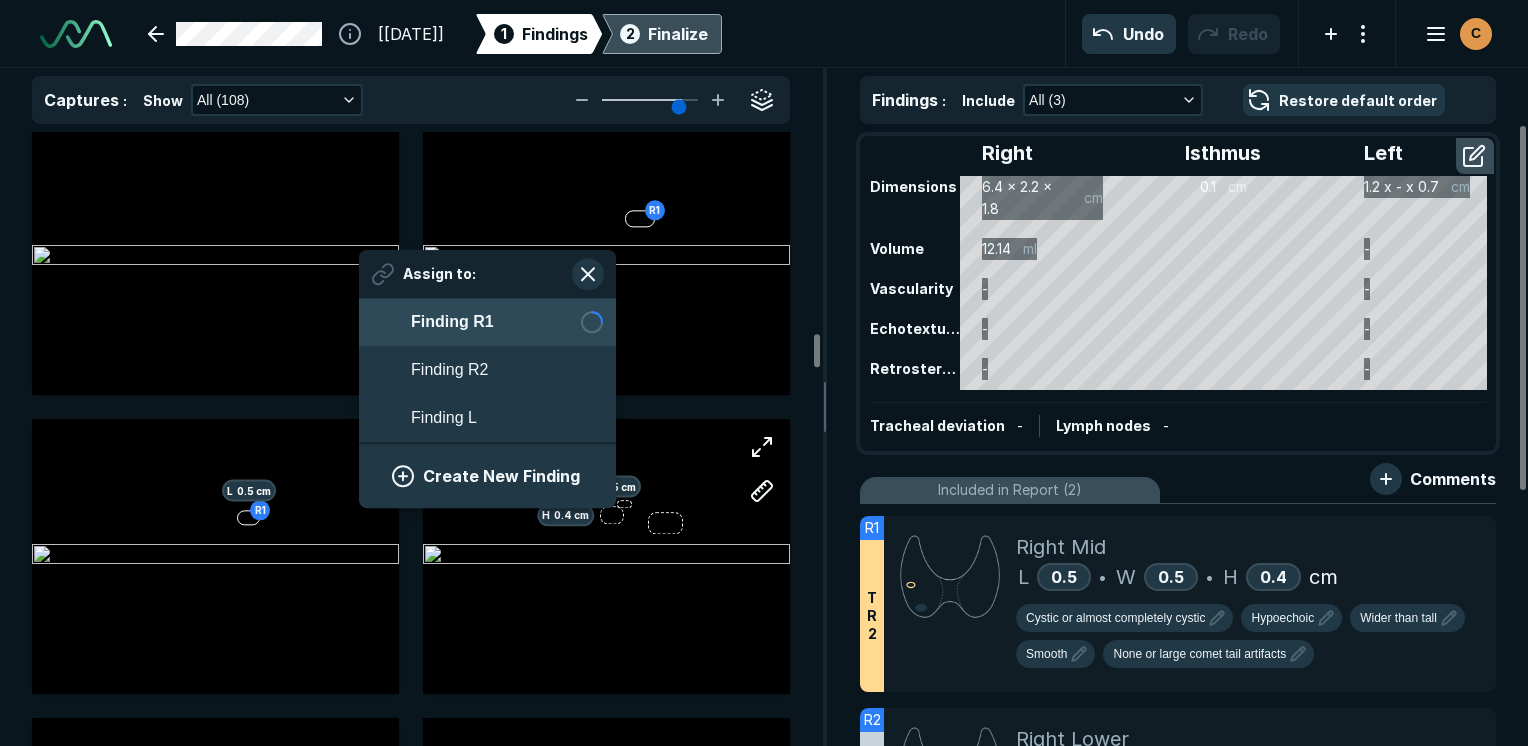 scroll, scrollTop: 3174, scrollLeft: 3649, axis: both 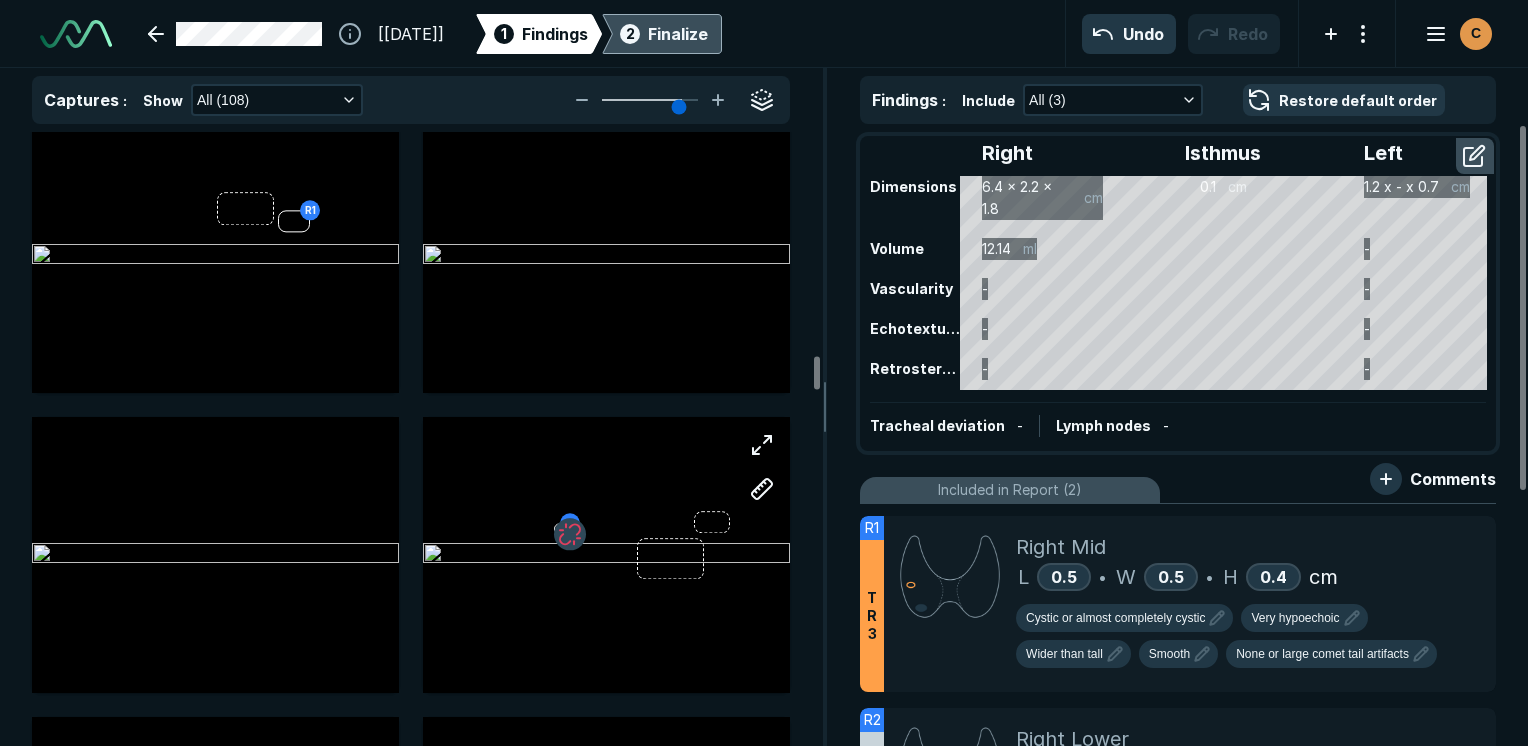 click at bounding box center (570, 534) 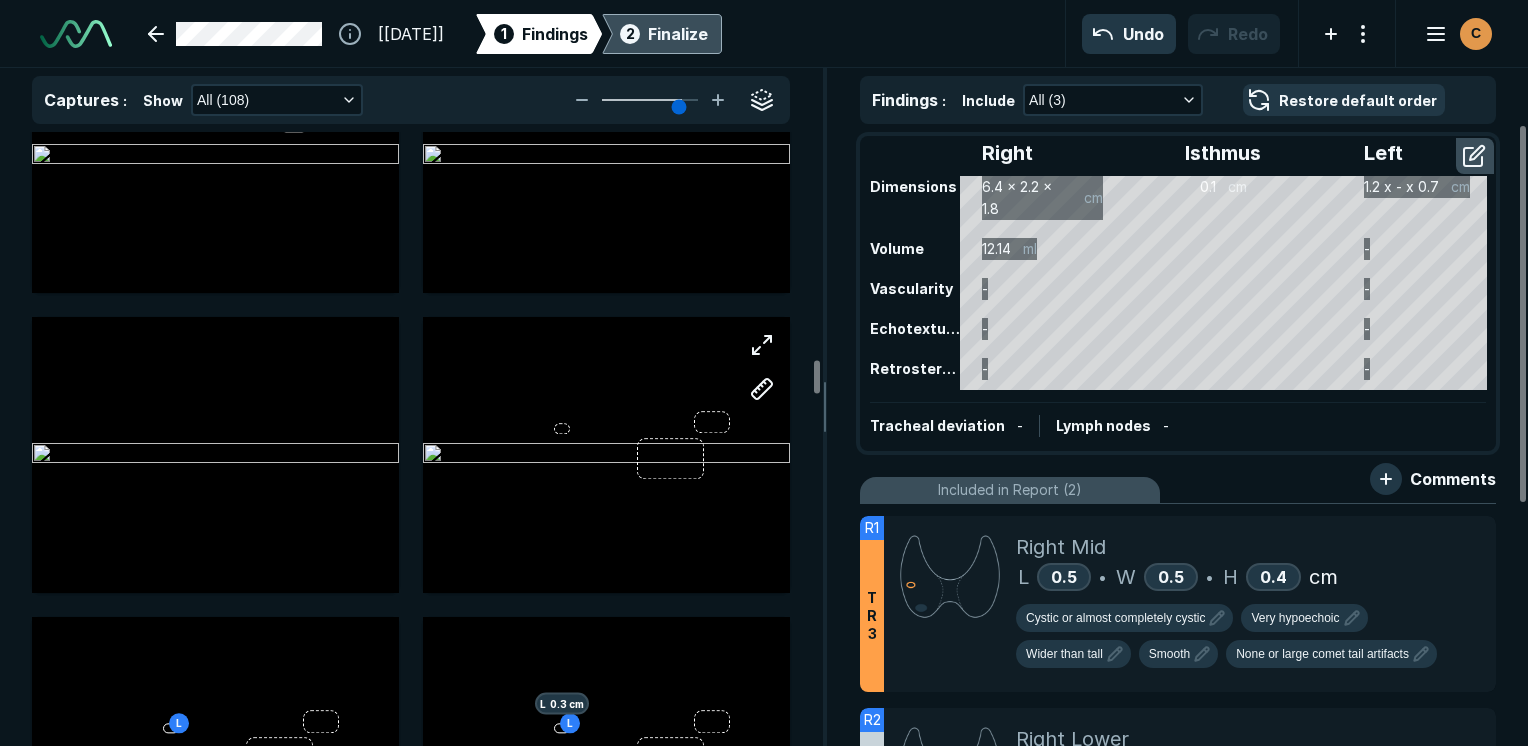 scroll, scrollTop: 6200, scrollLeft: 0, axis: vertical 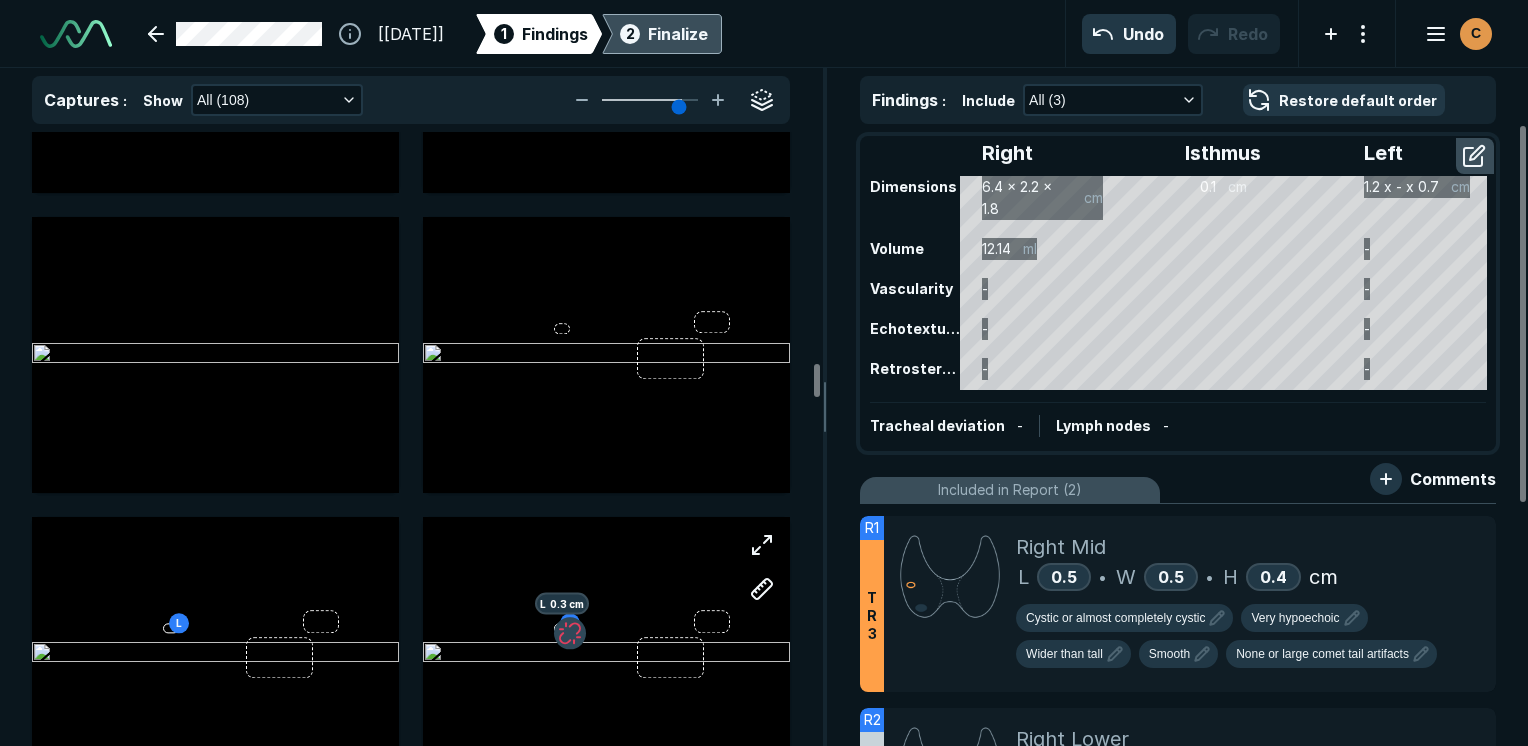 click at bounding box center (570, 634) 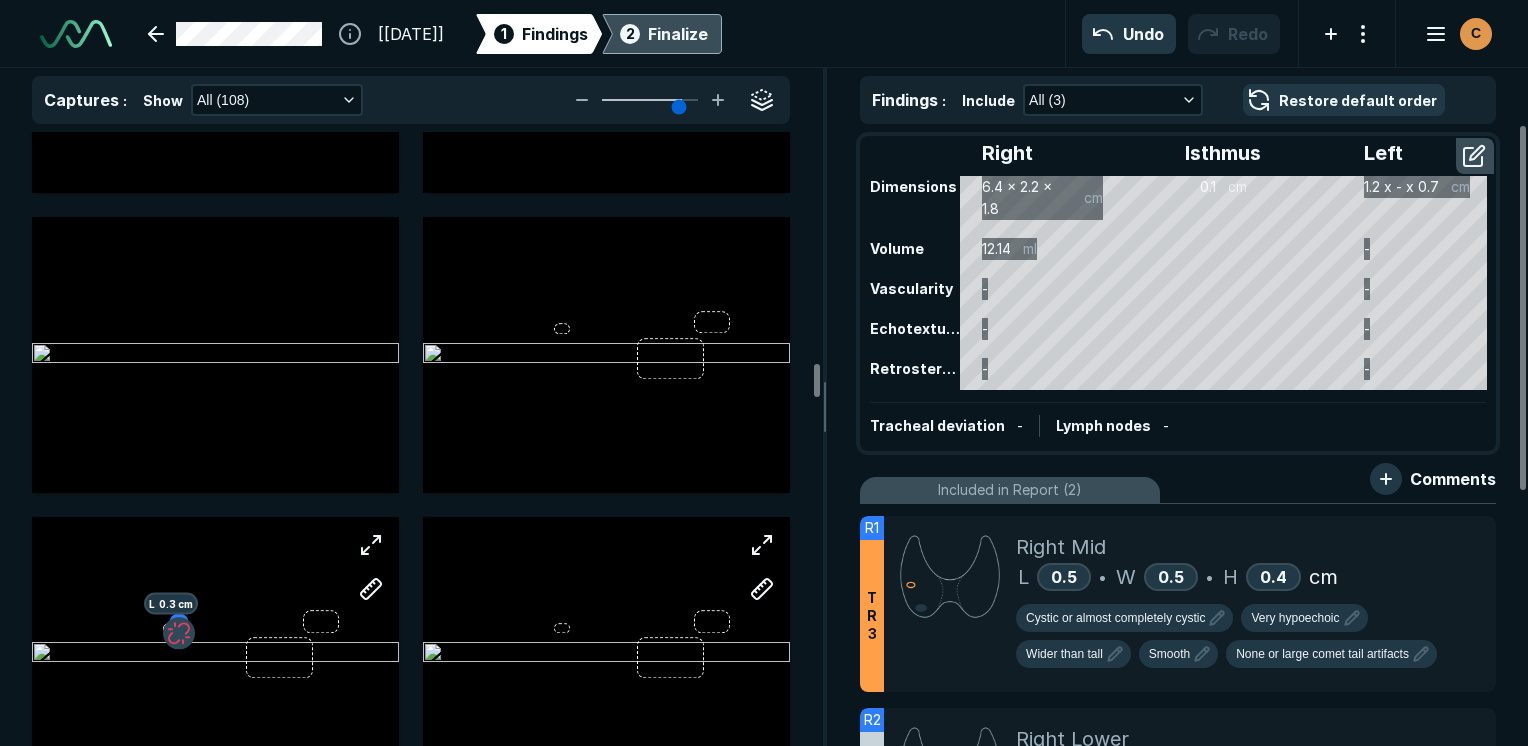 click at bounding box center (179, 634) 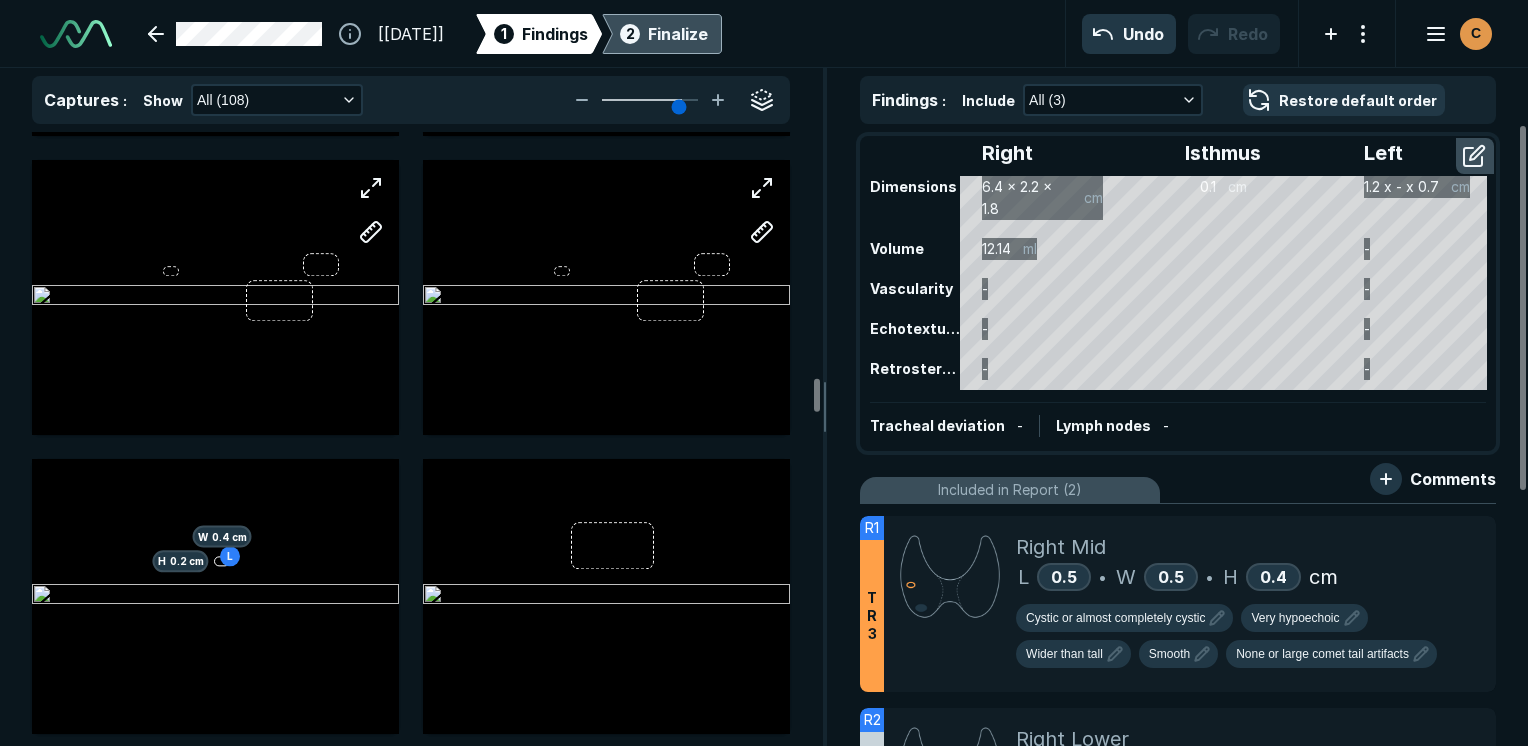 scroll, scrollTop: 6600, scrollLeft: 0, axis: vertical 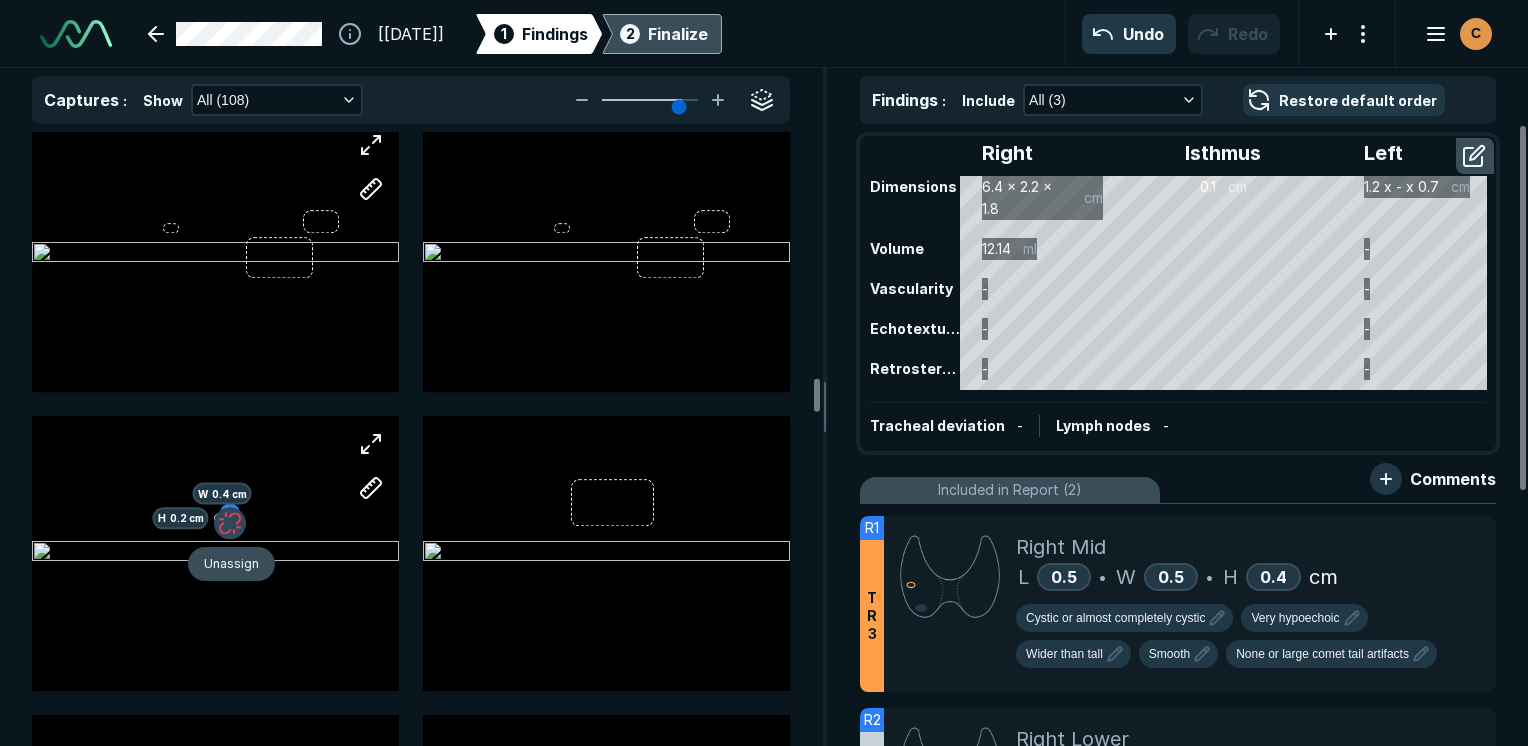 click at bounding box center (230, 524) 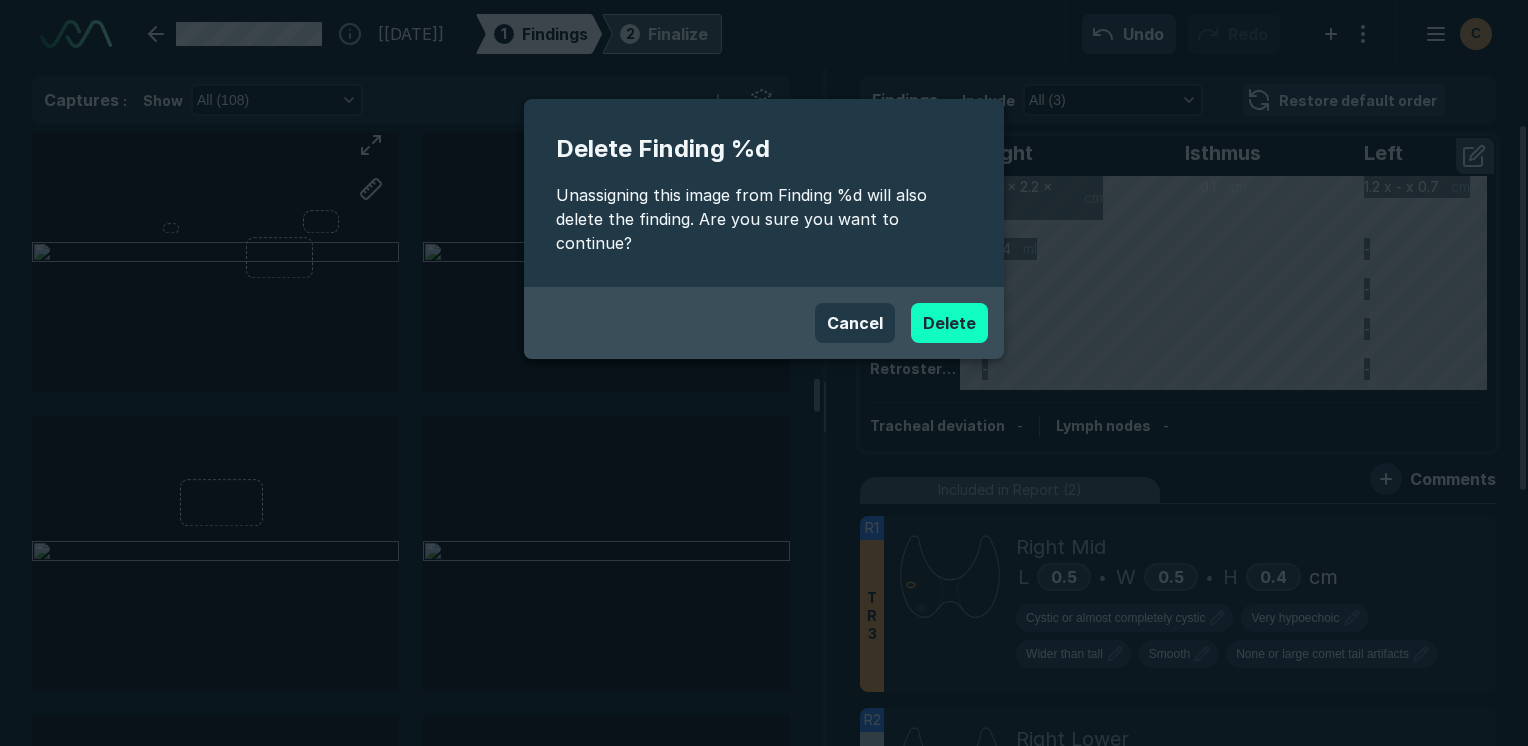 click on "Delete" at bounding box center [949, 323] 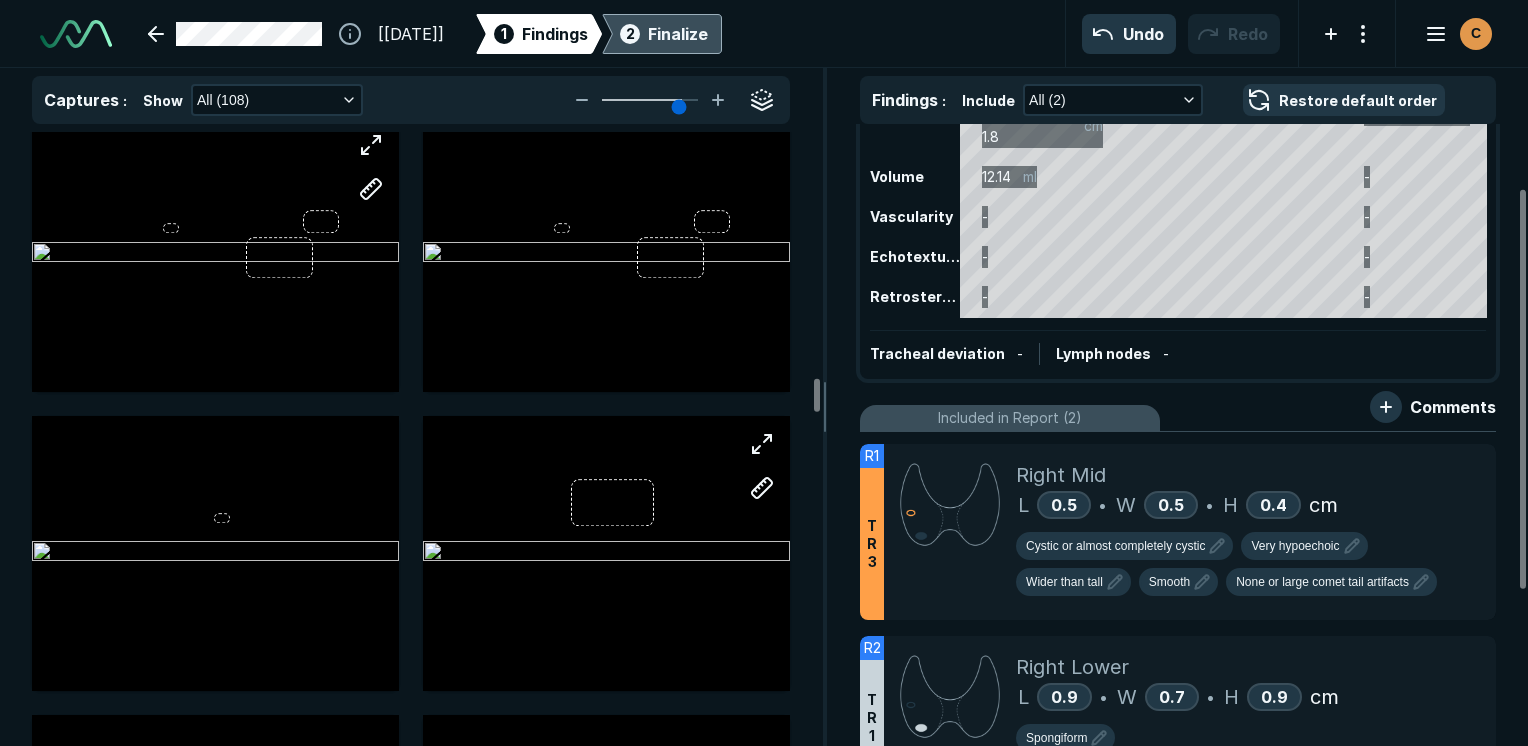 scroll, scrollTop: 100, scrollLeft: 0, axis: vertical 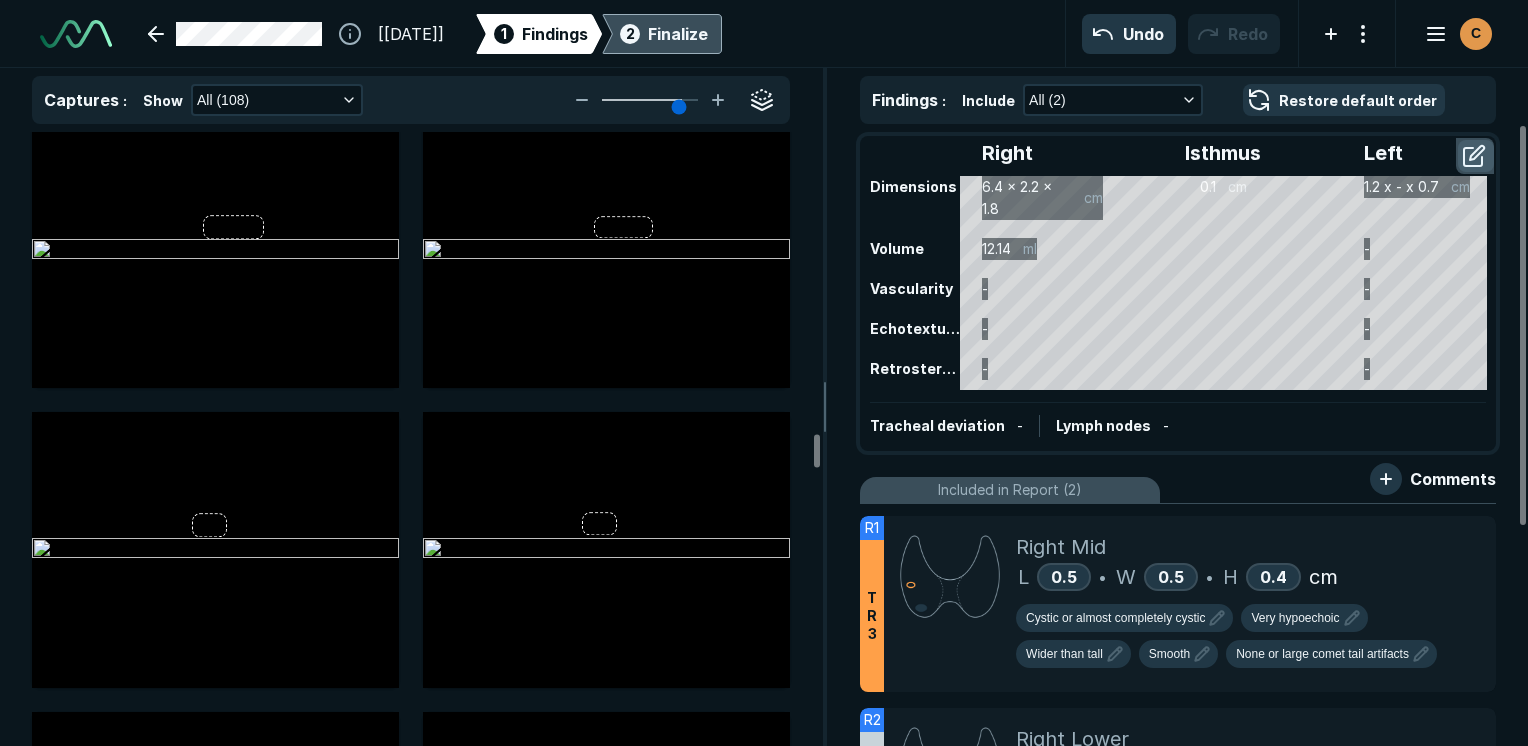 click at bounding box center (1476, 156) 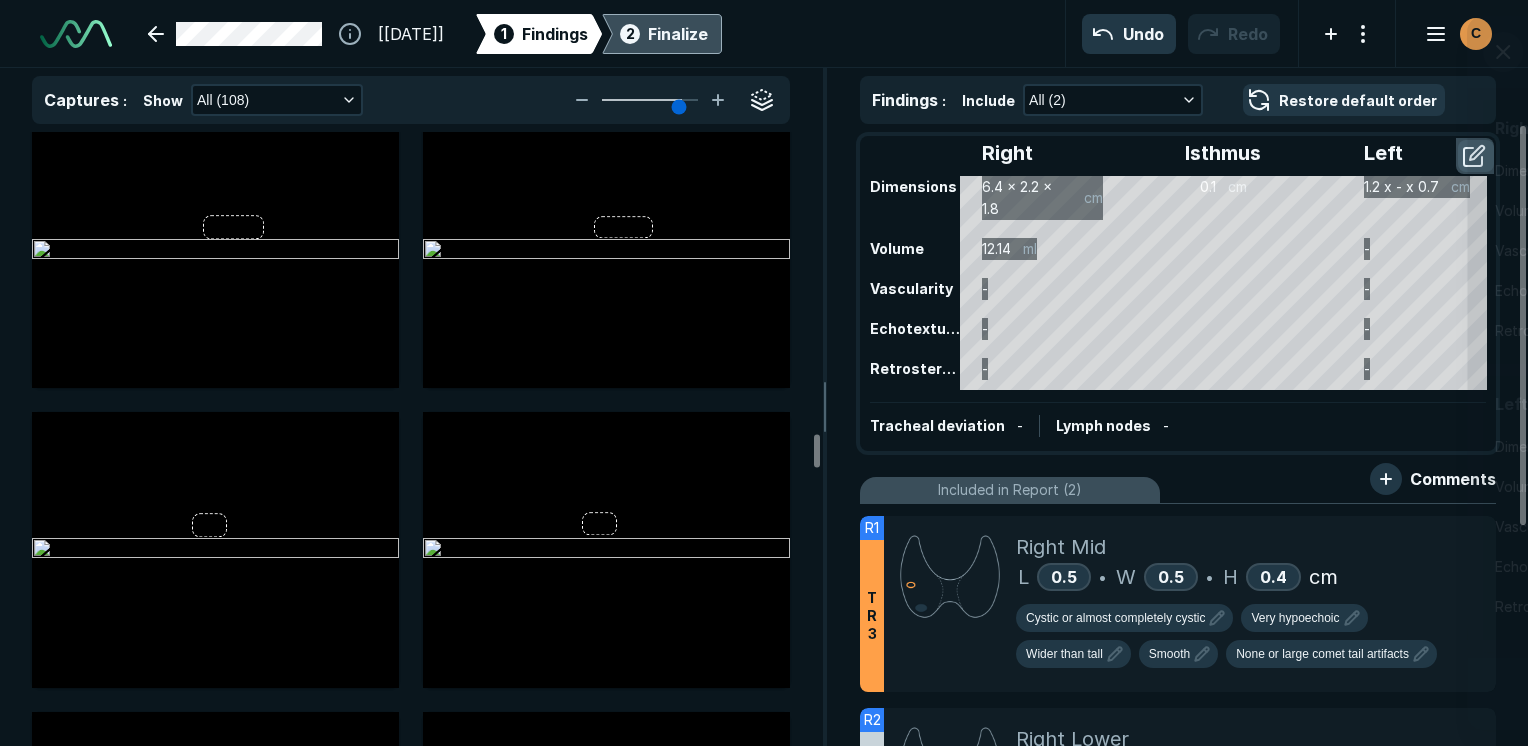 scroll, scrollTop: 5093, scrollLeft: 5449, axis: both 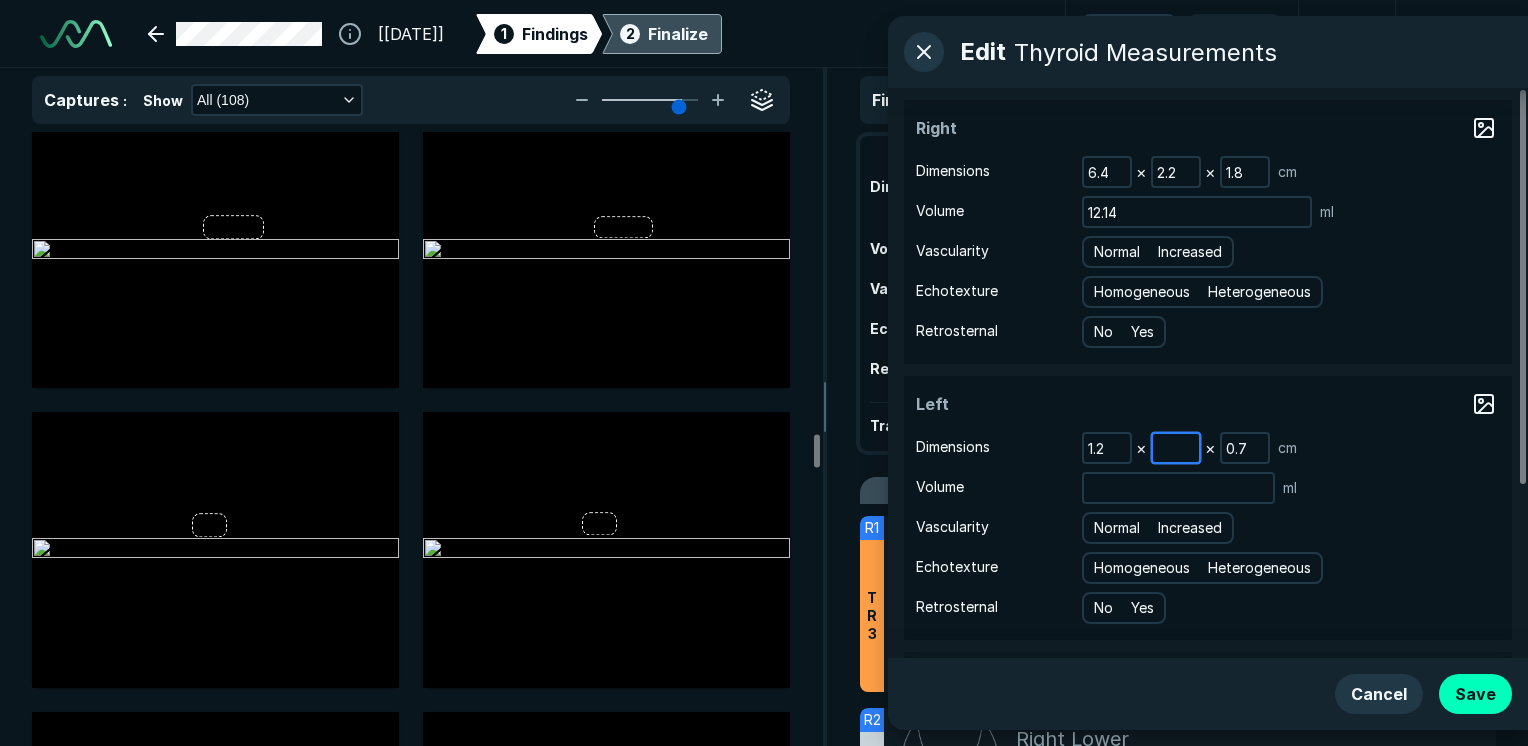 click at bounding box center (1176, 448) 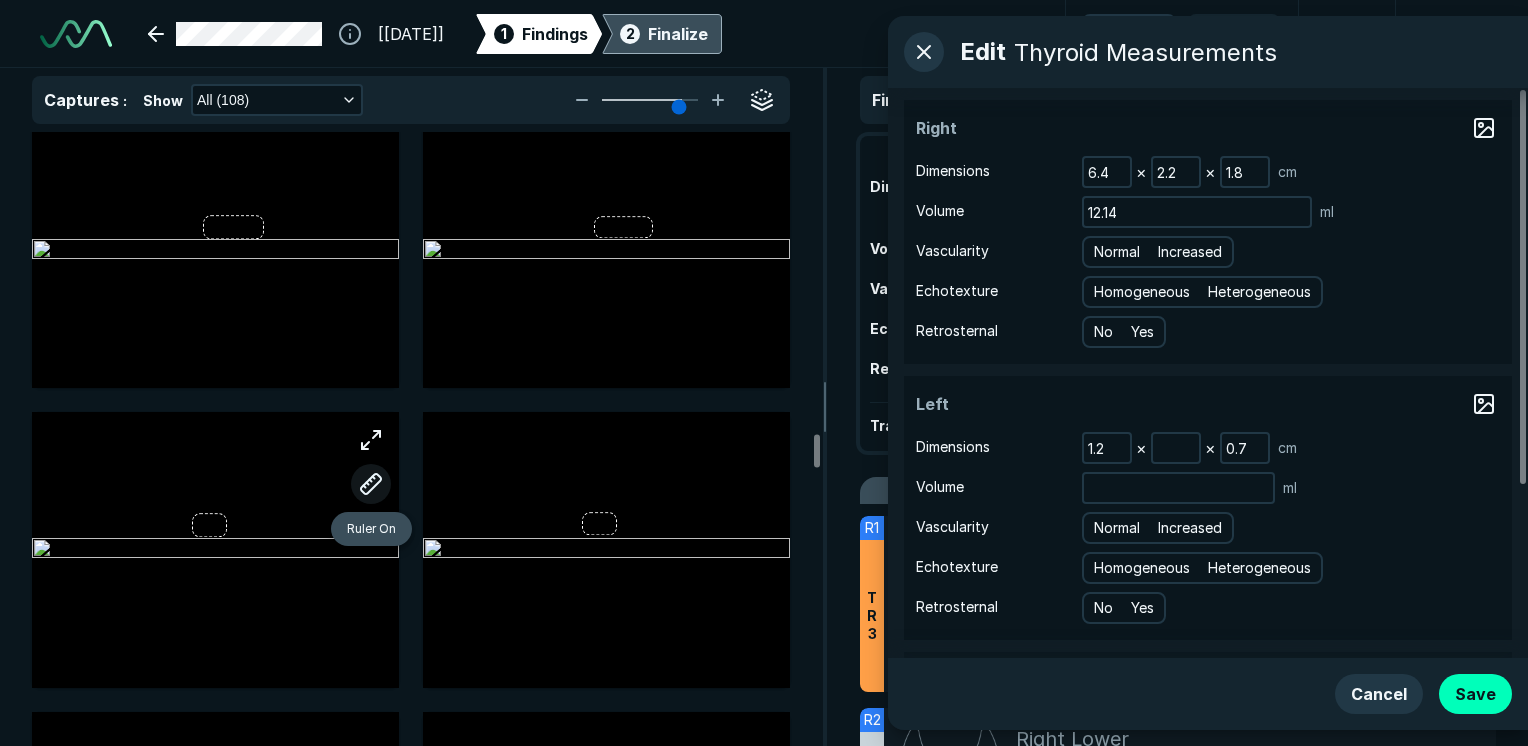 click at bounding box center (371, 484) 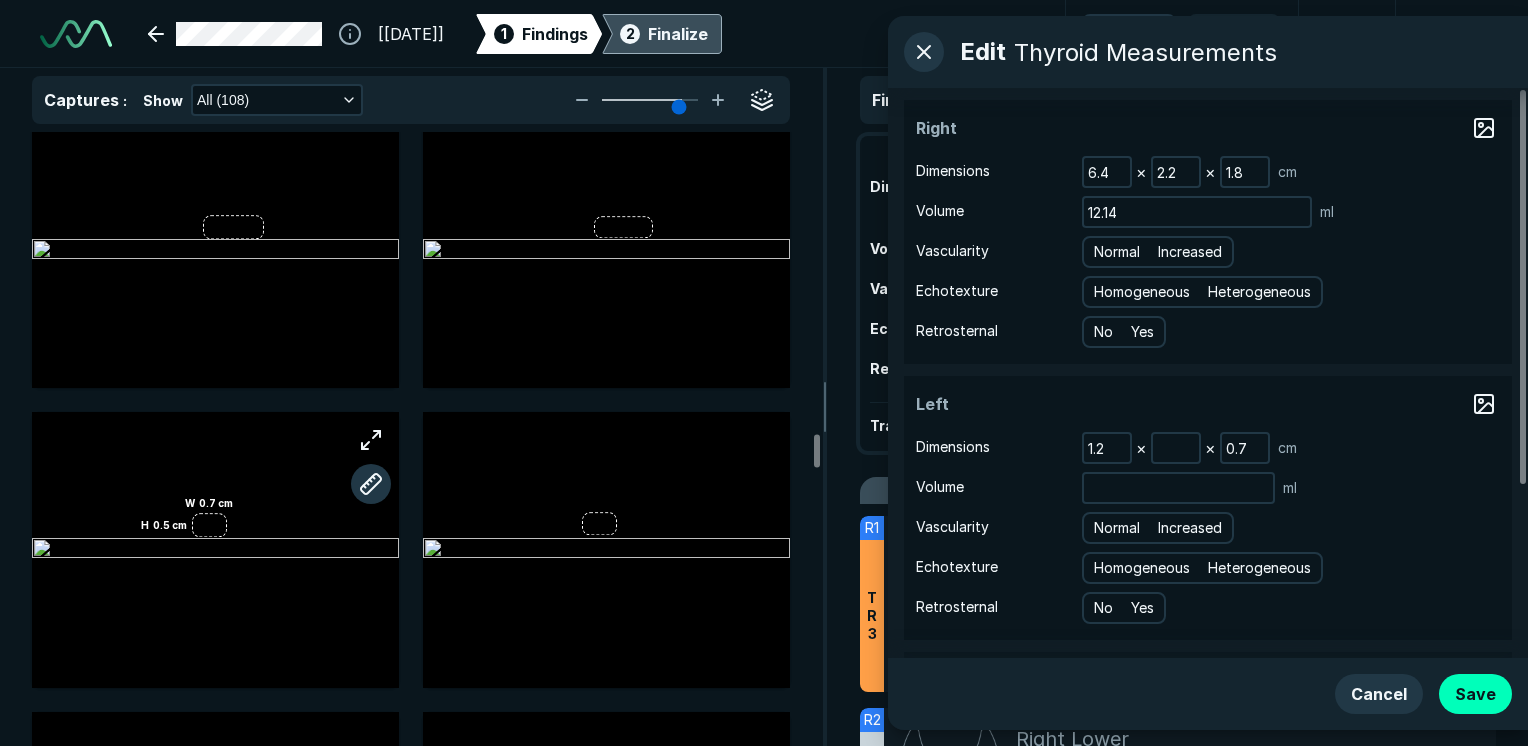 click at bounding box center [215, 549] 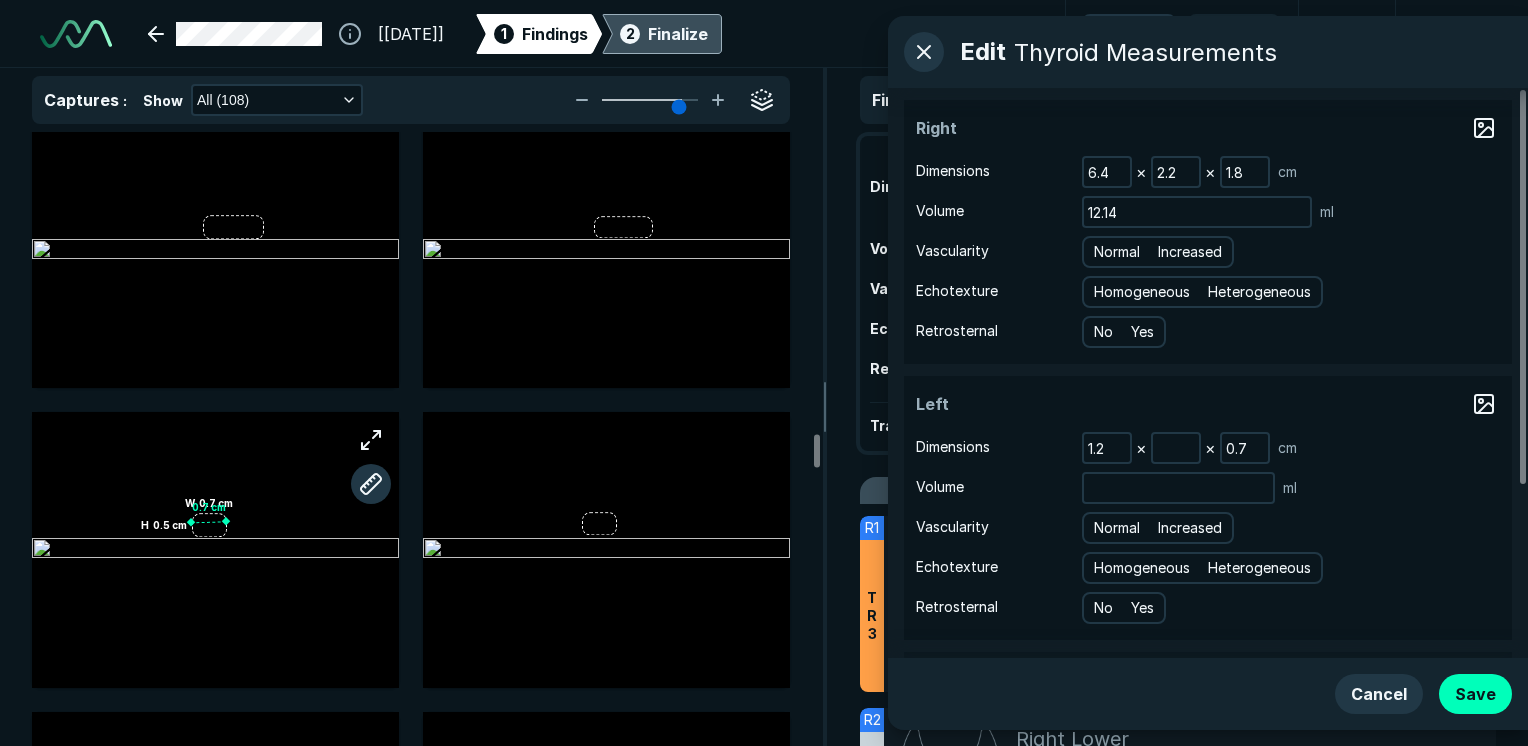 click at bounding box center (226, 521) 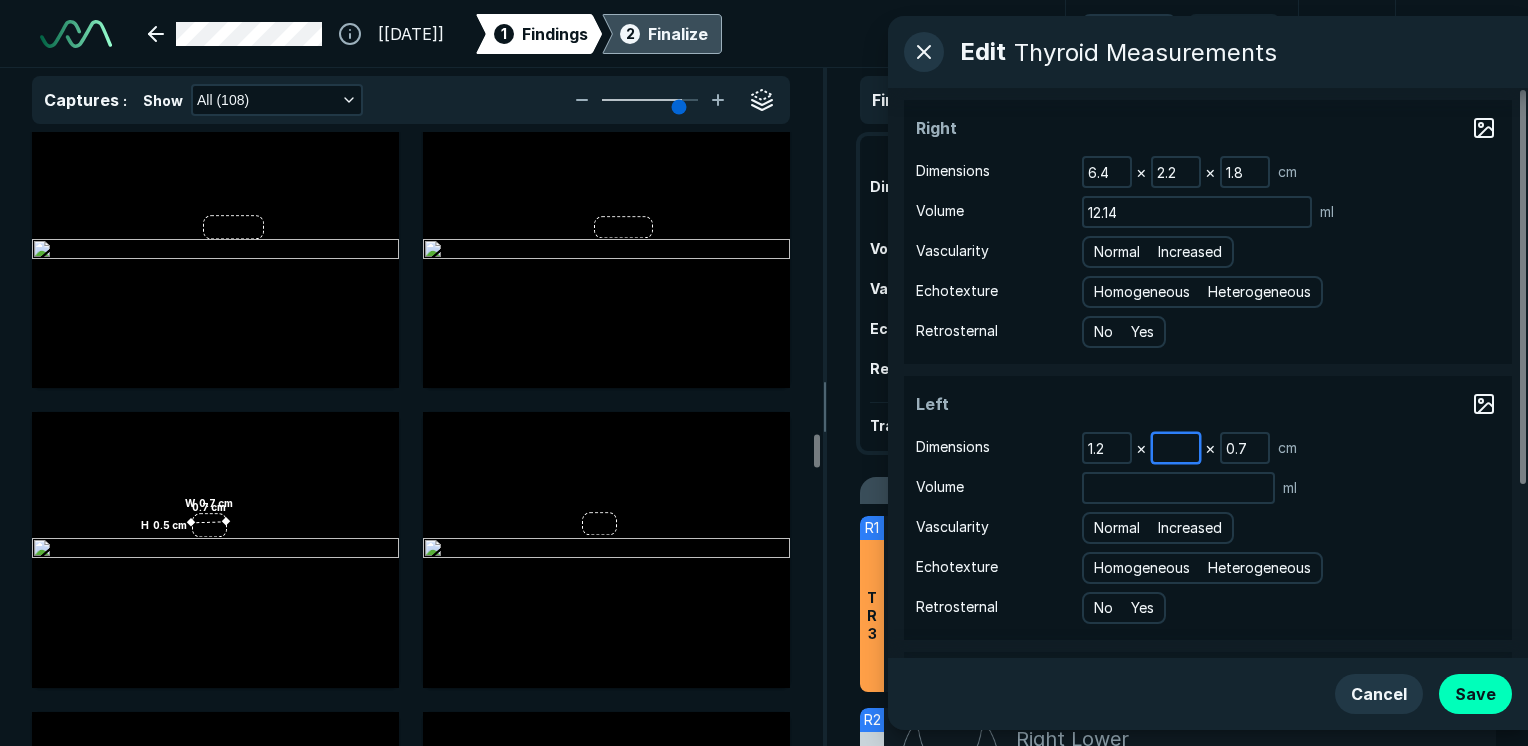 click at bounding box center [1176, 448] 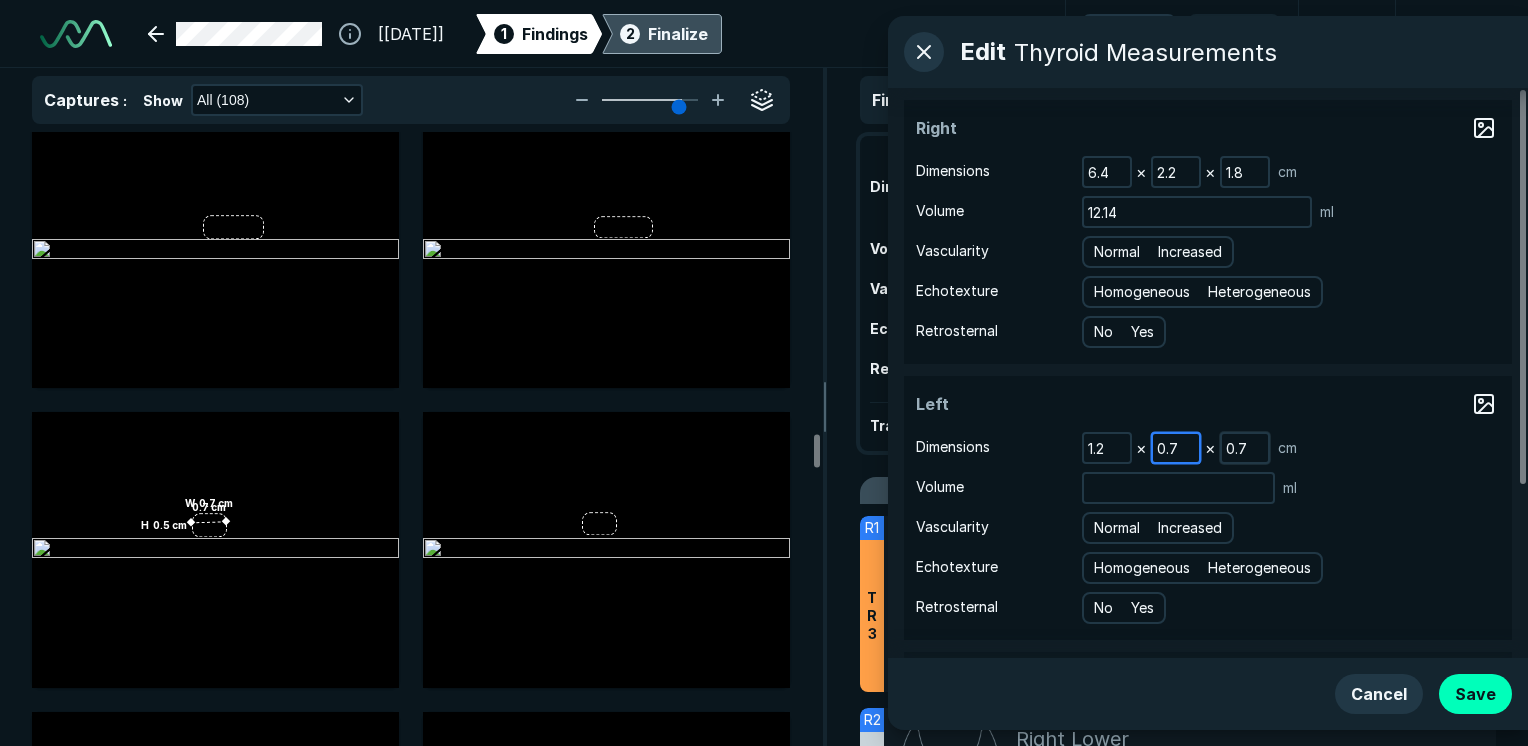 type on "0.7" 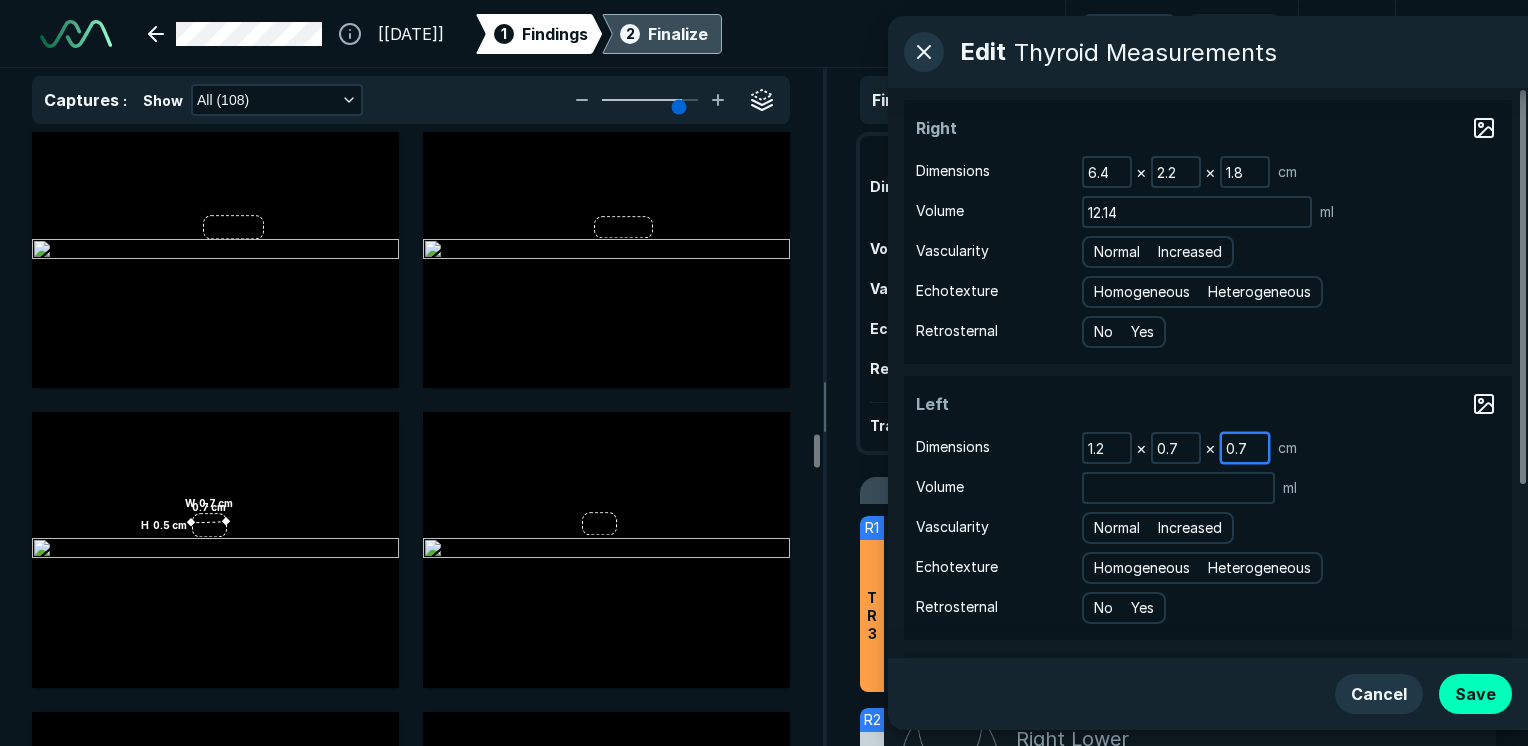 click on "0.7" at bounding box center (1245, 448) 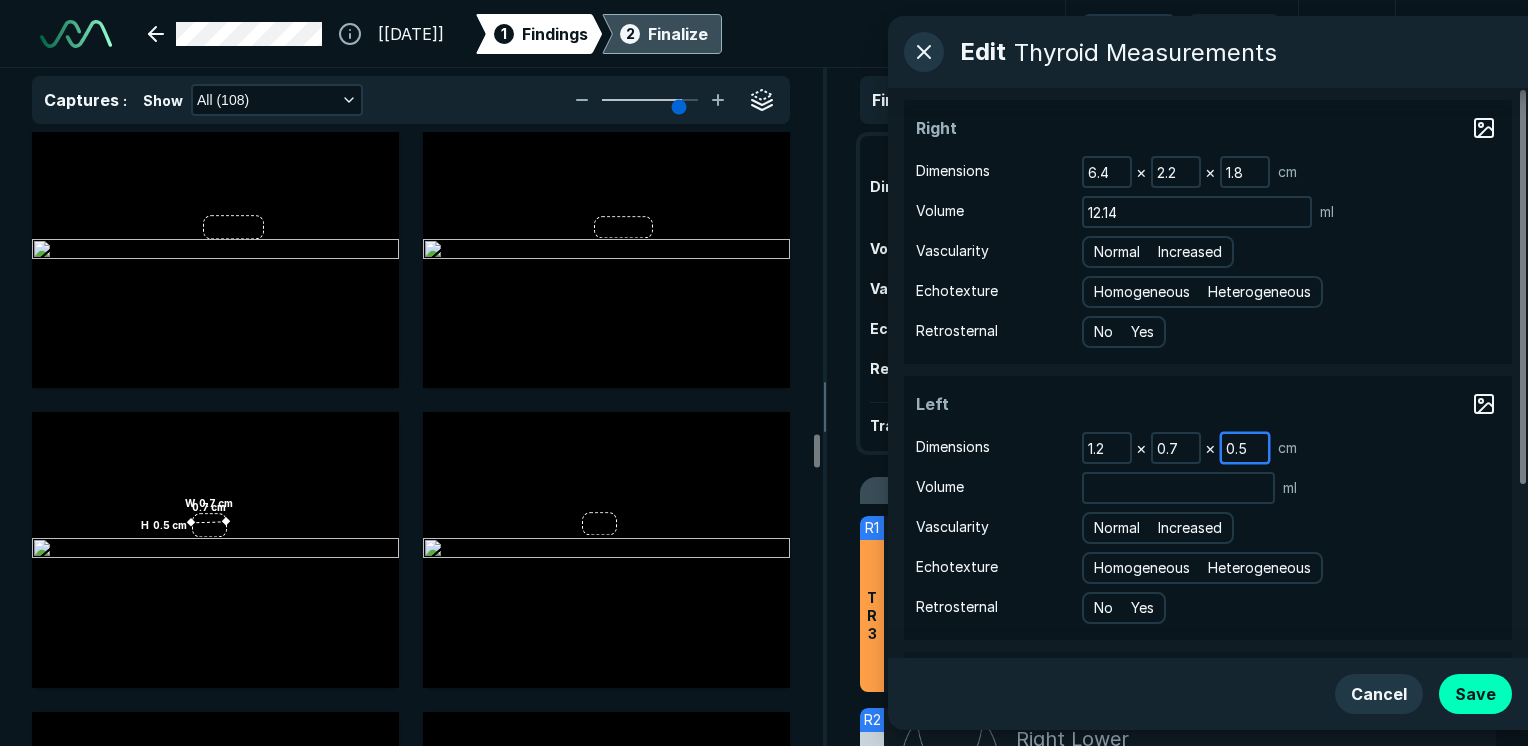 scroll, scrollTop: 100, scrollLeft: 0, axis: vertical 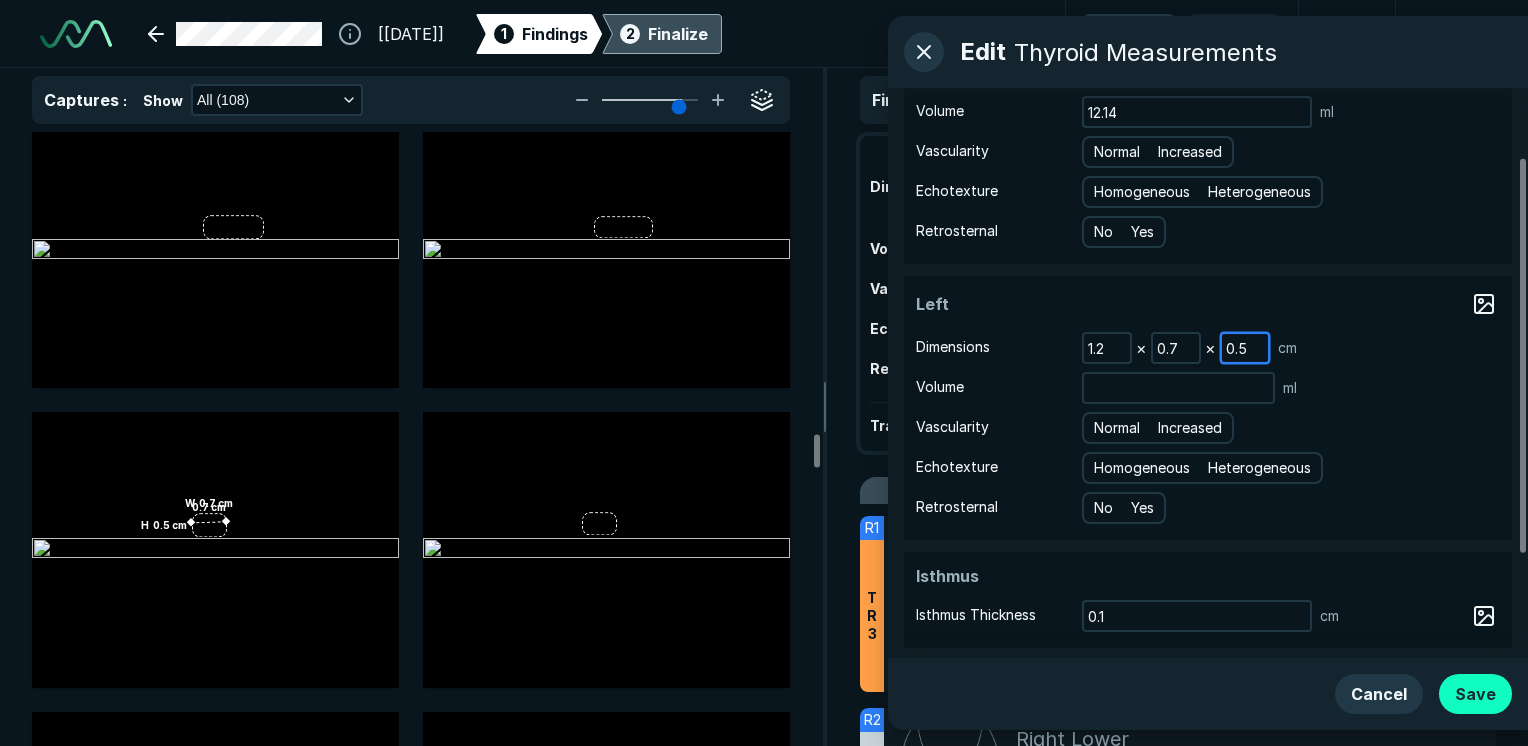 type on "0.5" 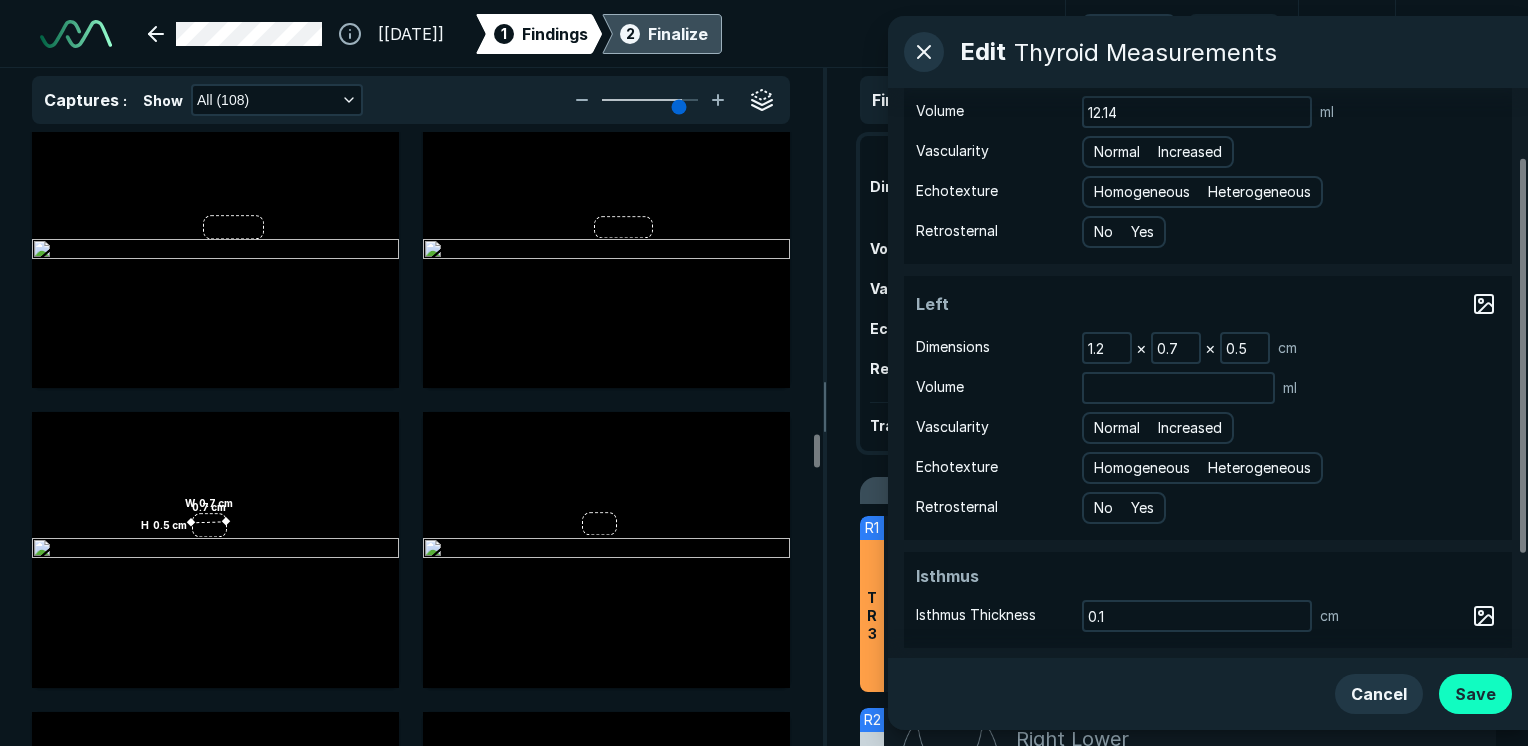 click on "Save" at bounding box center [1475, 694] 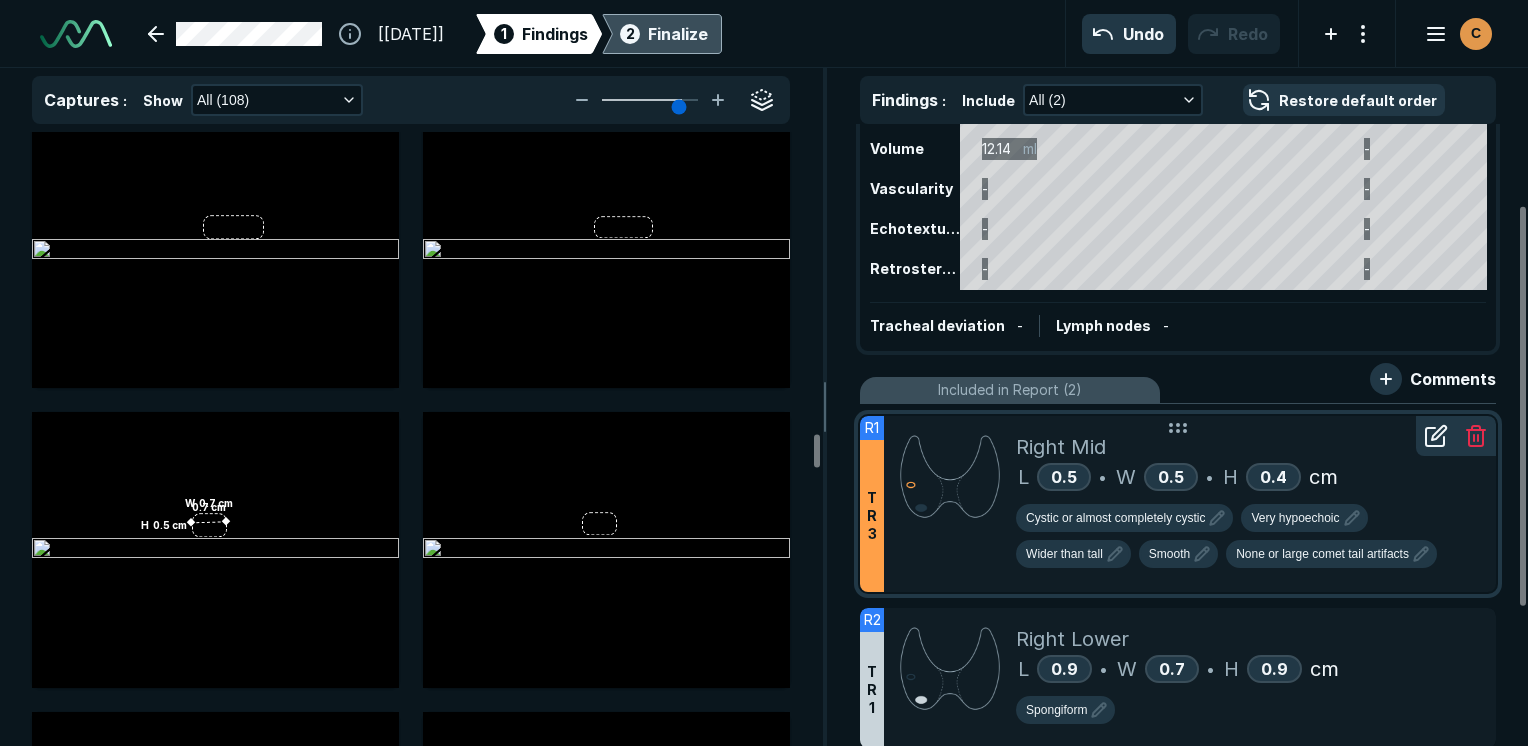 scroll, scrollTop: 200, scrollLeft: 0, axis: vertical 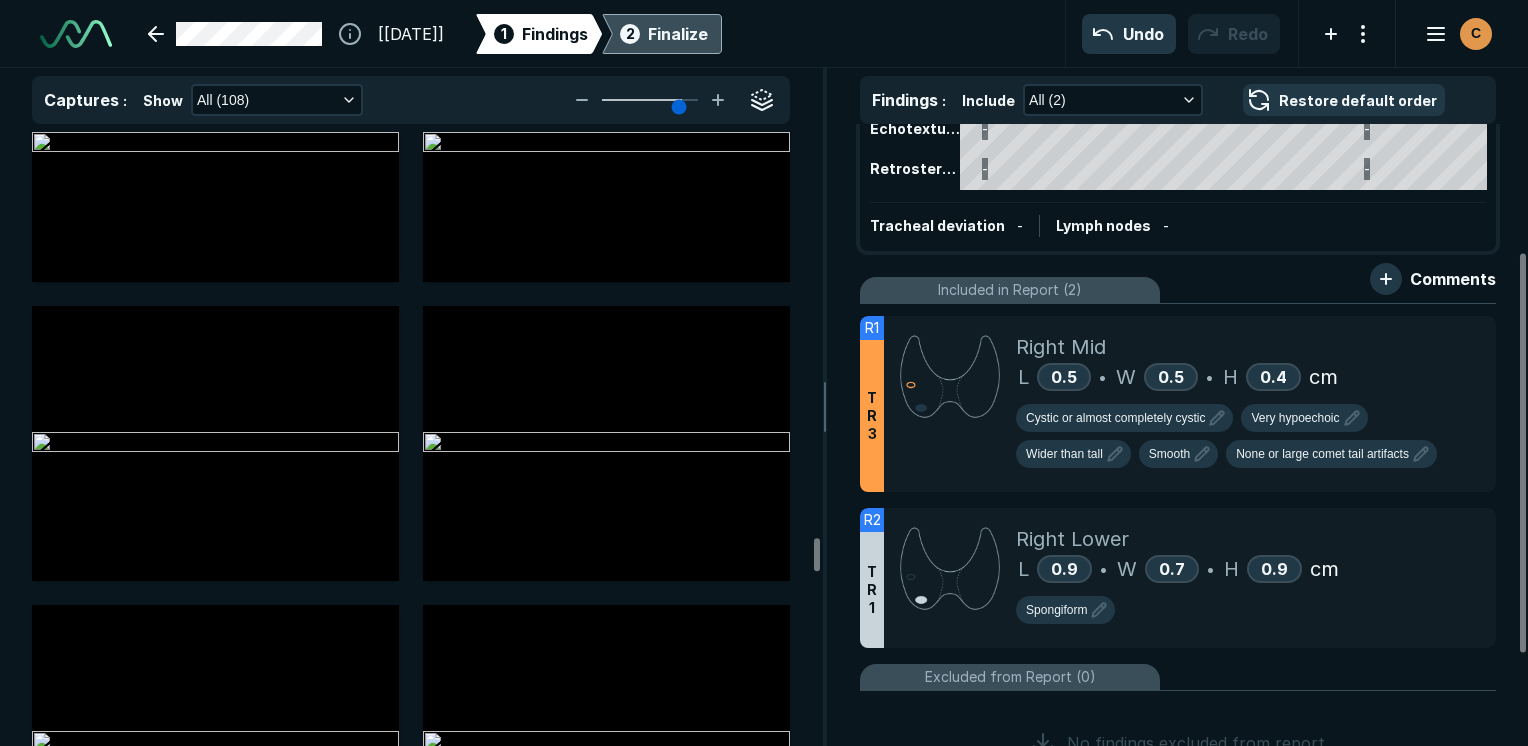 click on "Finalize" at bounding box center (678, 34) 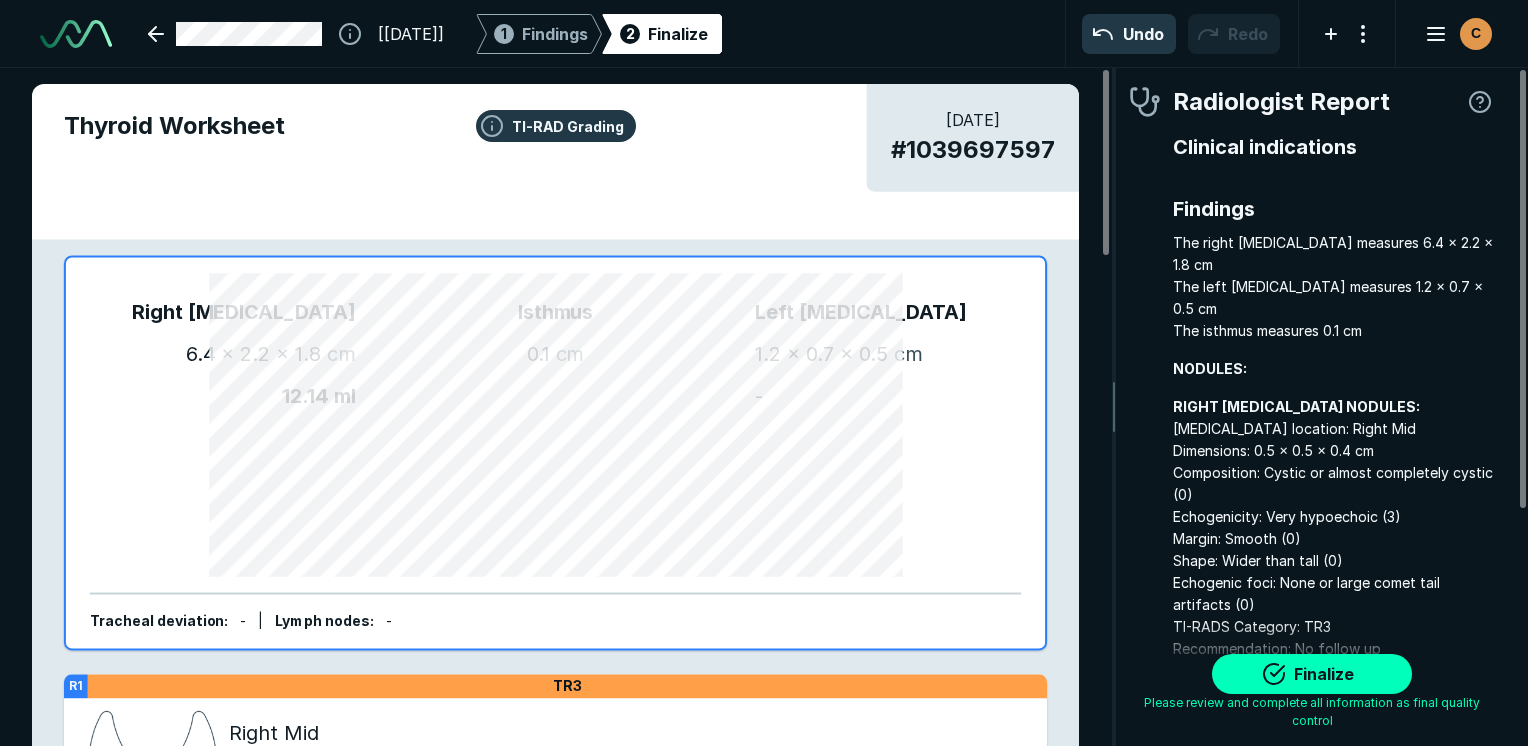 scroll, scrollTop: 5507, scrollLeft: 4189, axis: both 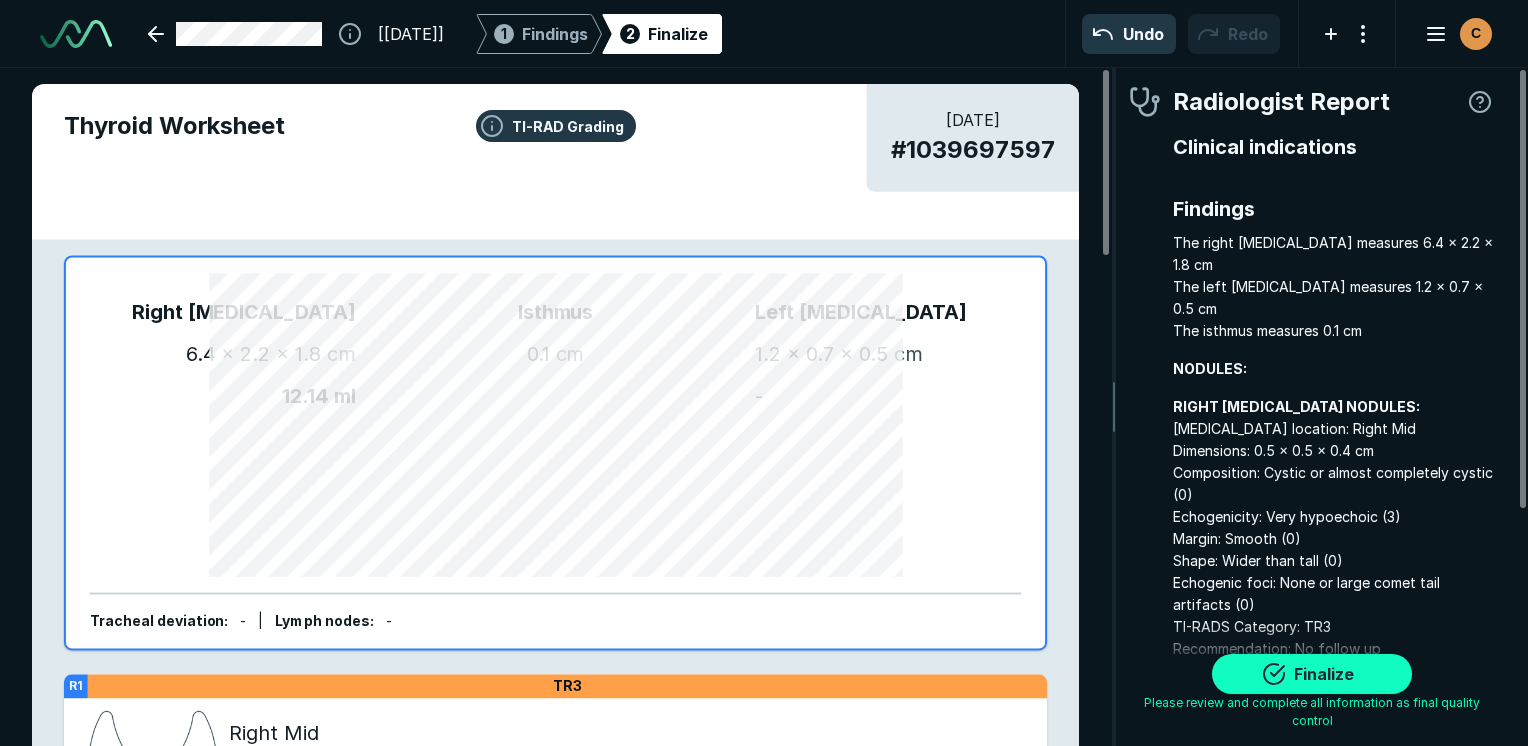 click on "Finalize" at bounding box center [1312, 674] 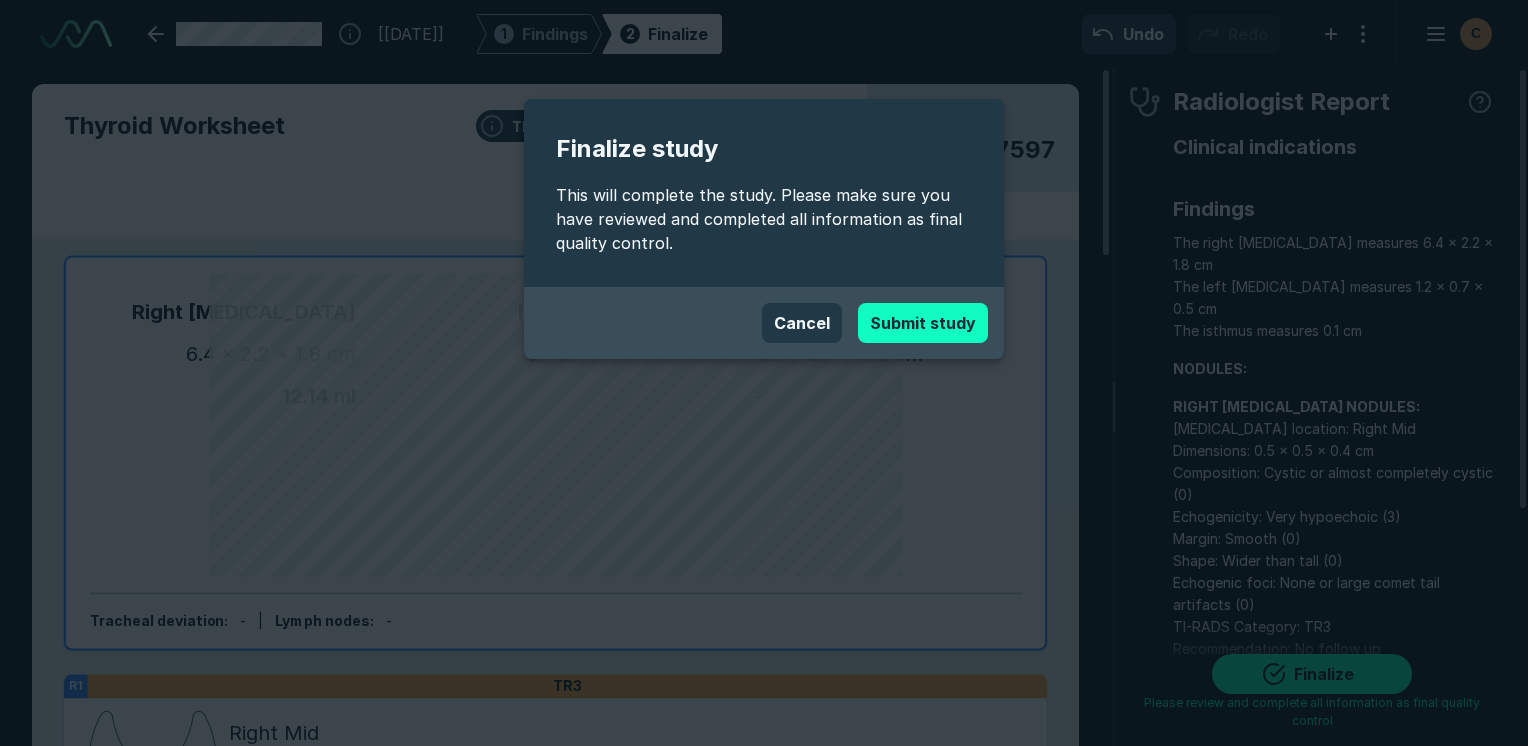 click on "Submit study" at bounding box center [923, 323] 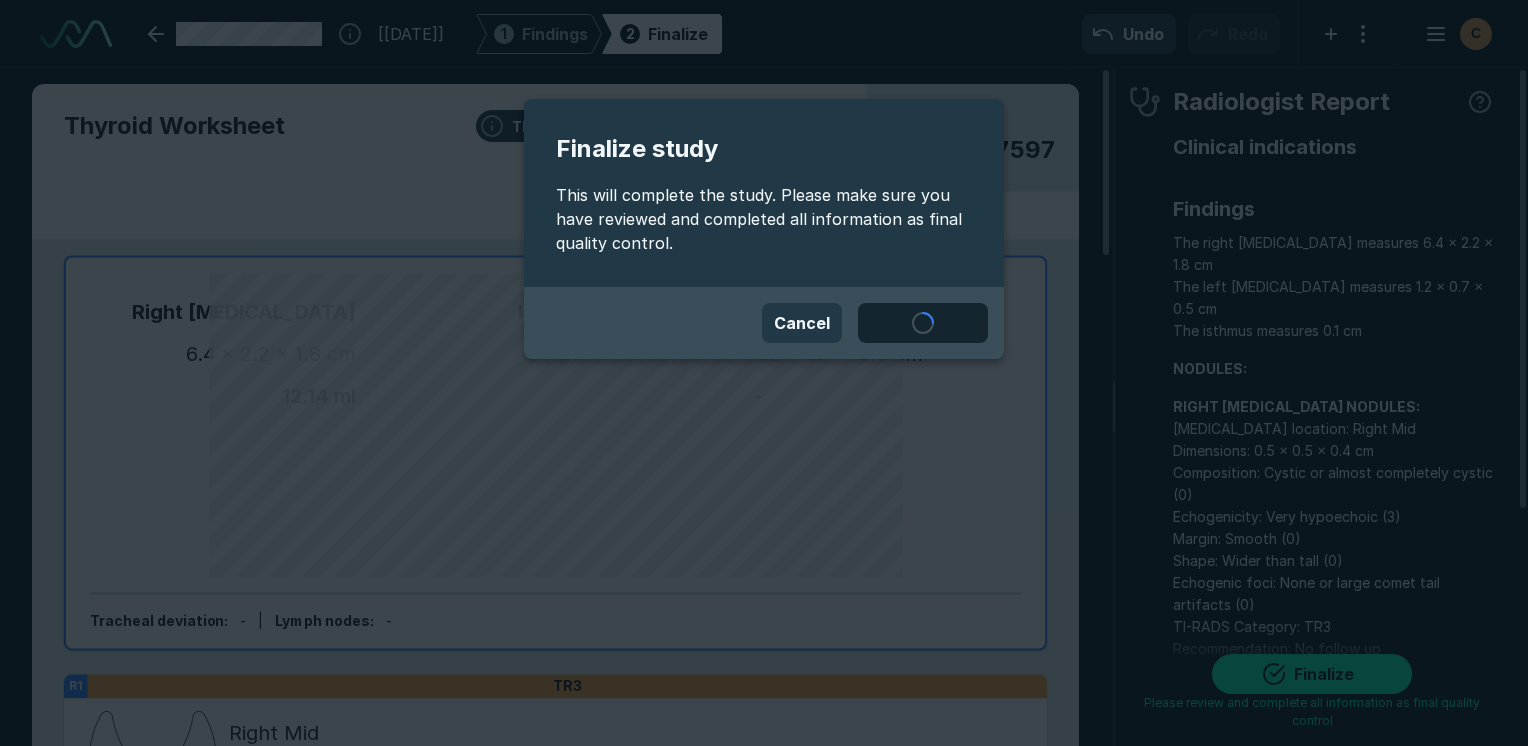 scroll, scrollTop: 5391, scrollLeft: 4189, axis: both 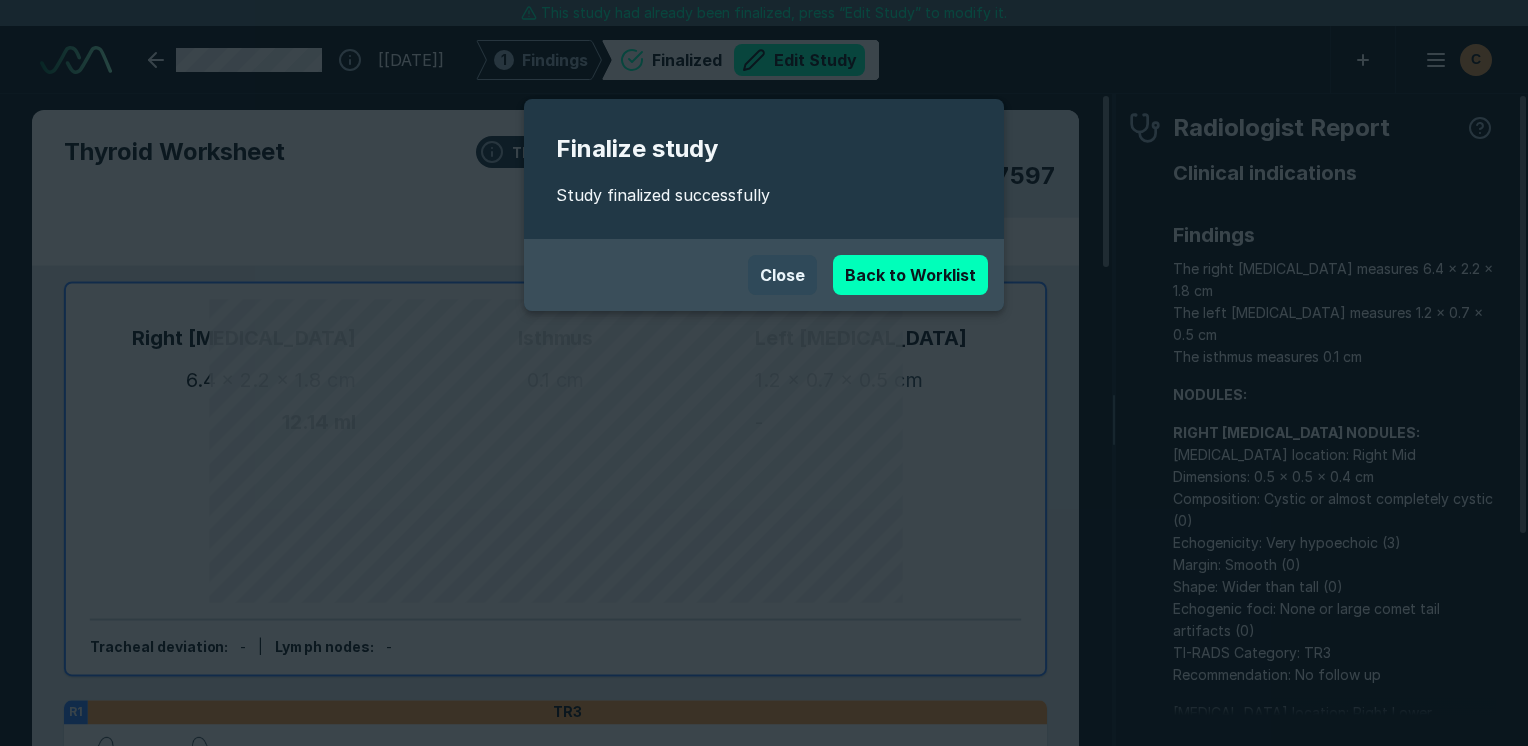 click on "Close" at bounding box center (782, 275) 